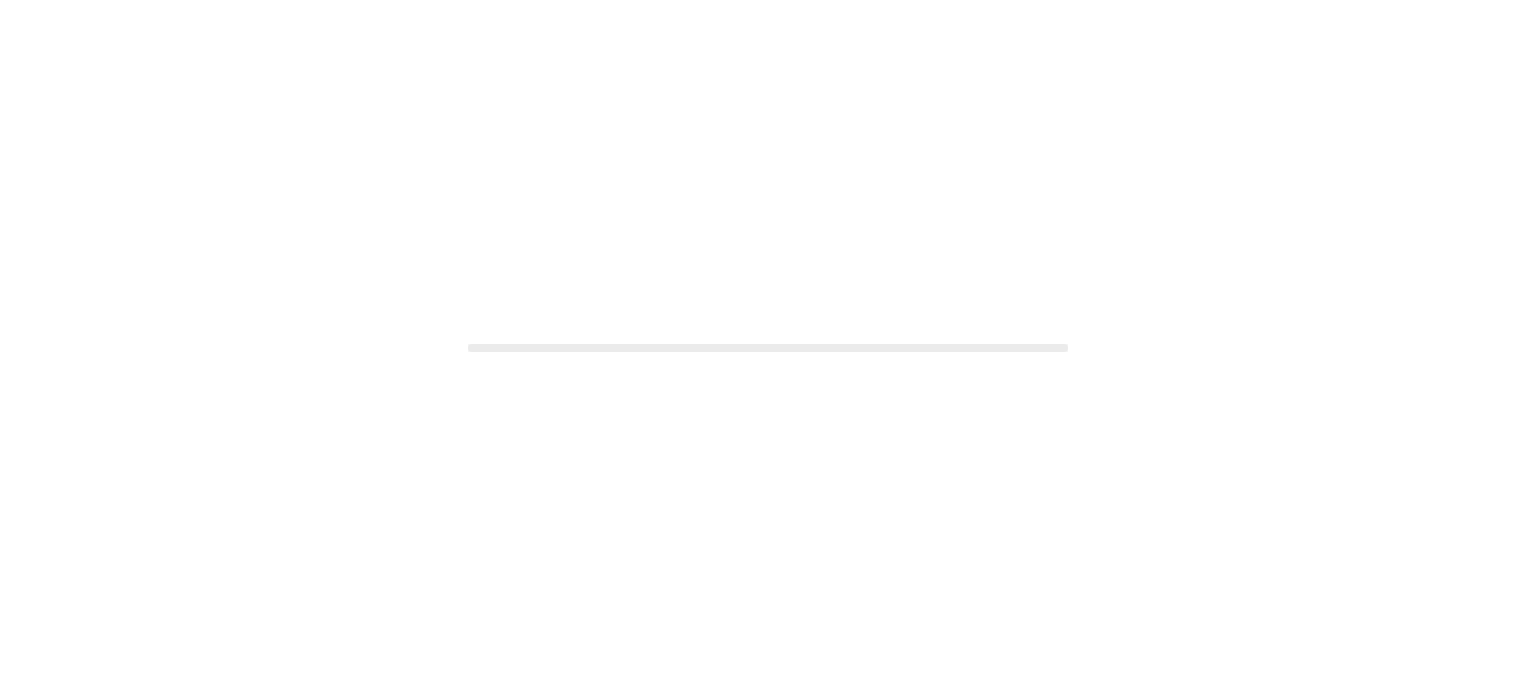 scroll, scrollTop: 0, scrollLeft: 0, axis: both 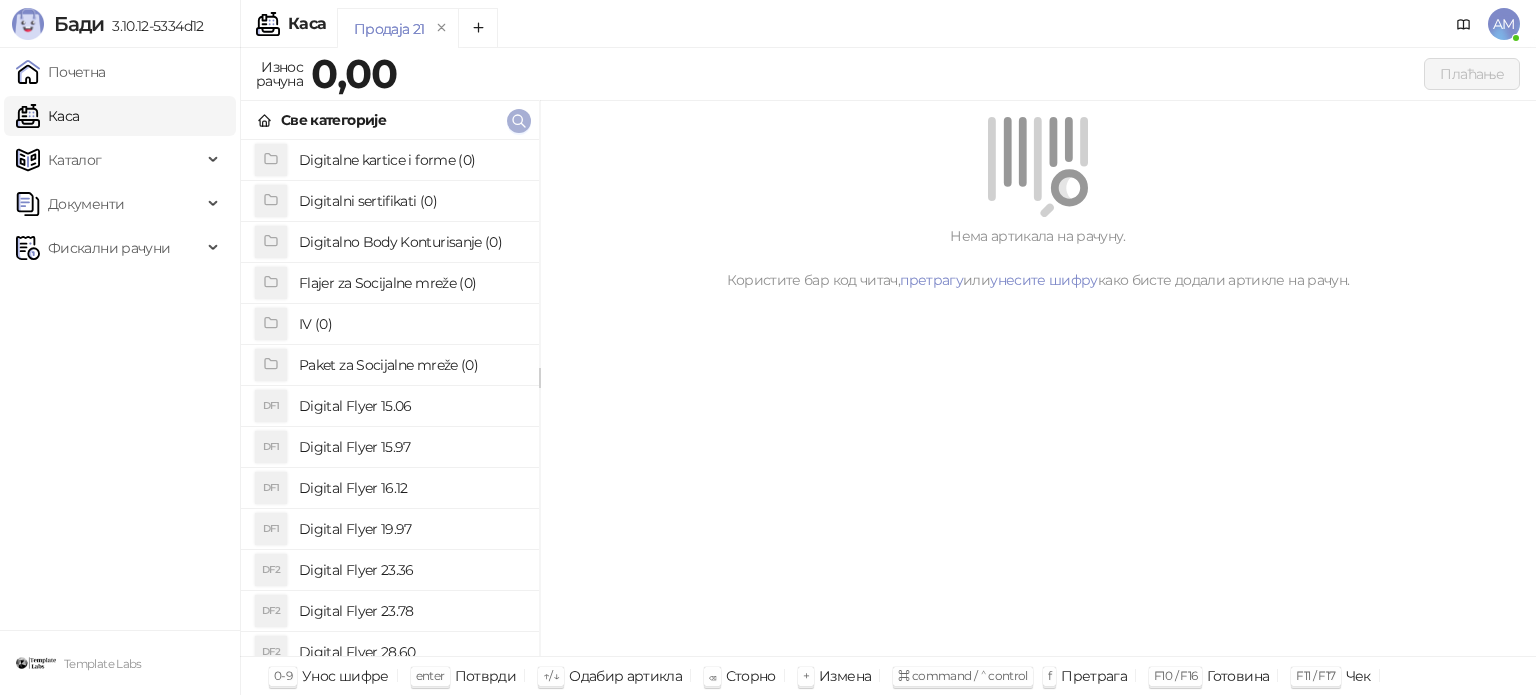 click 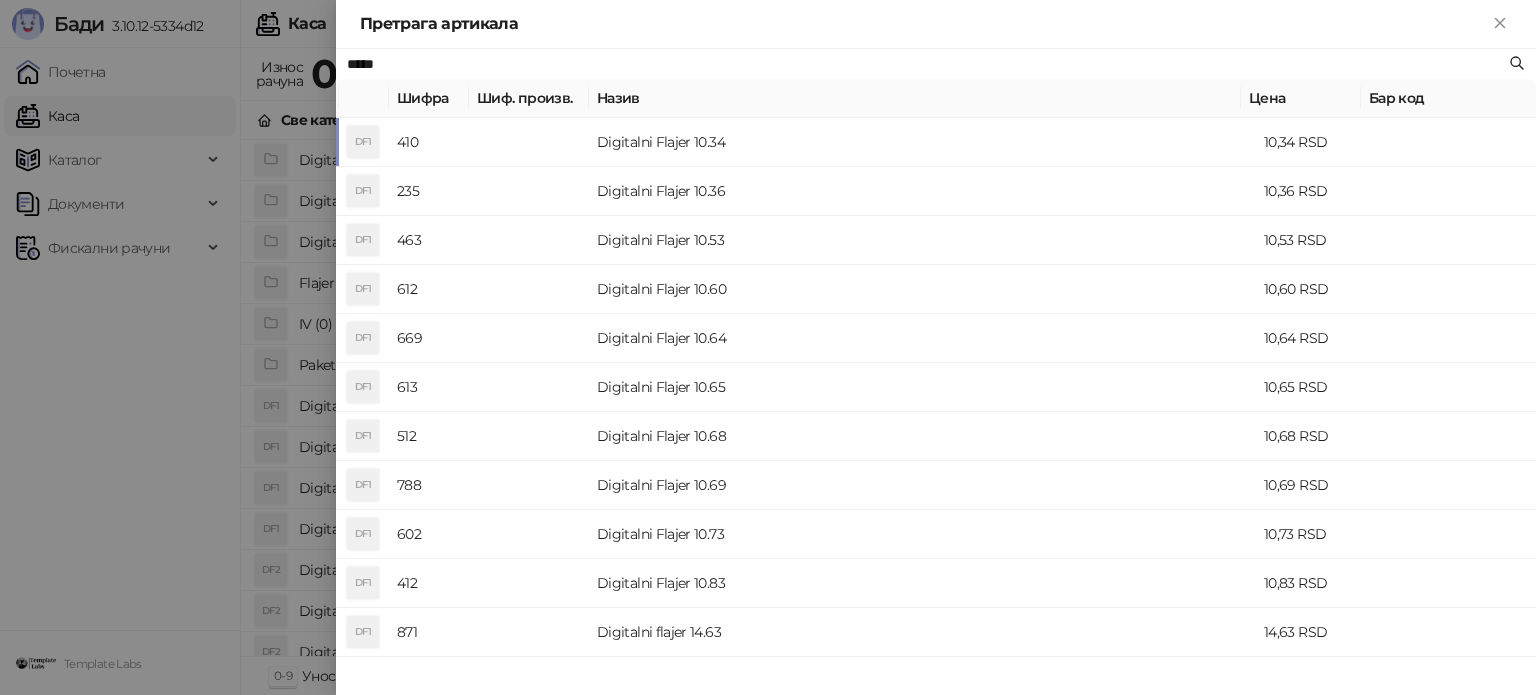 type on "*****" 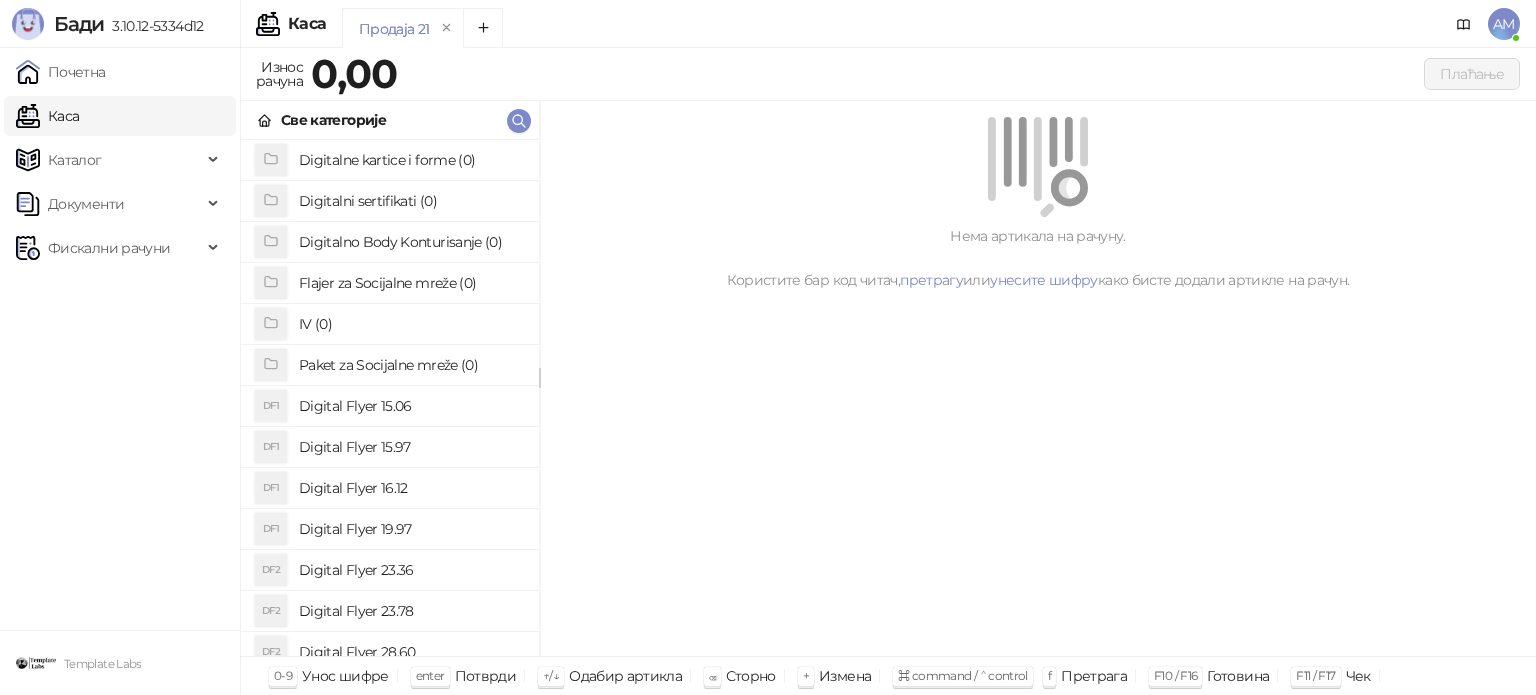 click on "Каталог" at bounding box center (109, 160) 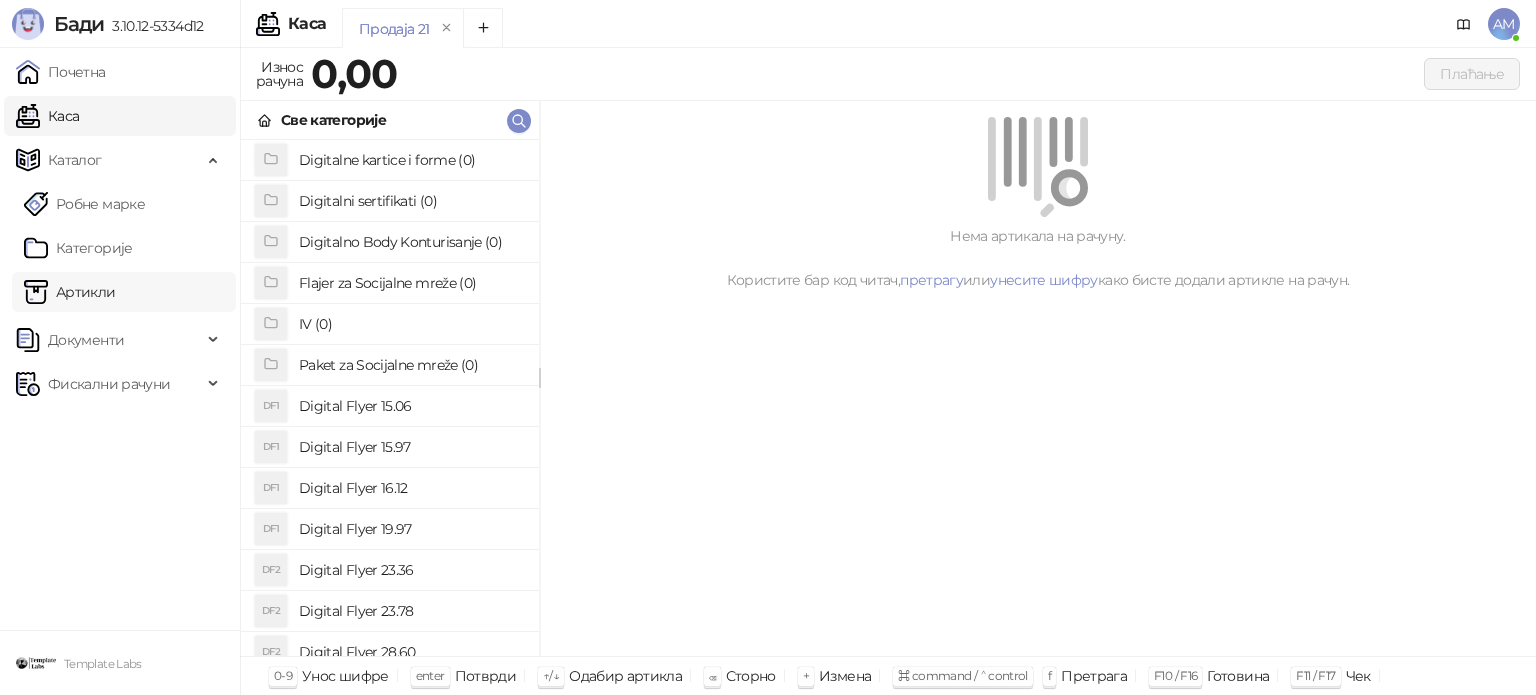 click on "Артикли" at bounding box center [70, 292] 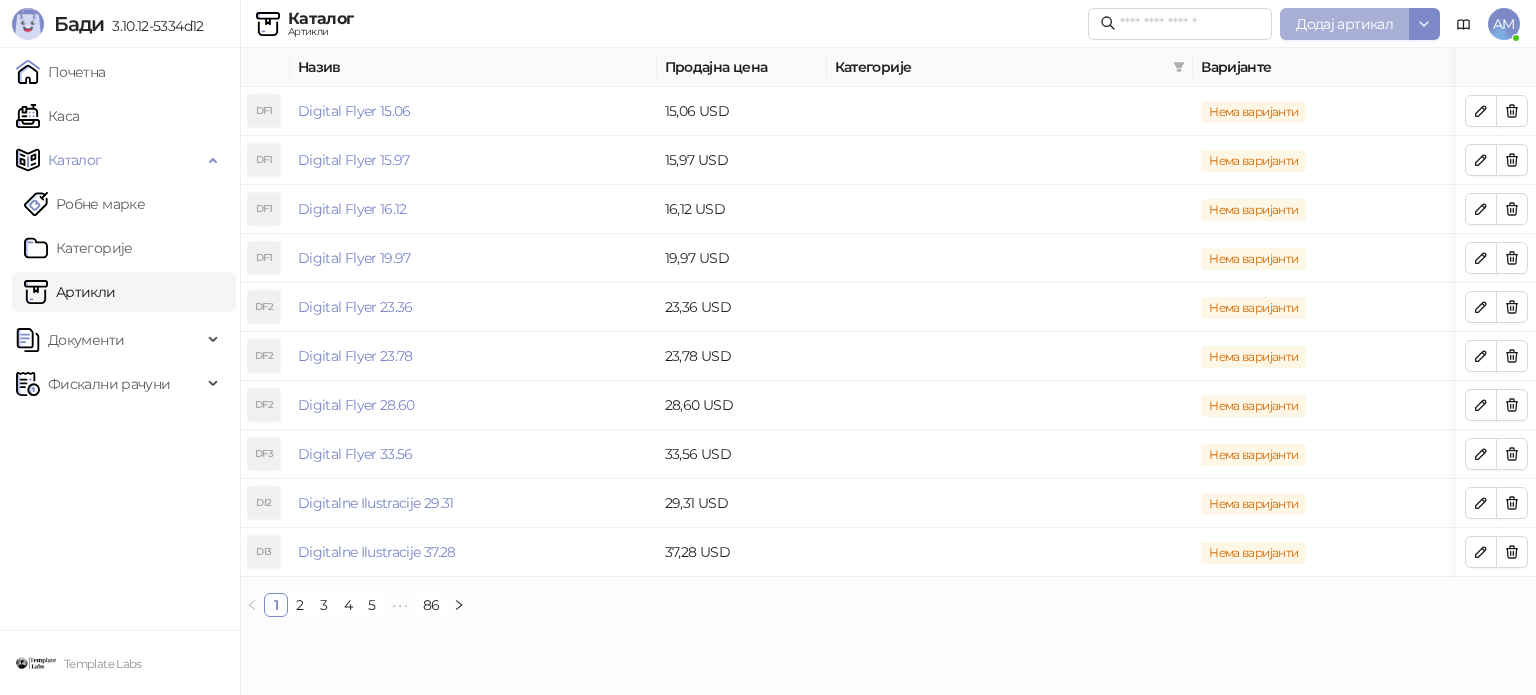 click on "Додај артикал" at bounding box center (1344, 24) 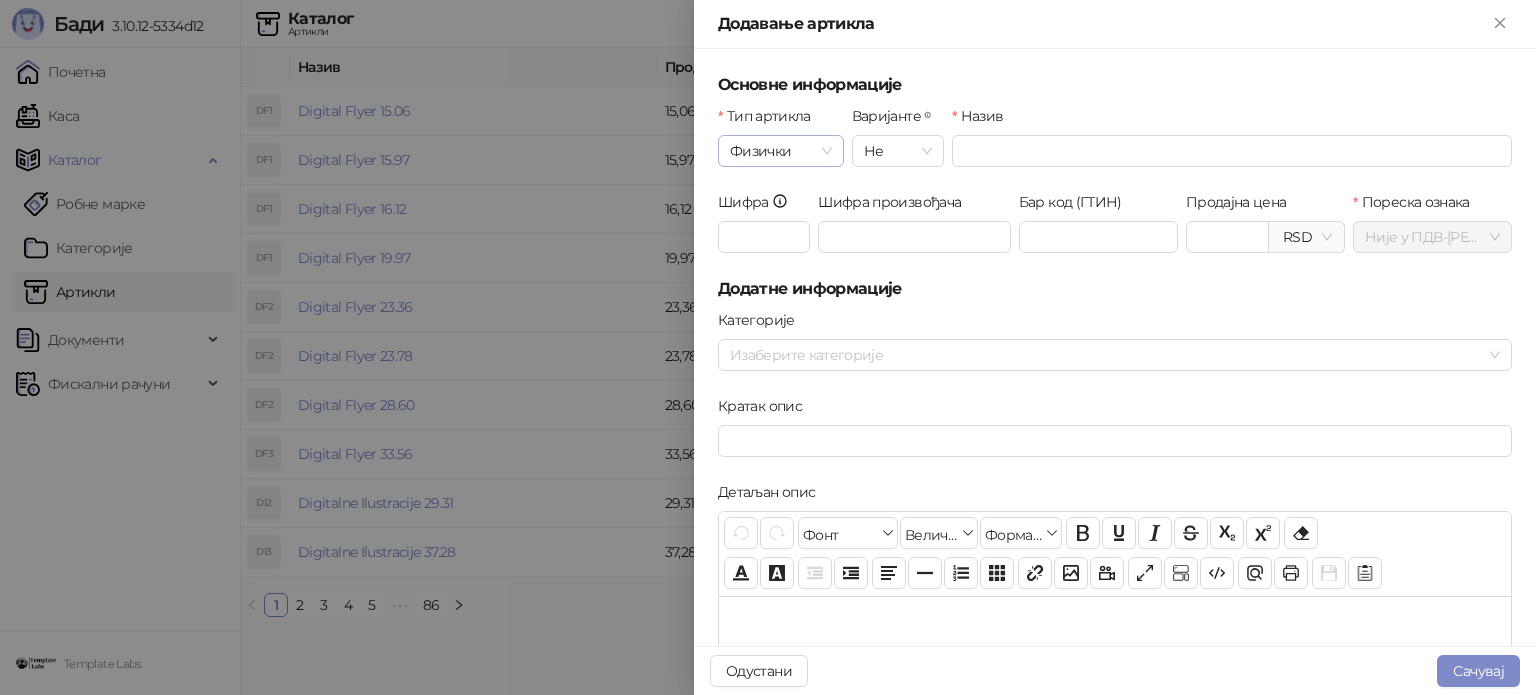 click on "Физички" at bounding box center (781, 151) 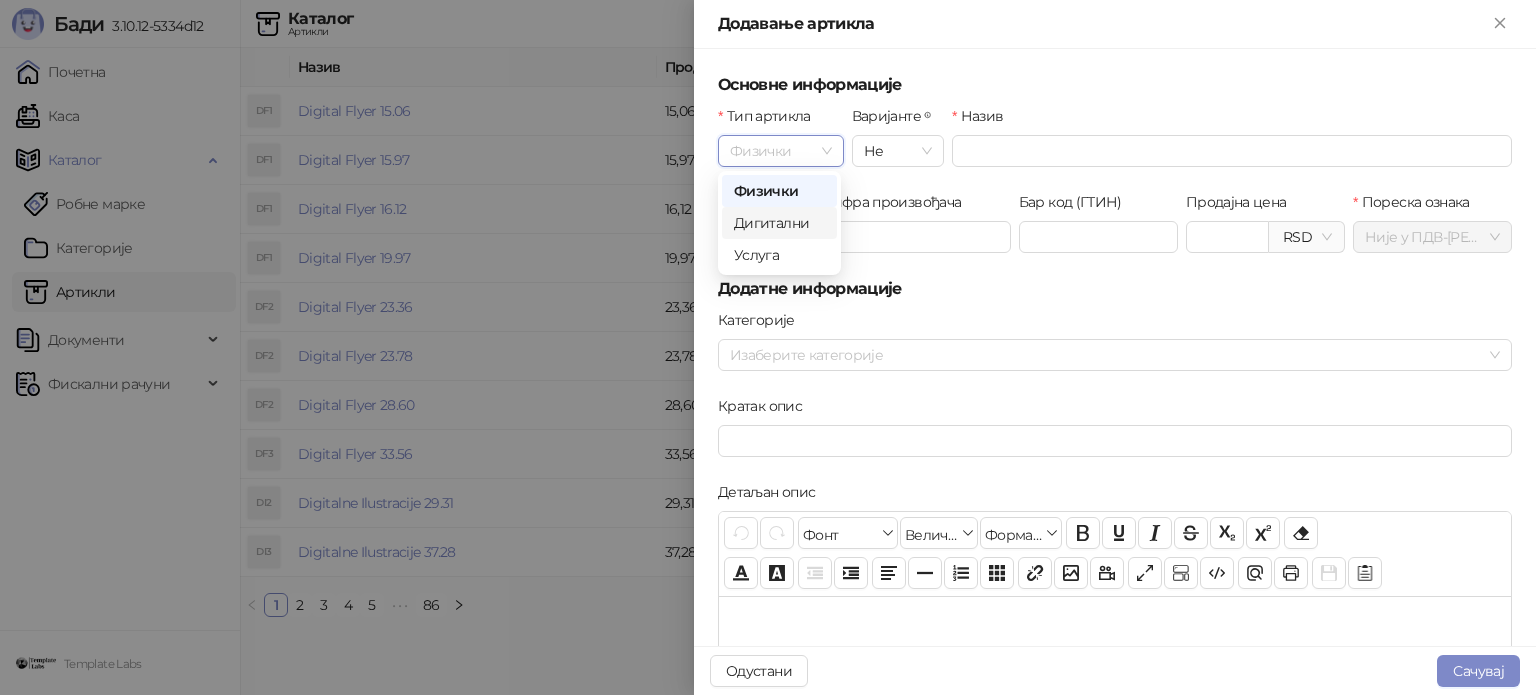 click on "Дигитални" at bounding box center [779, 223] 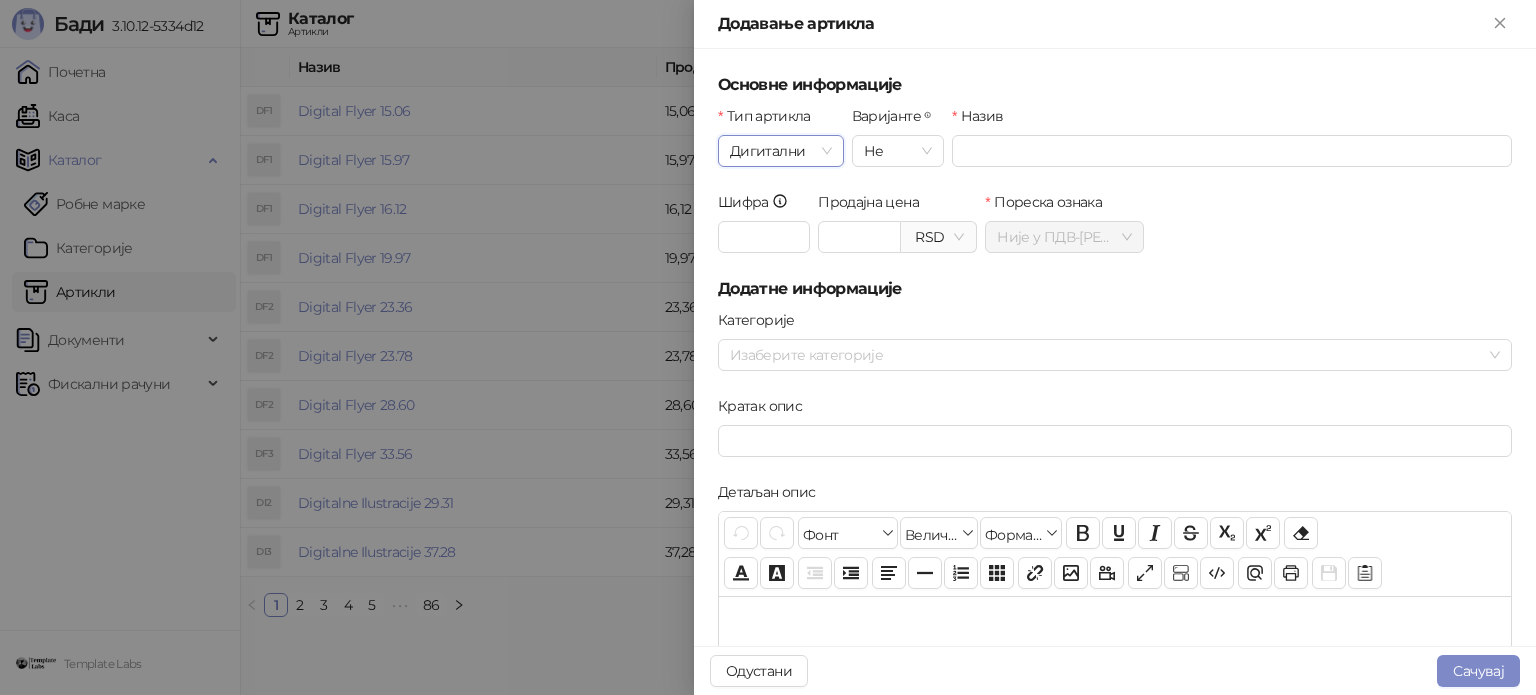 click on "Назив" at bounding box center [1232, 120] 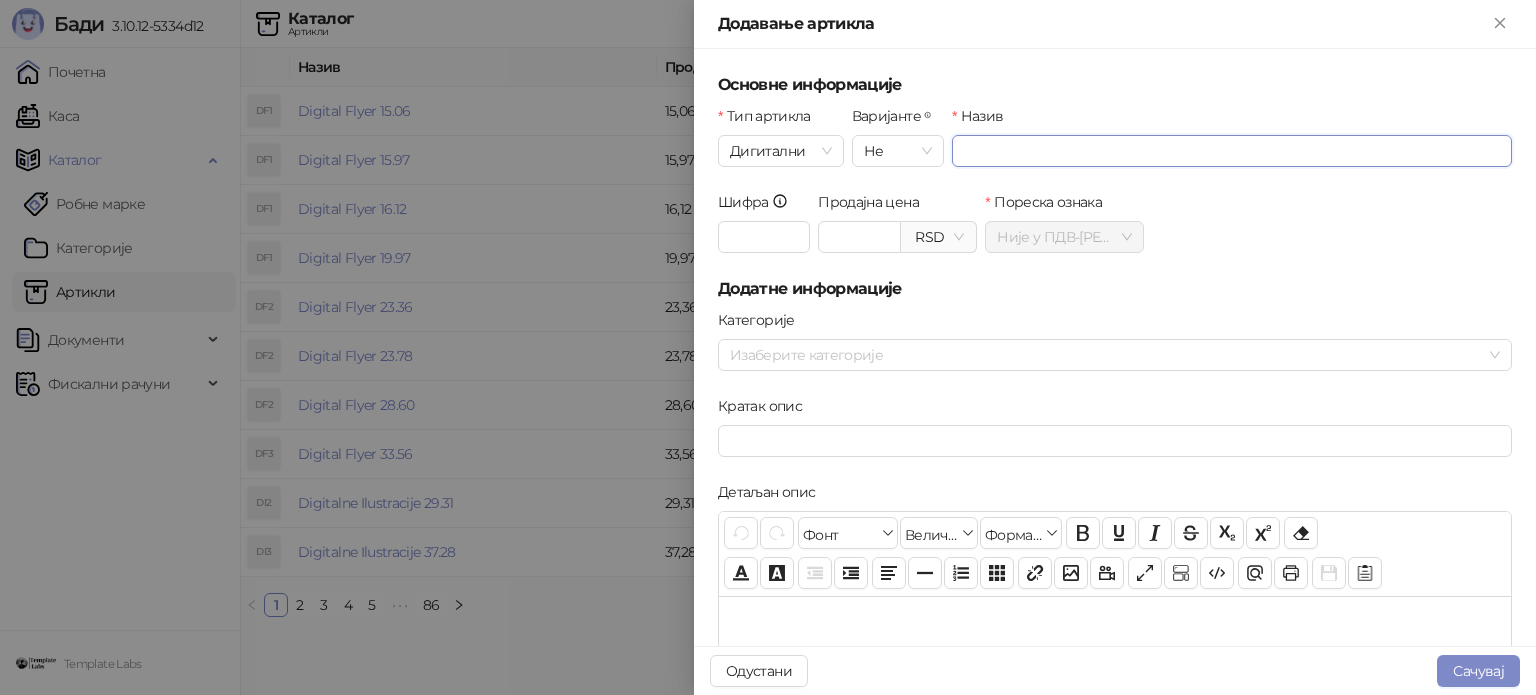 click on "Назив" at bounding box center (1232, 151) 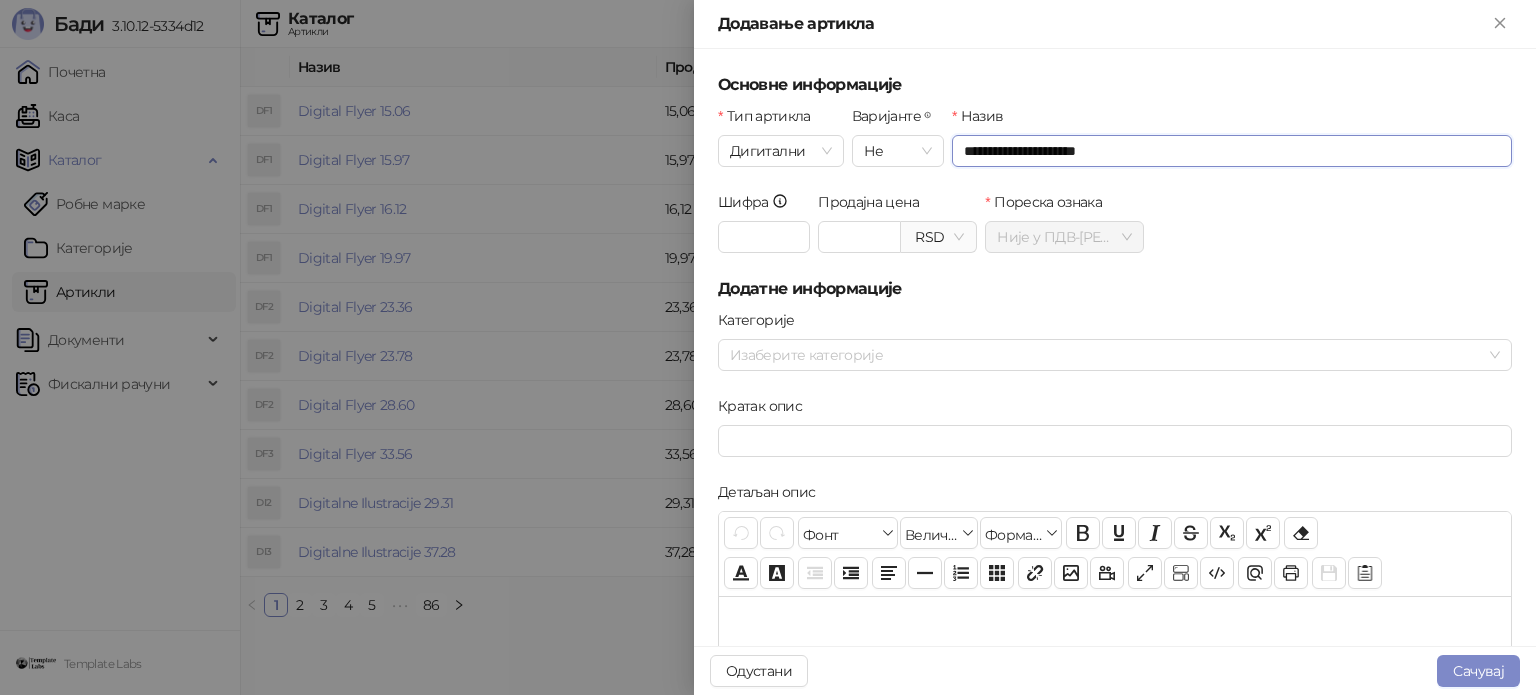 drag, startPoint x: 1096, startPoint y: 145, endPoint x: 1053, endPoint y: 154, distance: 43.931767 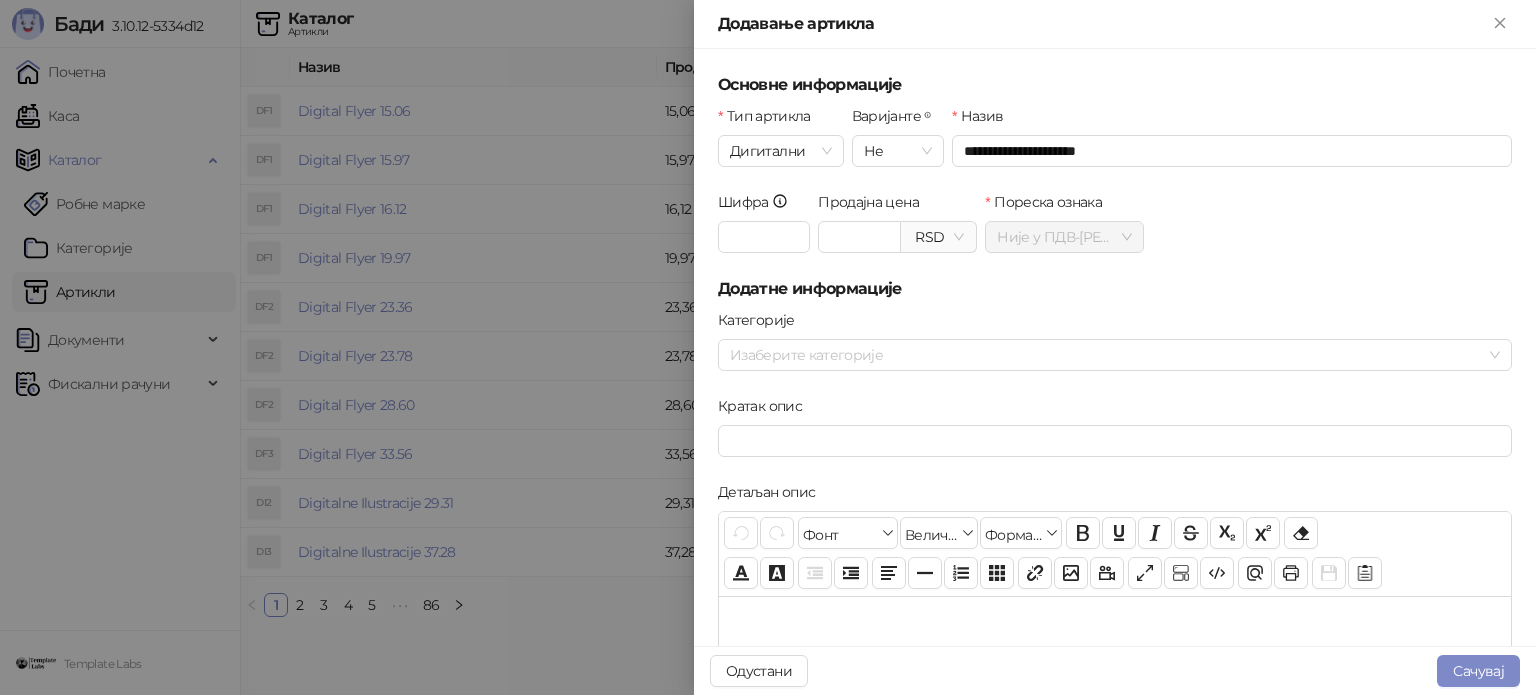 click on "Продајна цена RSD" at bounding box center [897, 234] 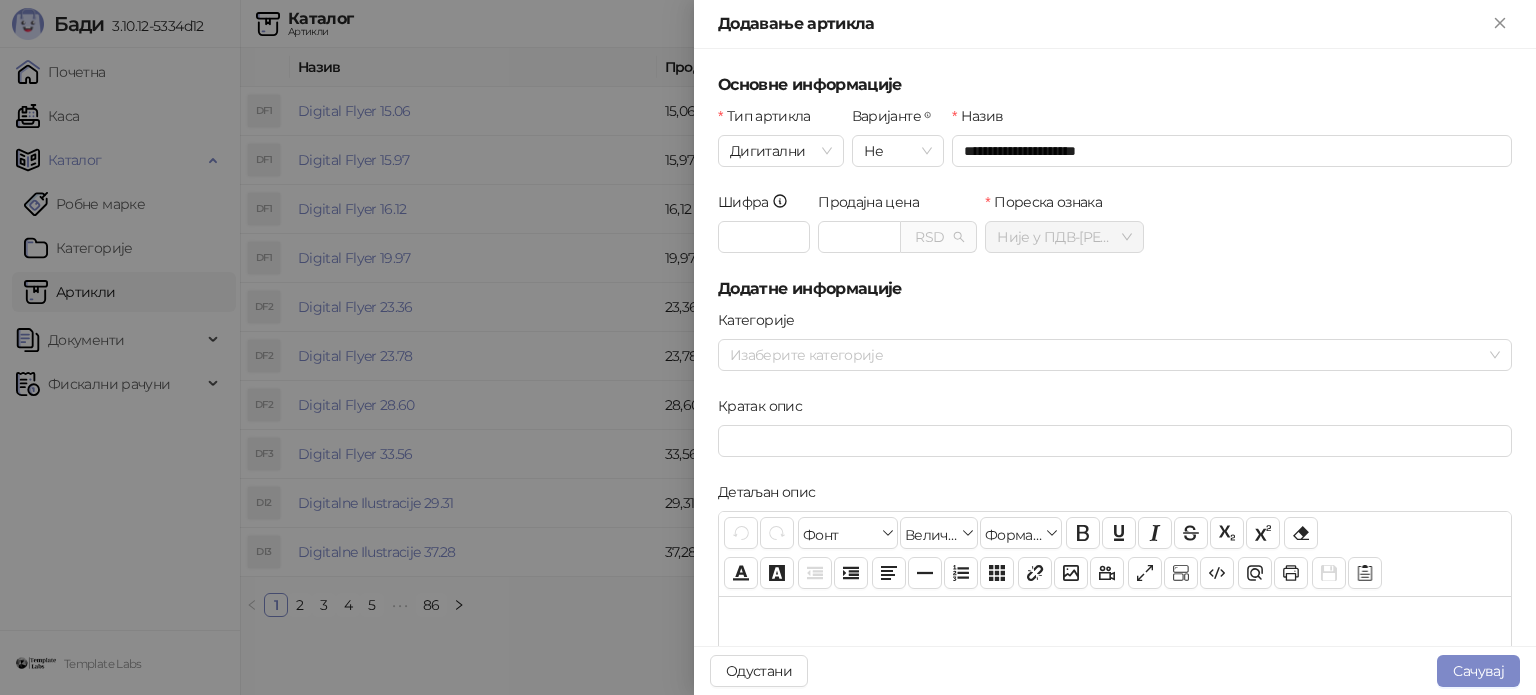 click on "RSD" at bounding box center (938, 237) 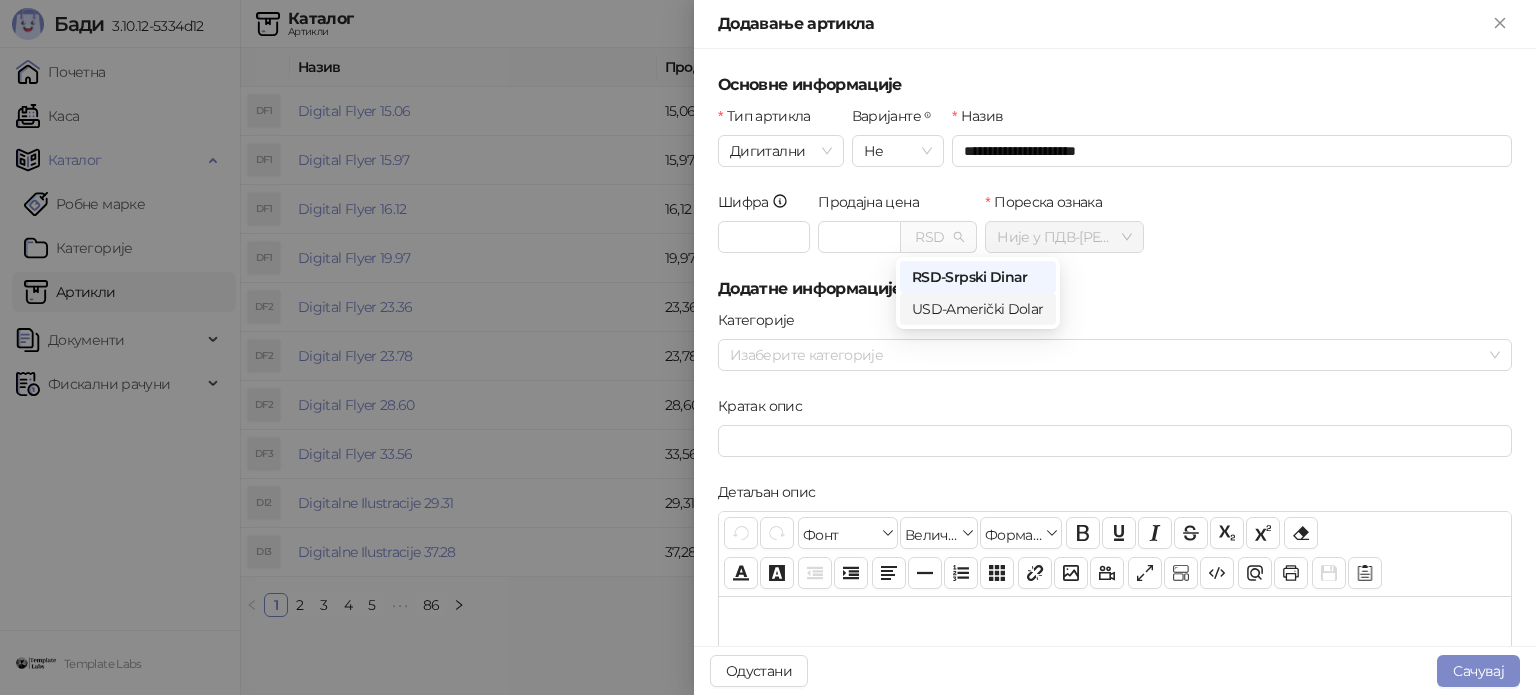 click on "USD  -  Američki Dolar" at bounding box center (978, 309) 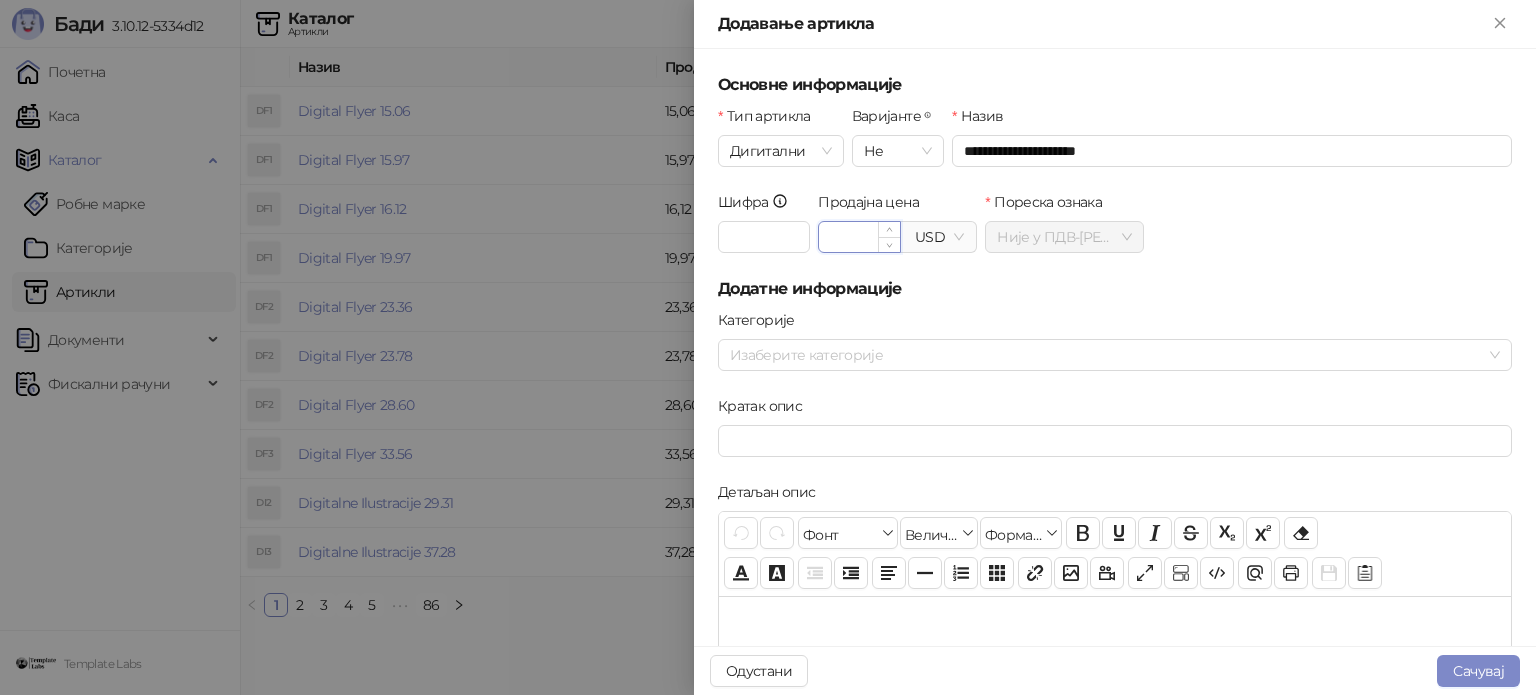 click on "Продајна цена" at bounding box center (859, 237) 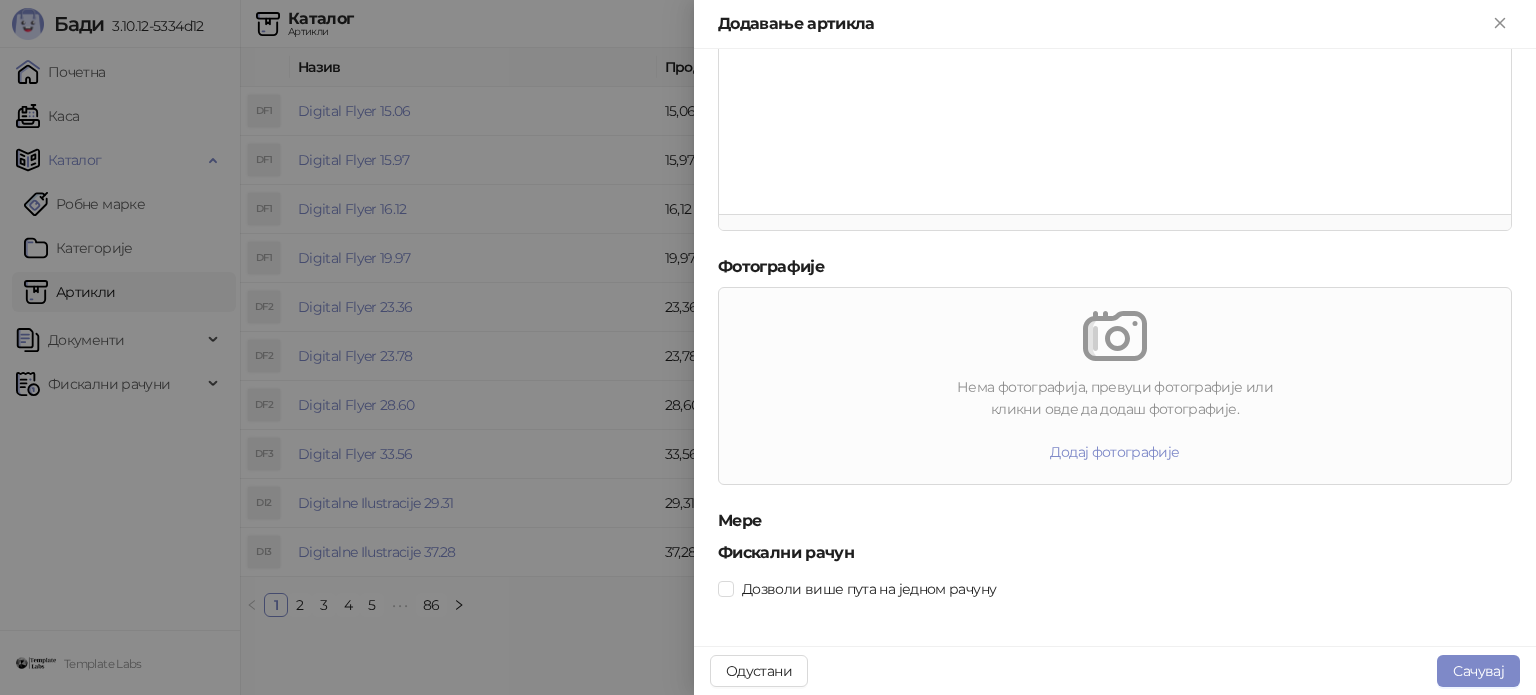 scroll, scrollTop: 588, scrollLeft: 0, axis: vertical 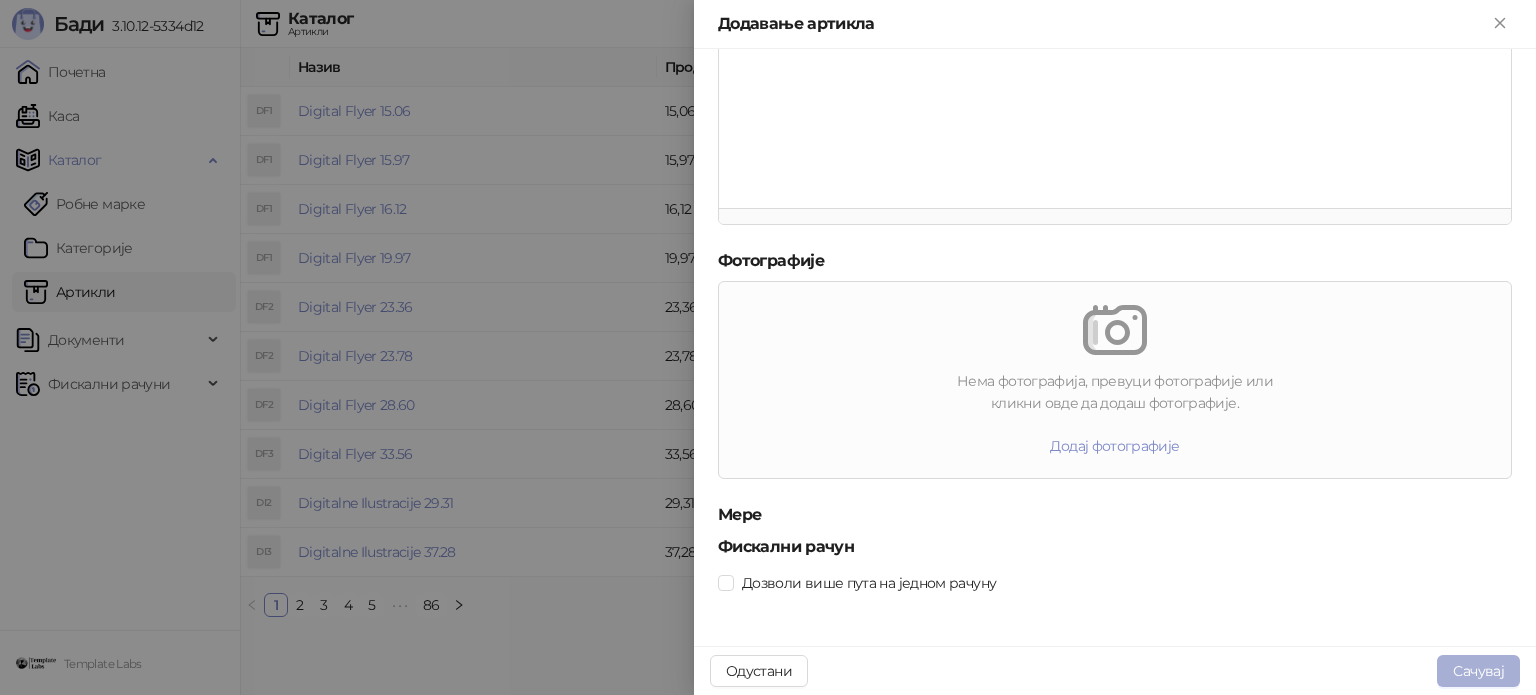 type on "*****" 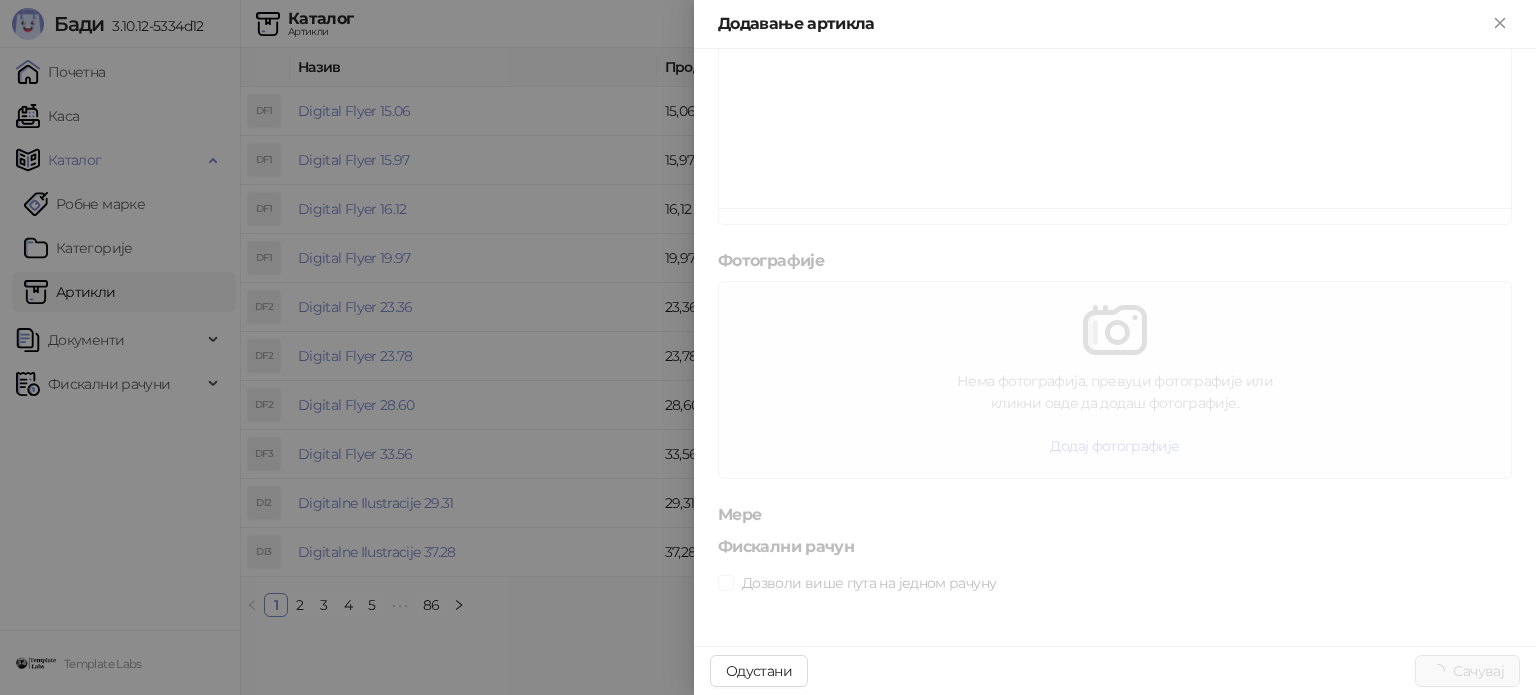 scroll, scrollTop: 0, scrollLeft: 0, axis: both 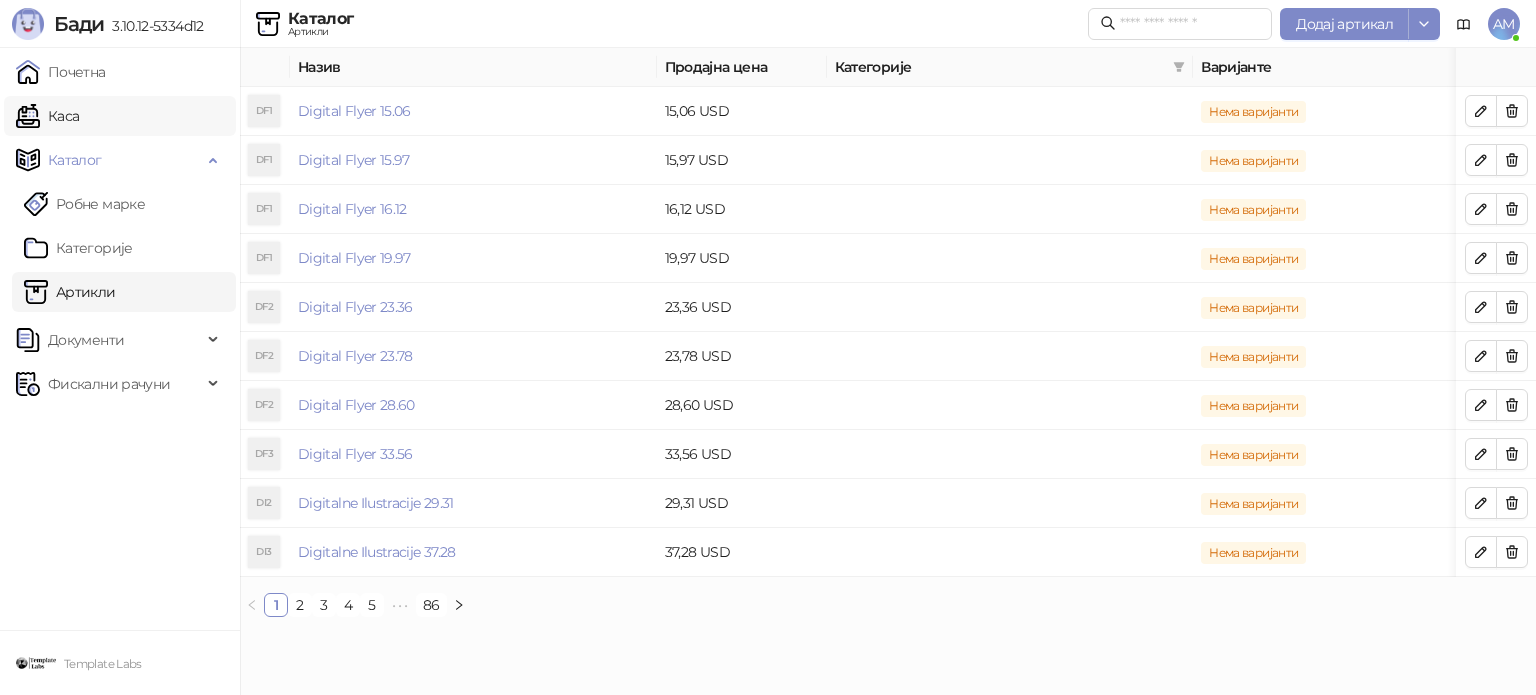 click on "Каса" at bounding box center [47, 116] 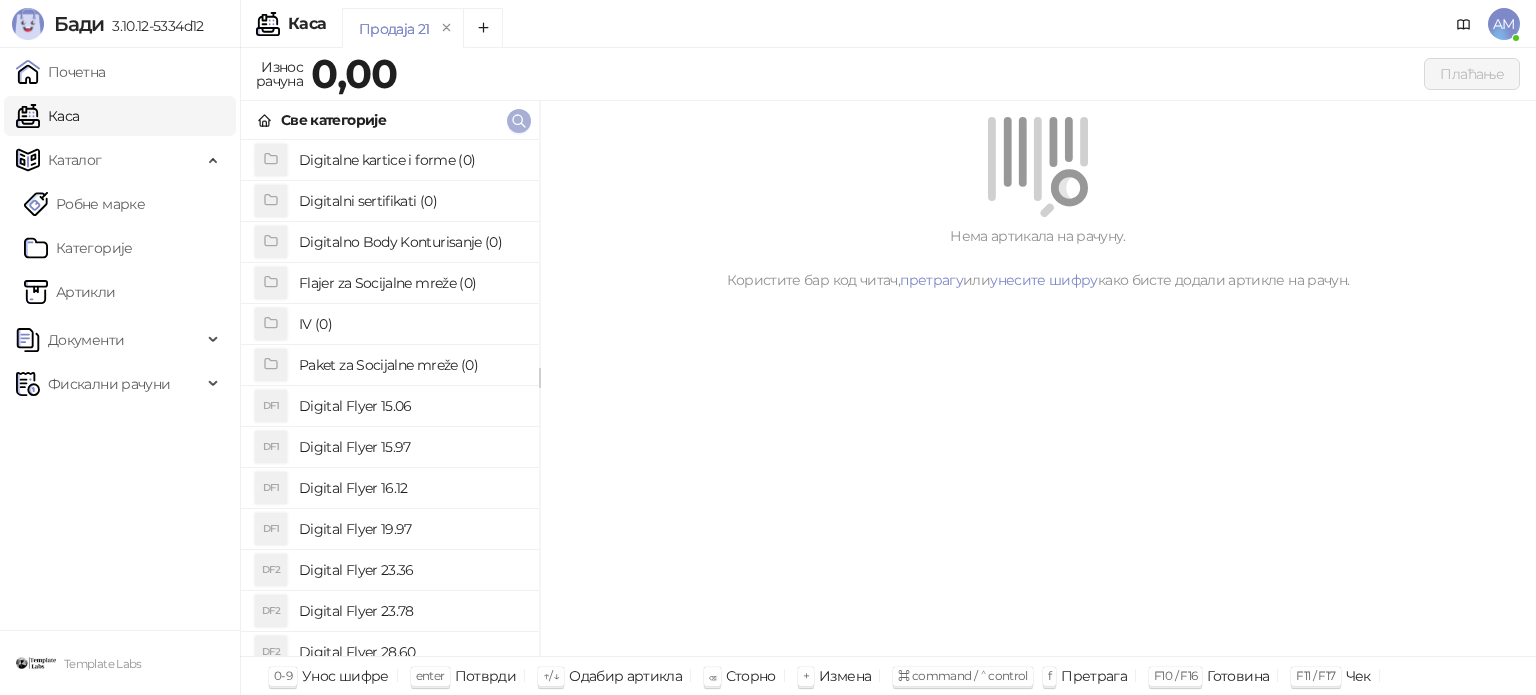 click 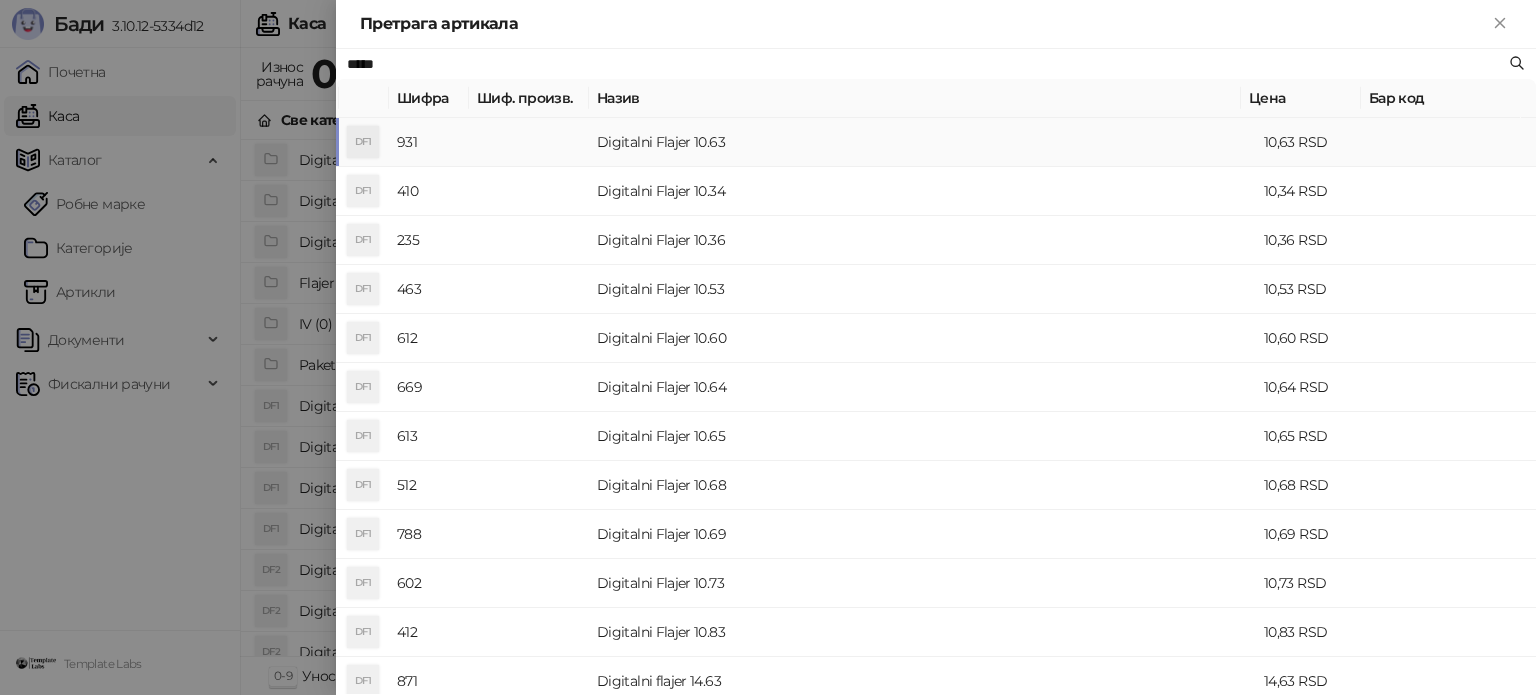 type on "*****" 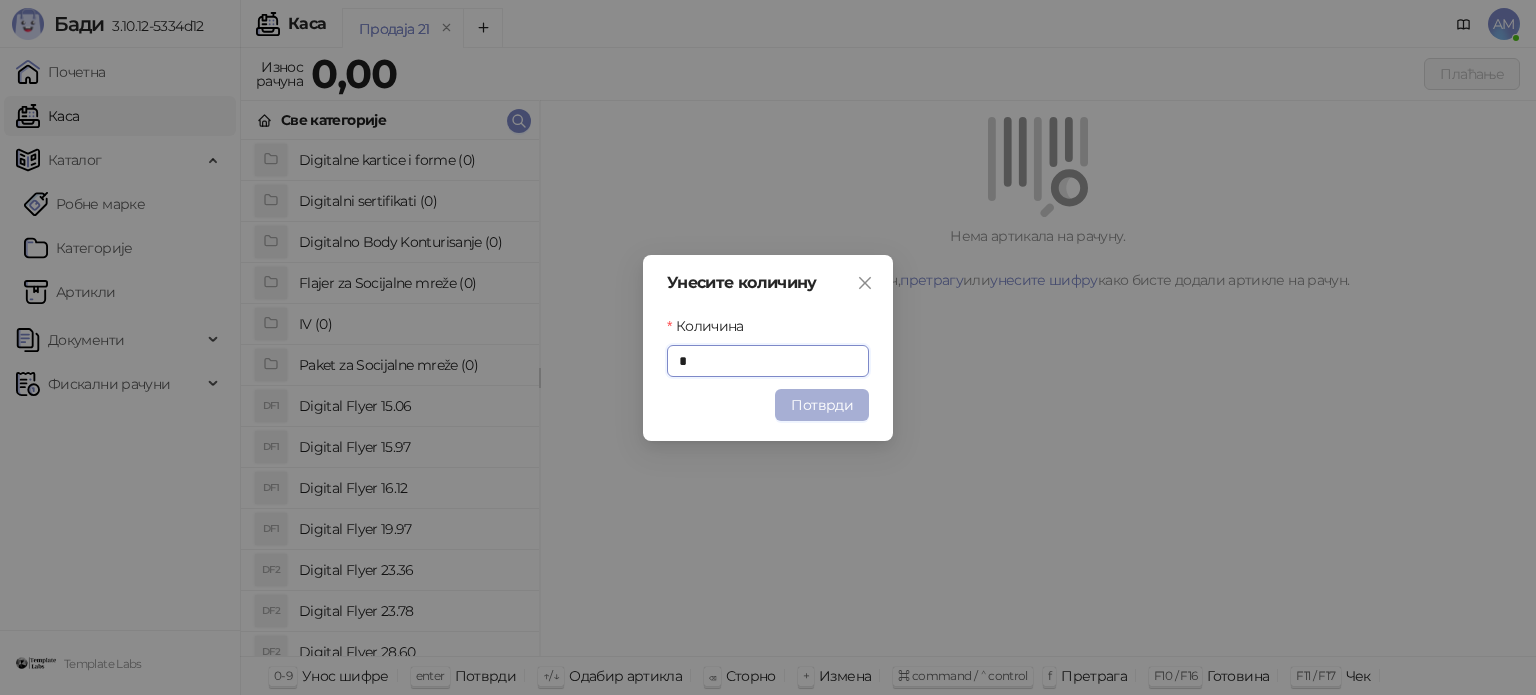 click on "Потврди" at bounding box center (822, 405) 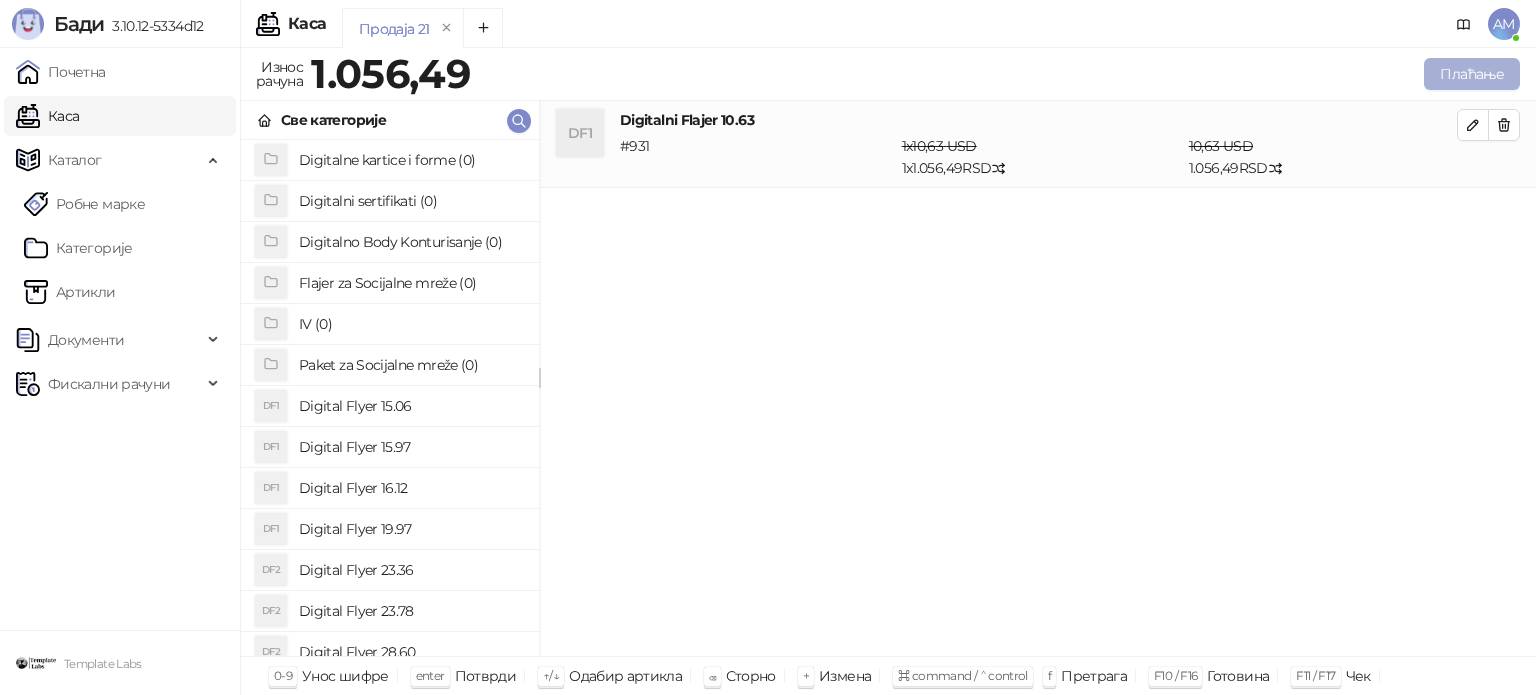 click on "Плаћање" at bounding box center (1472, 74) 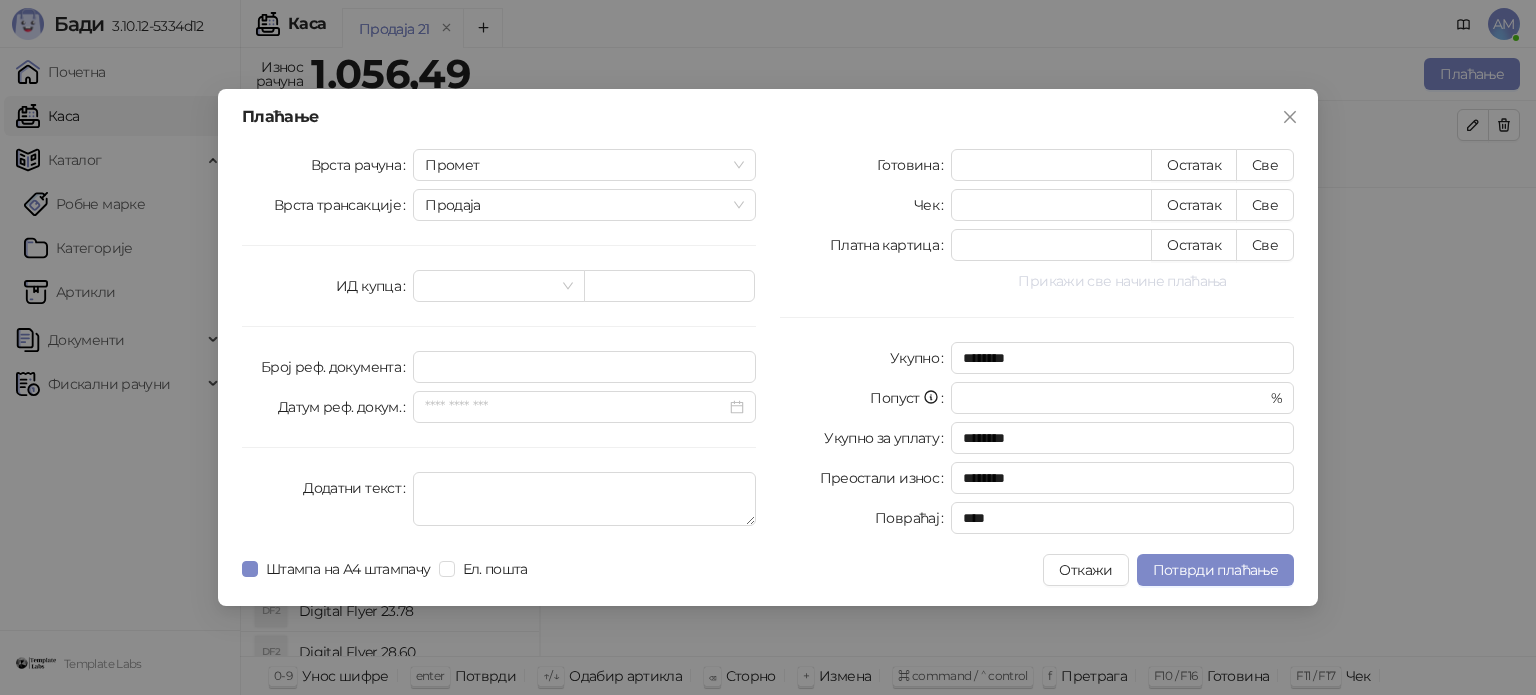 click on "Прикажи све начине плаћања" at bounding box center [1122, 281] 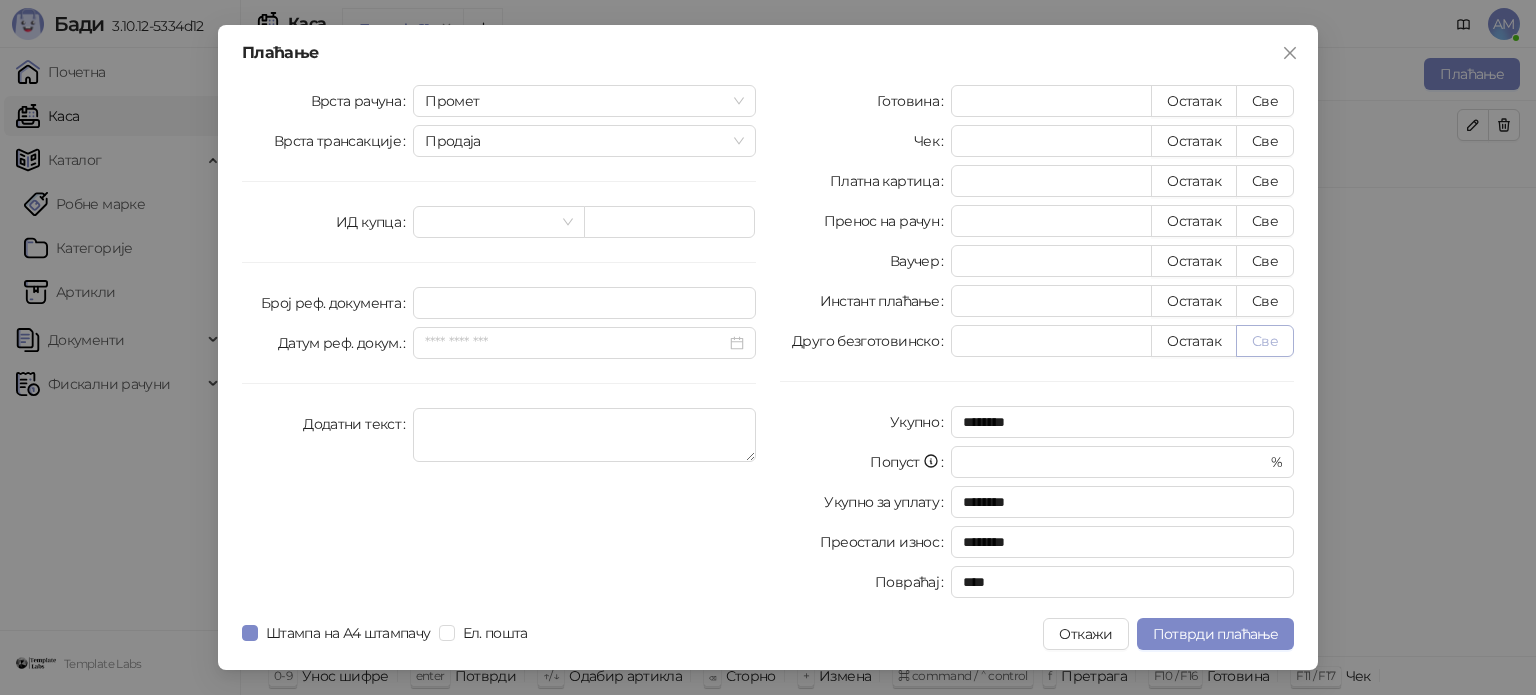 click on "Све" at bounding box center [1265, 341] 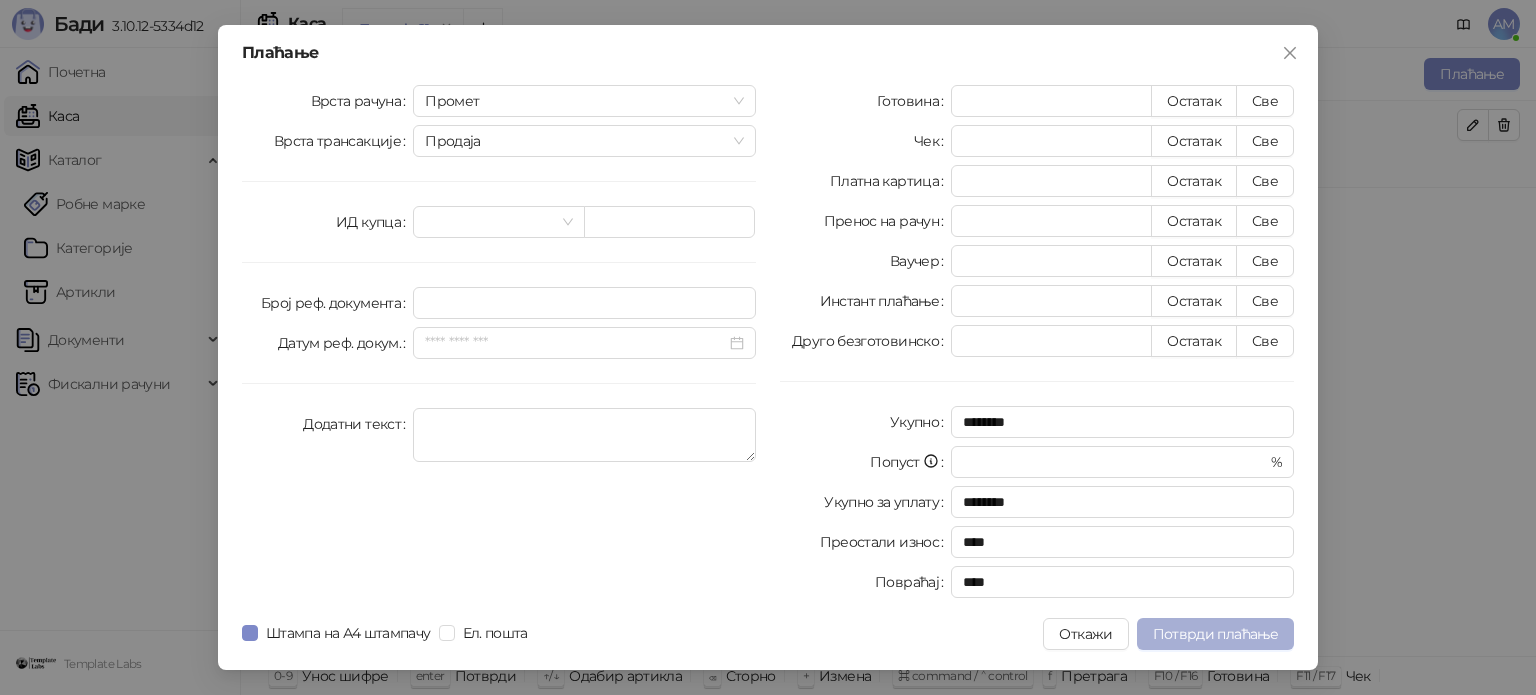 click on "Потврди плаћање" at bounding box center [1215, 634] 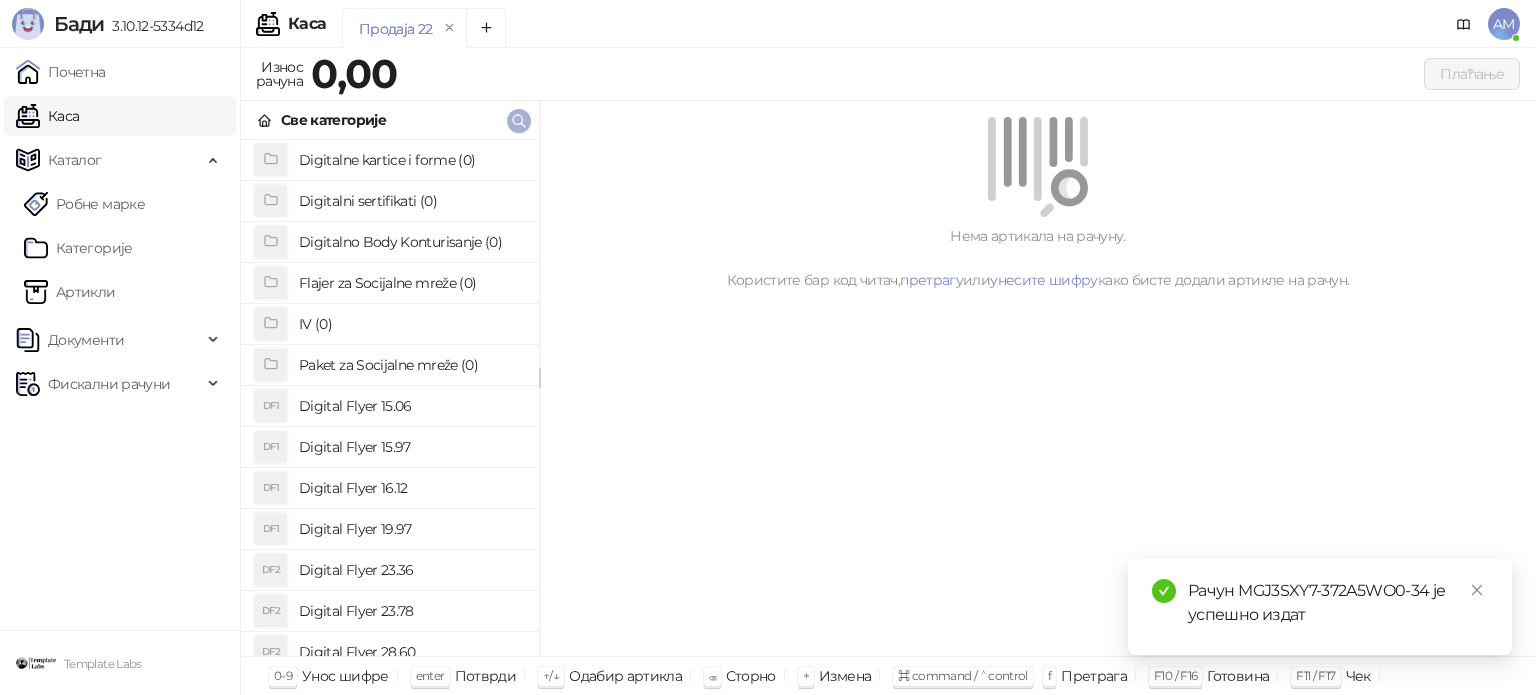 click 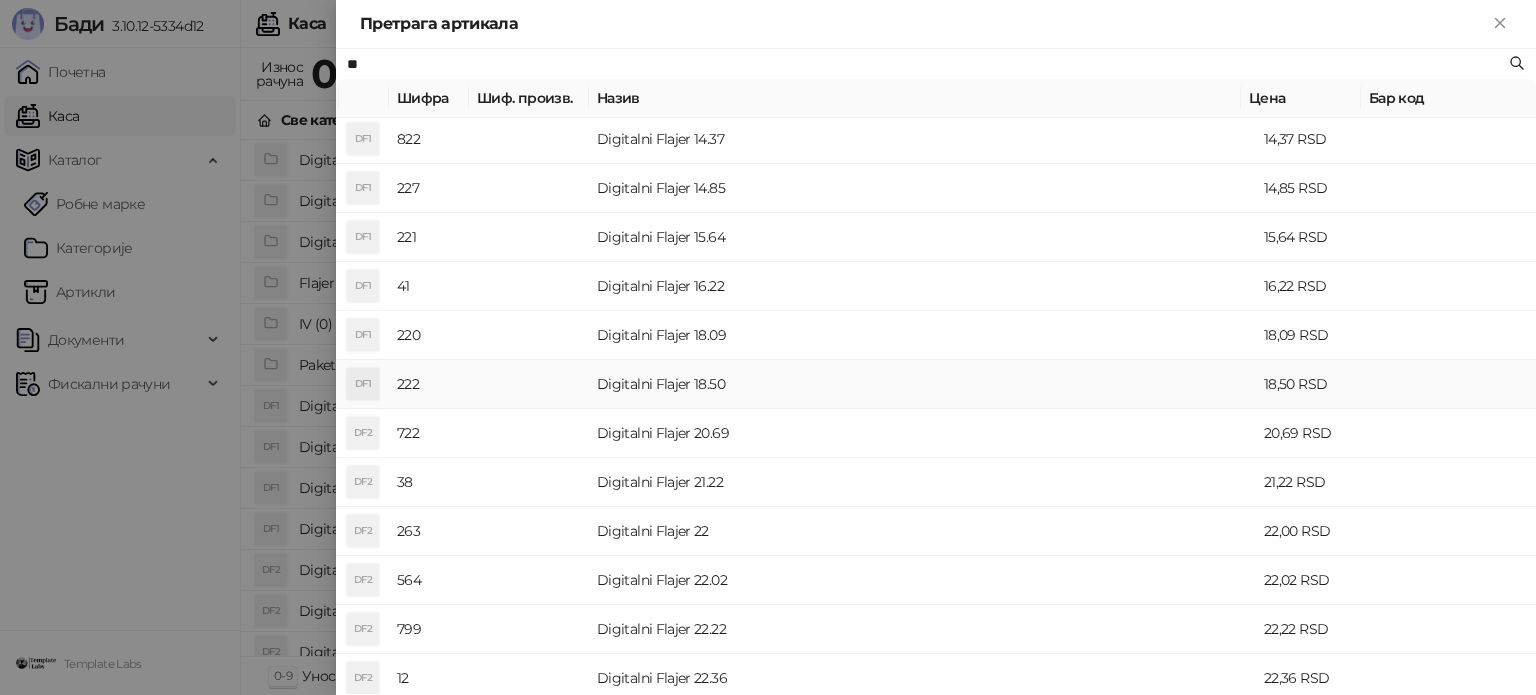 scroll, scrollTop: 300, scrollLeft: 0, axis: vertical 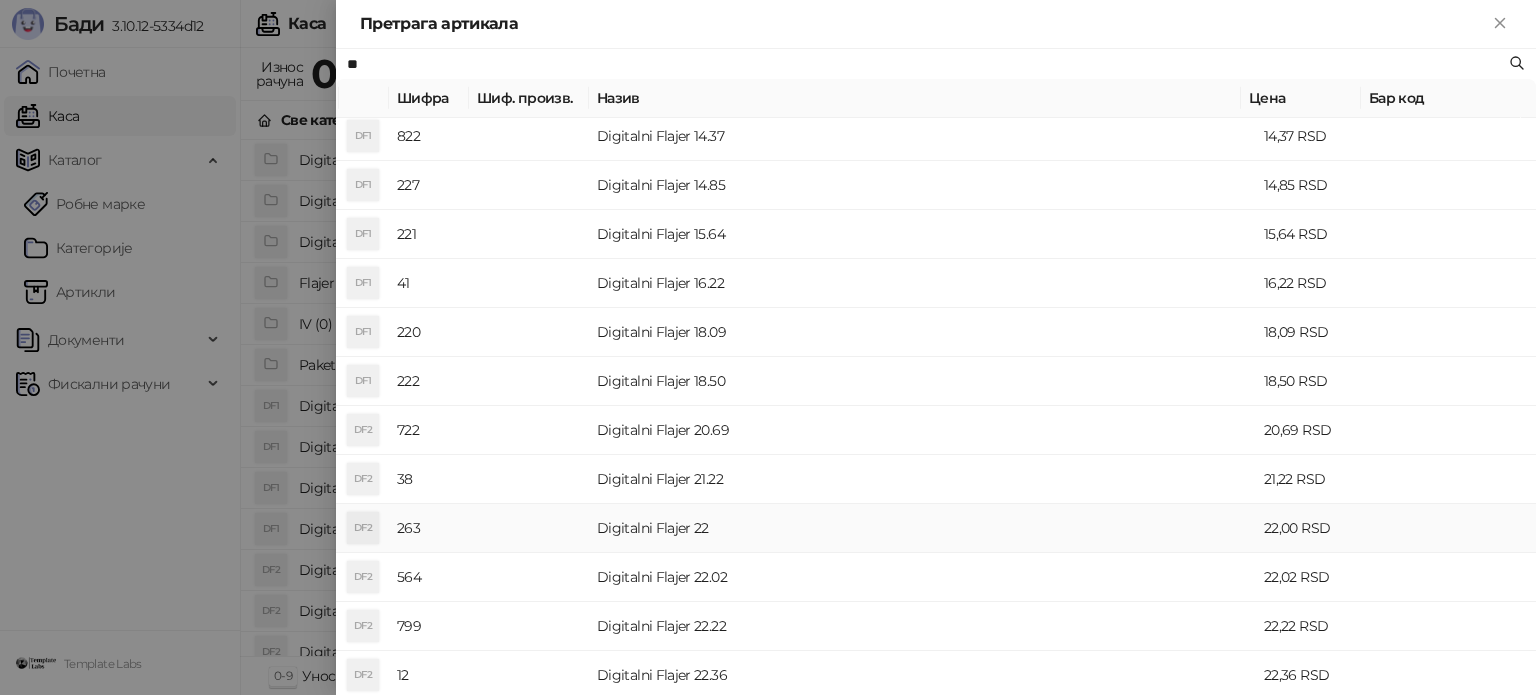 type on "**" 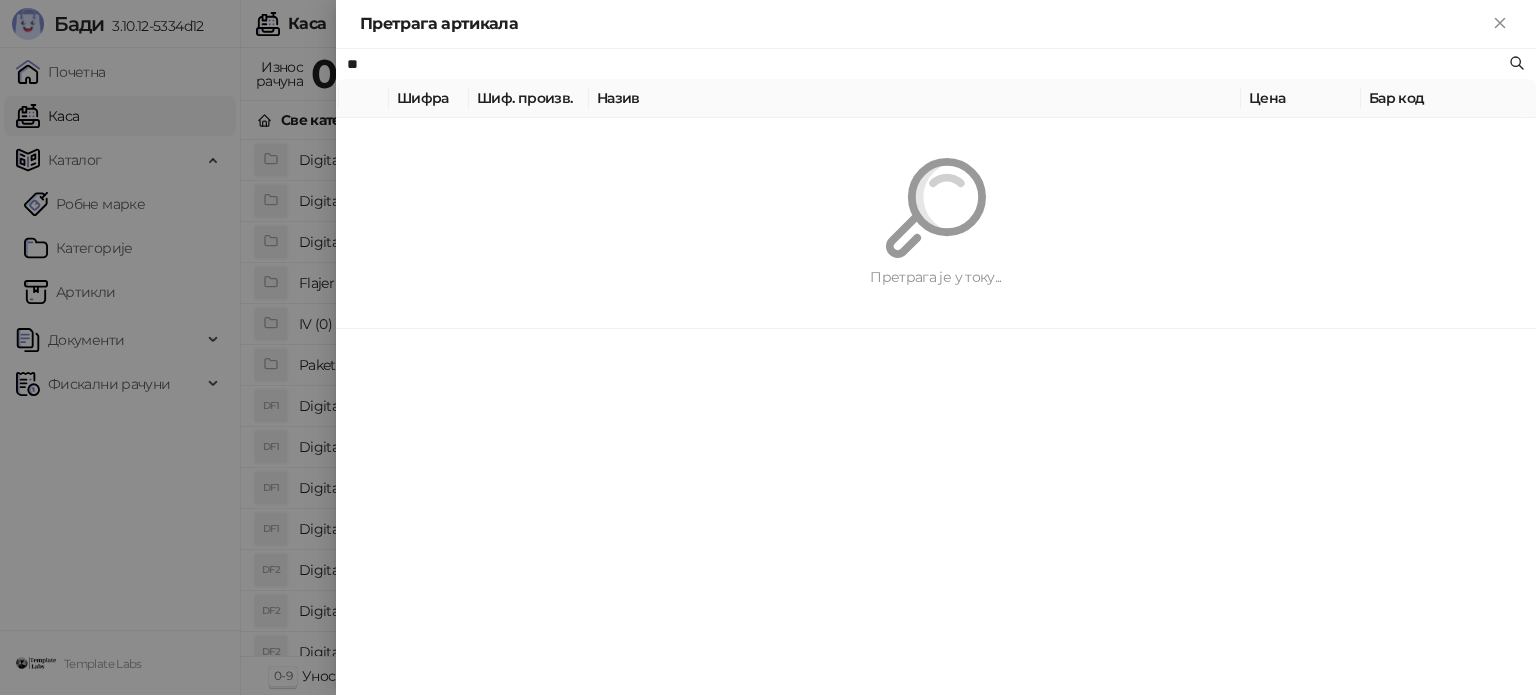 scroll, scrollTop: 0, scrollLeft: 0, axis: both 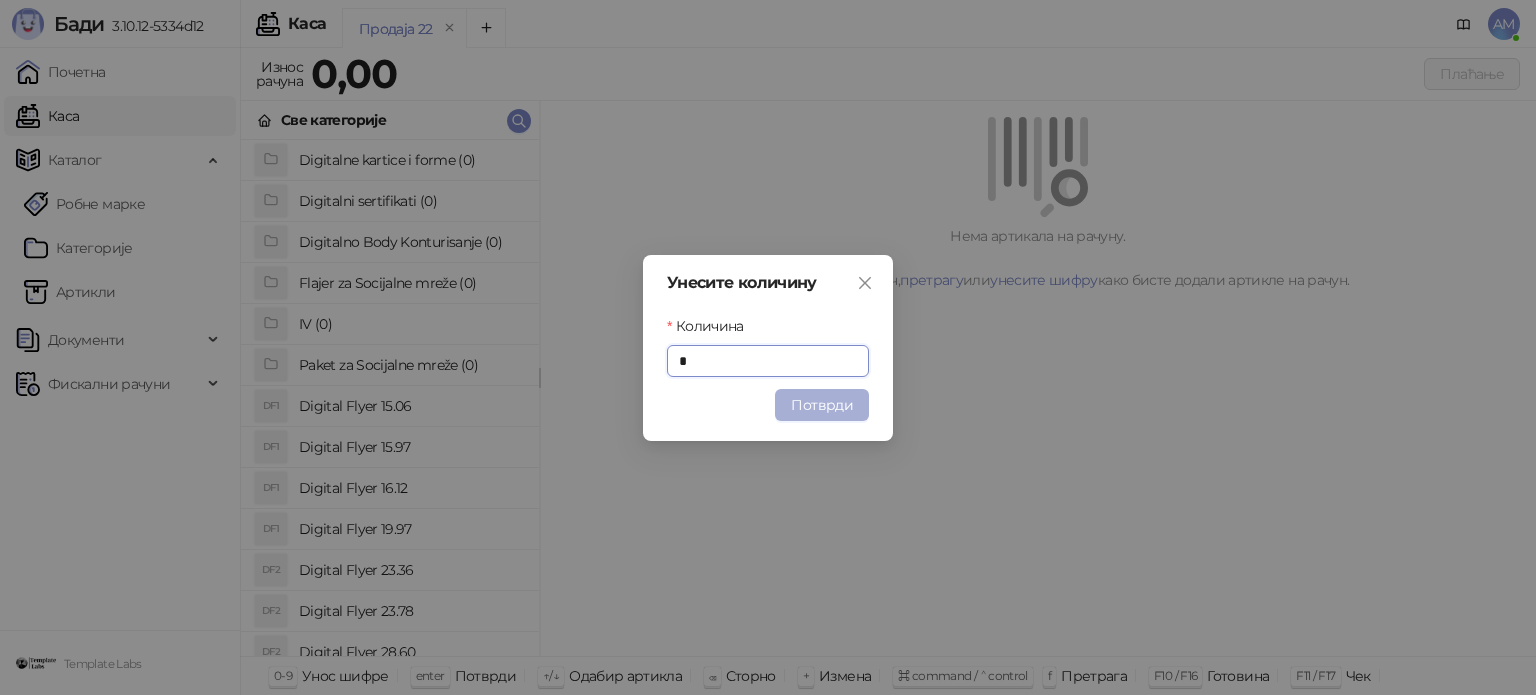 click on "Потврди" at bounding box center (822, 405) 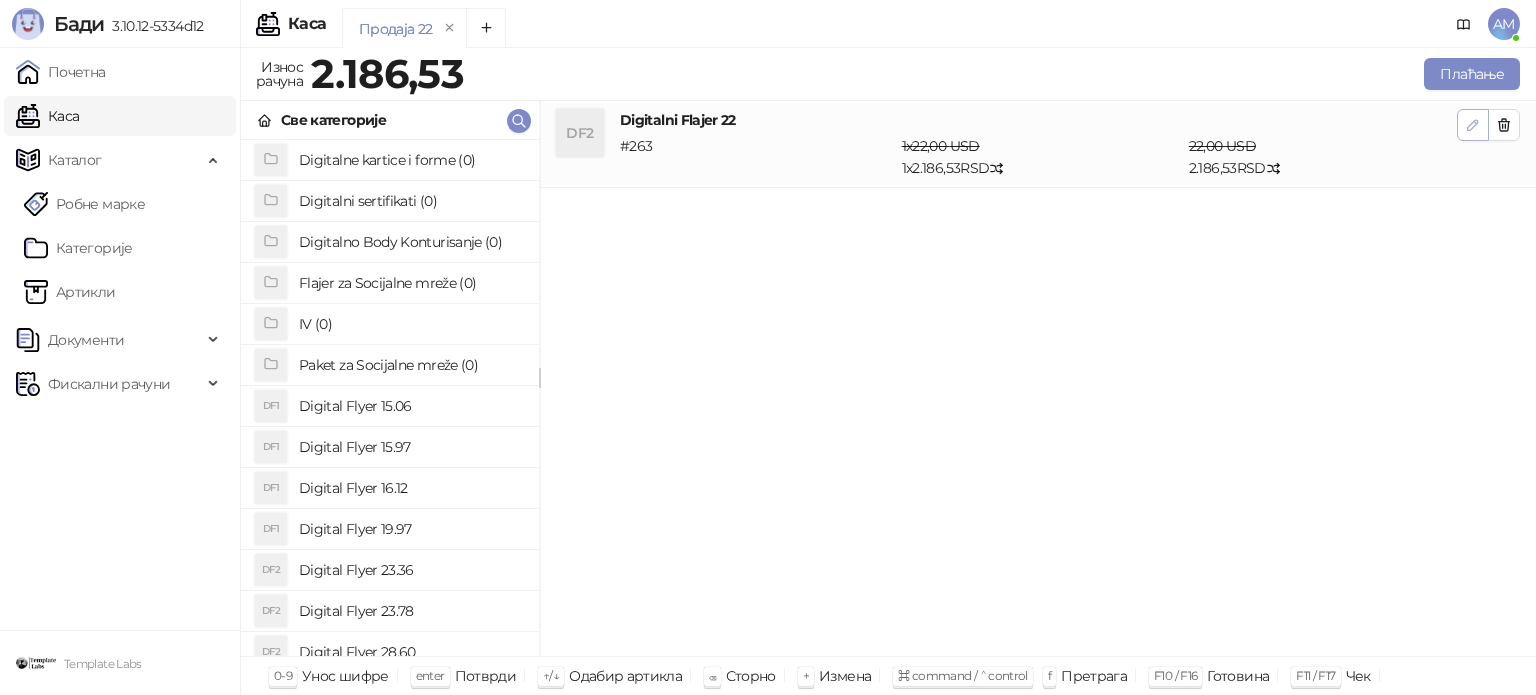 click 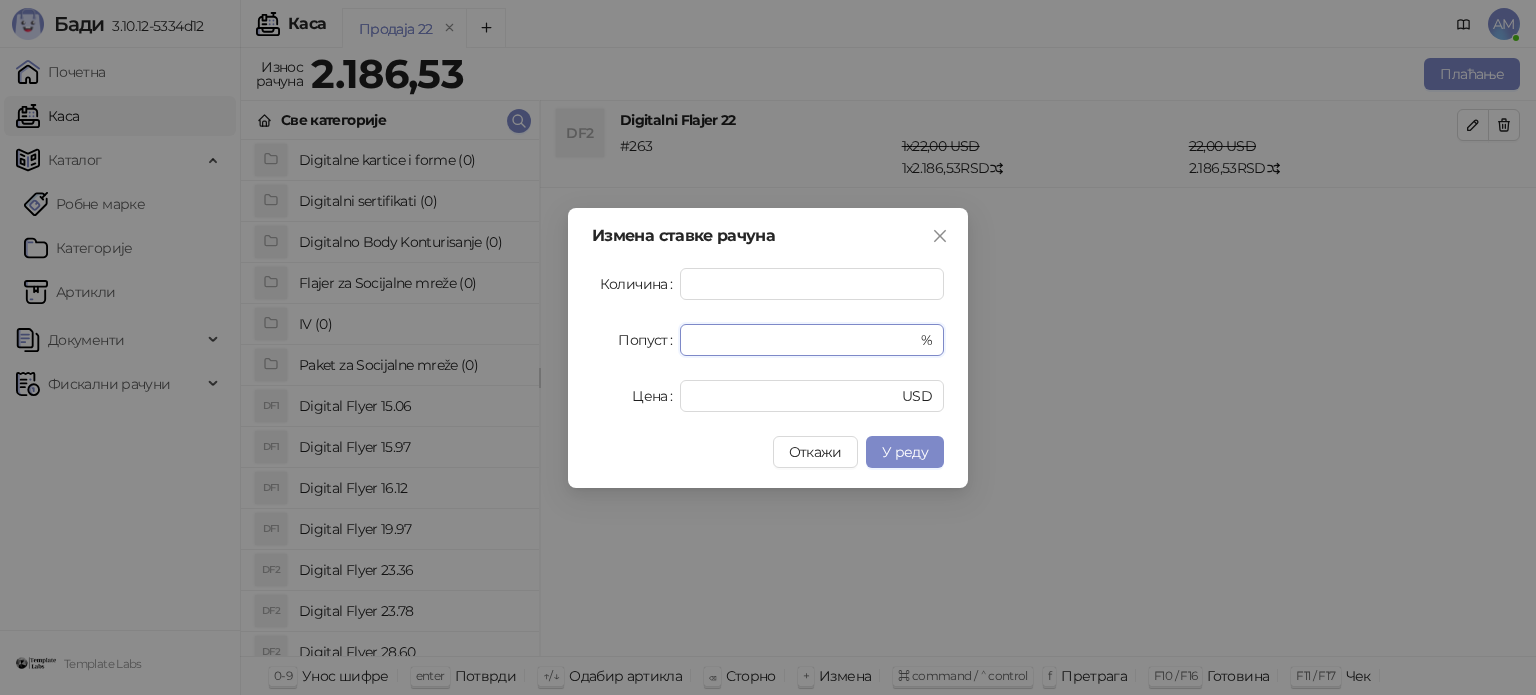 drag, startPoint x: 713, startPoint y: 344, endPoint x: 678, endPoint y: 346, distance: 35.057095 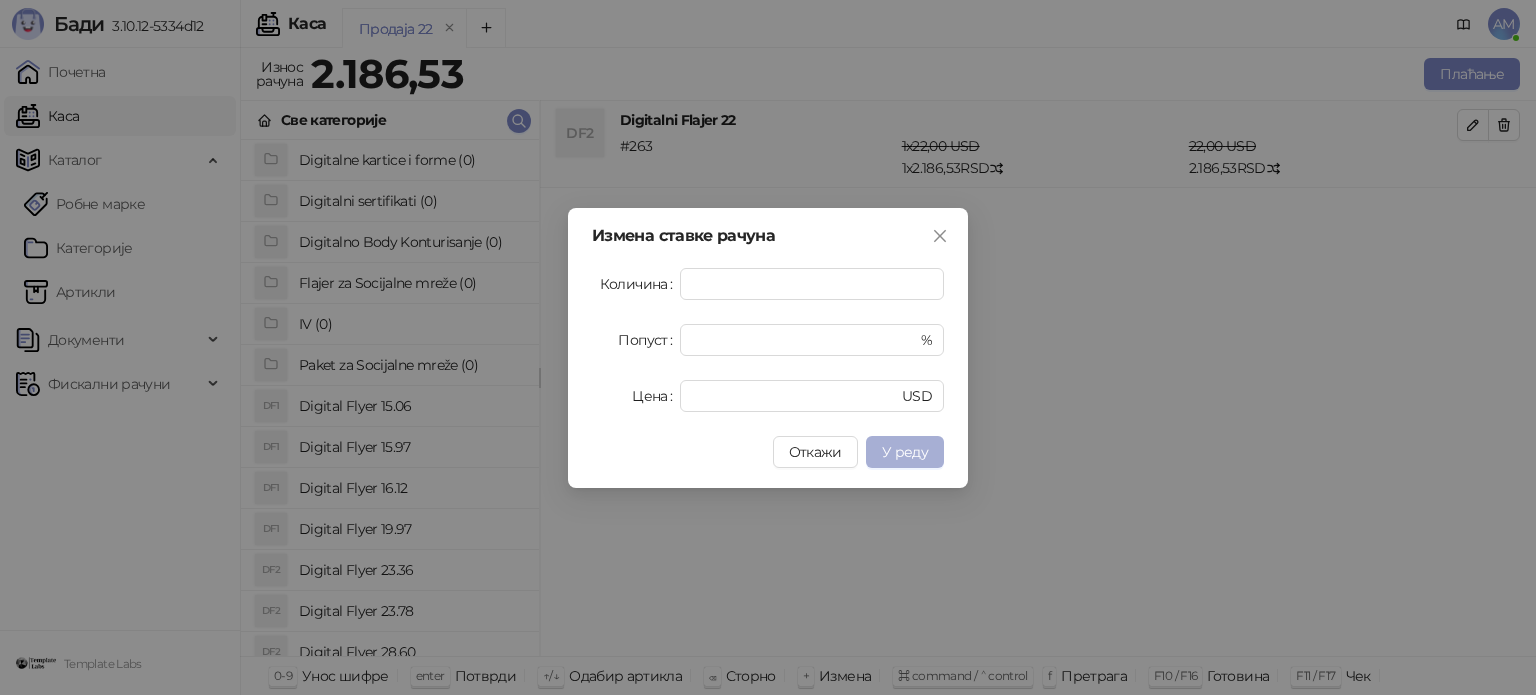 click on "У реду" at bounding box center [905, 452] 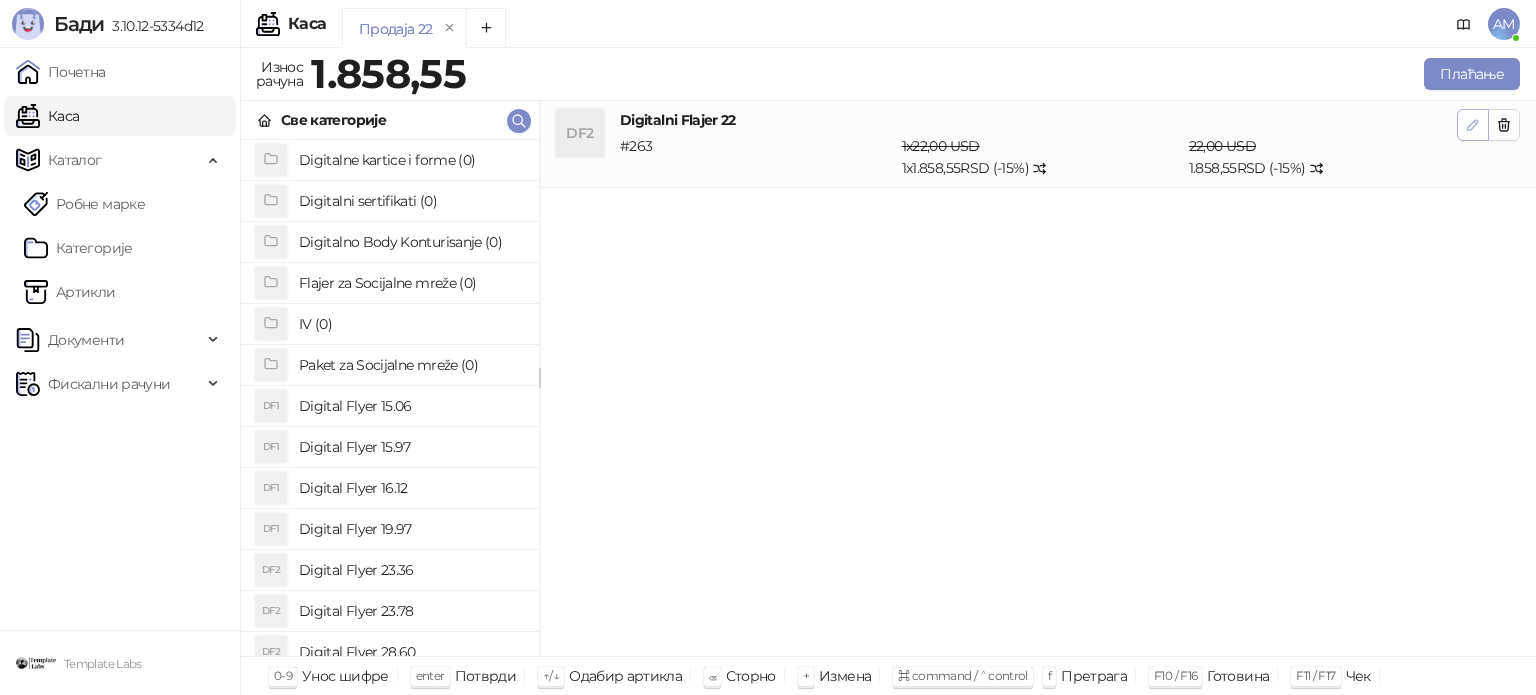 click 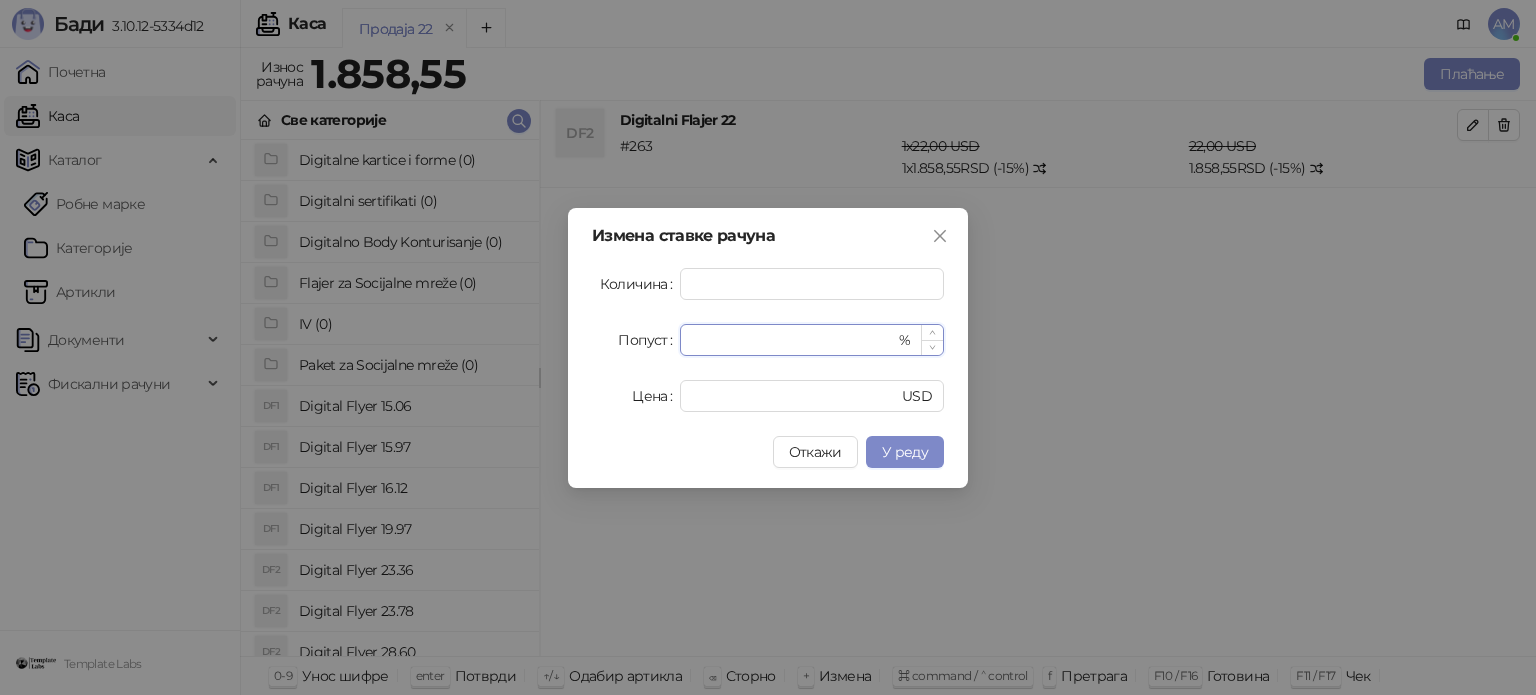 type on "**" 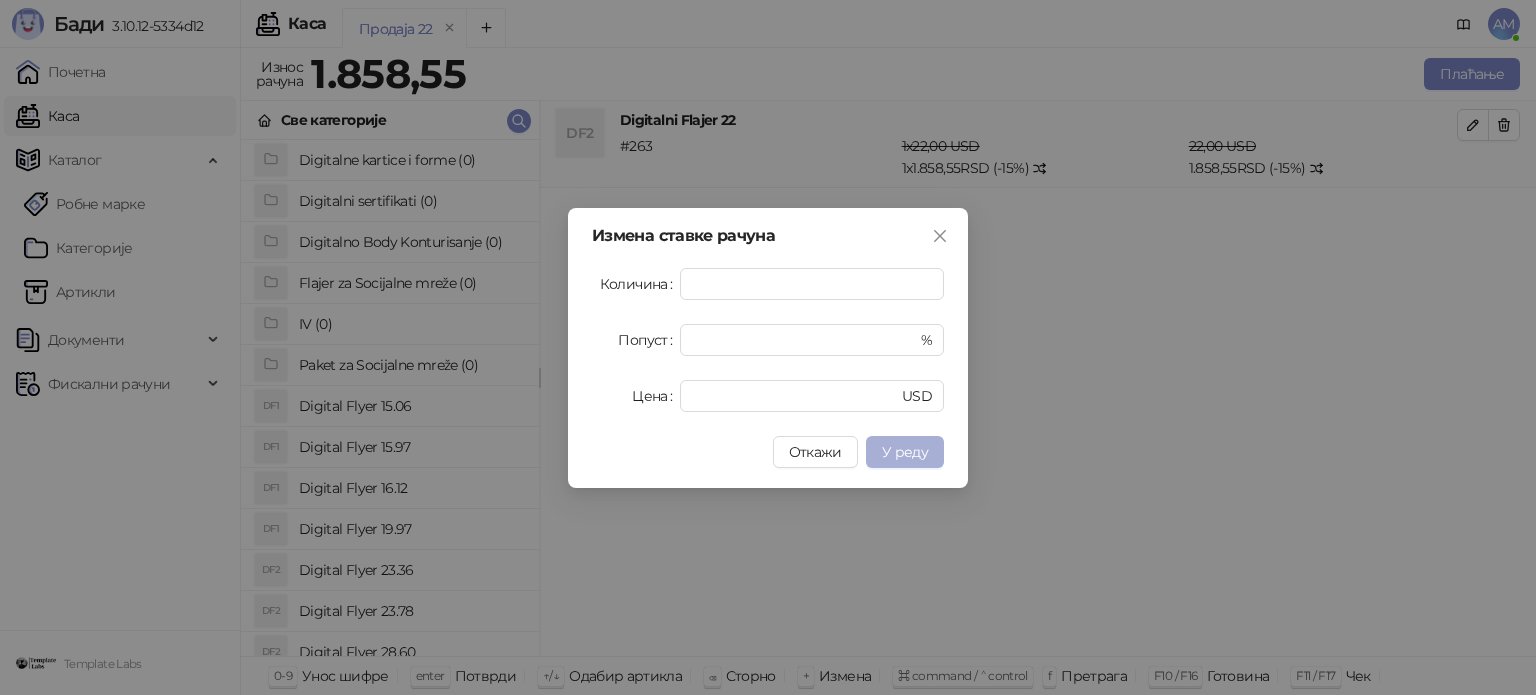 click on "У реду" at bounding box center [905, 452] 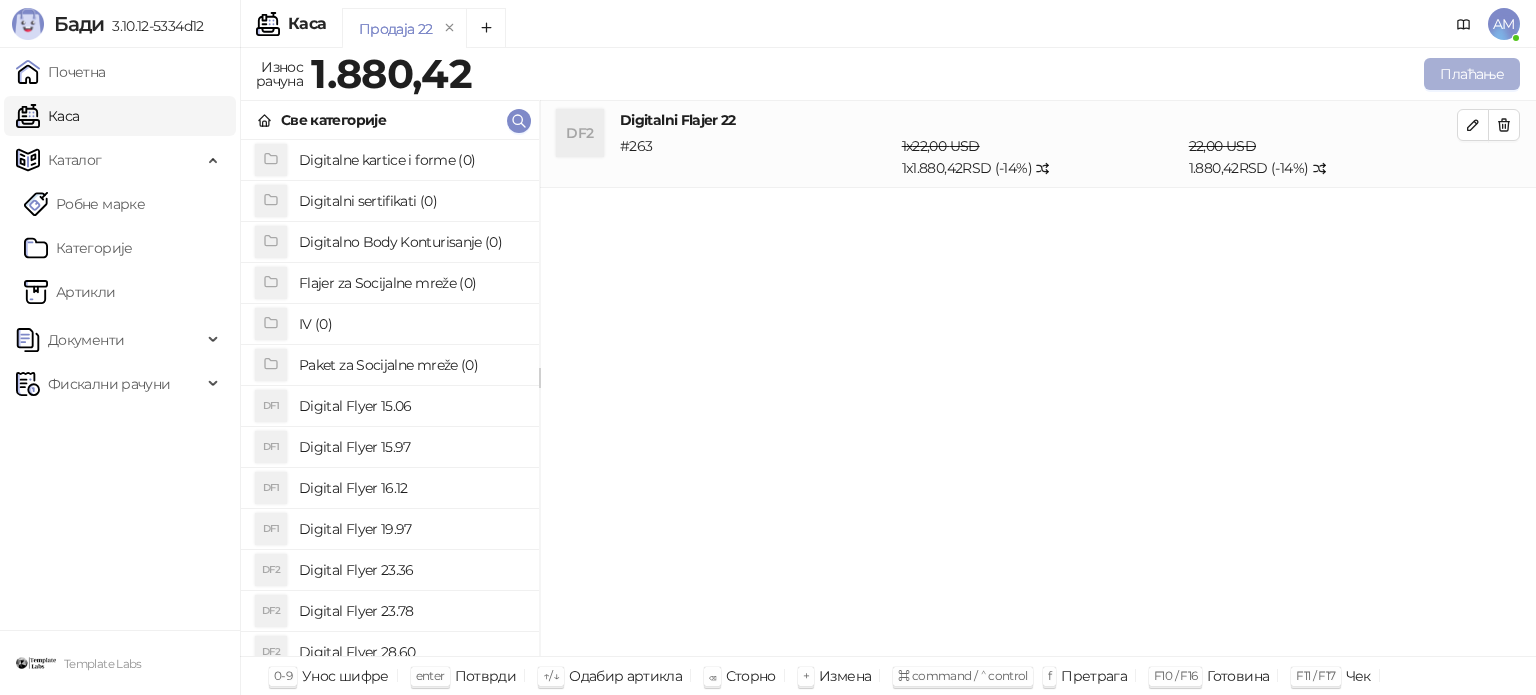 click on "Плаћање" at bounding box center [1472, 74] 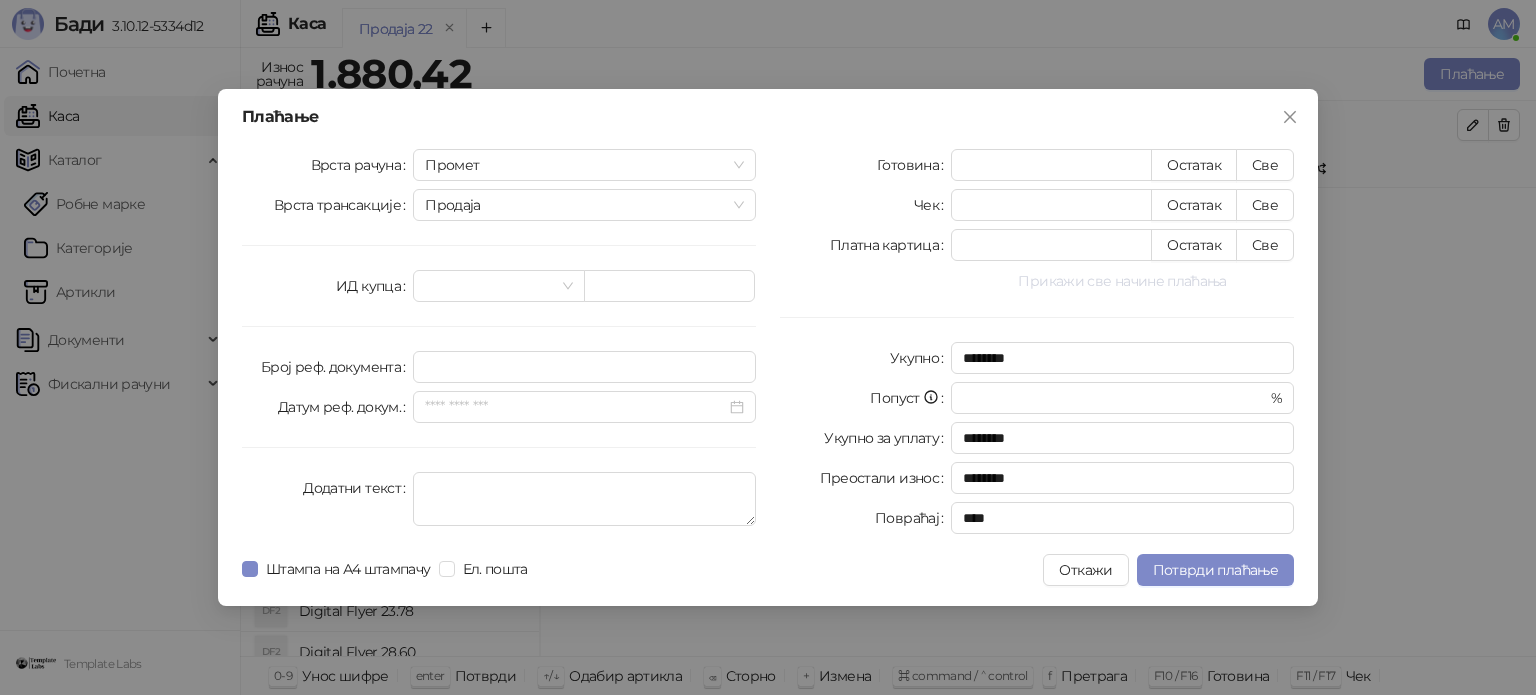 click on "Прикажи све начине плаћања" at bounding box center [1122, 281] 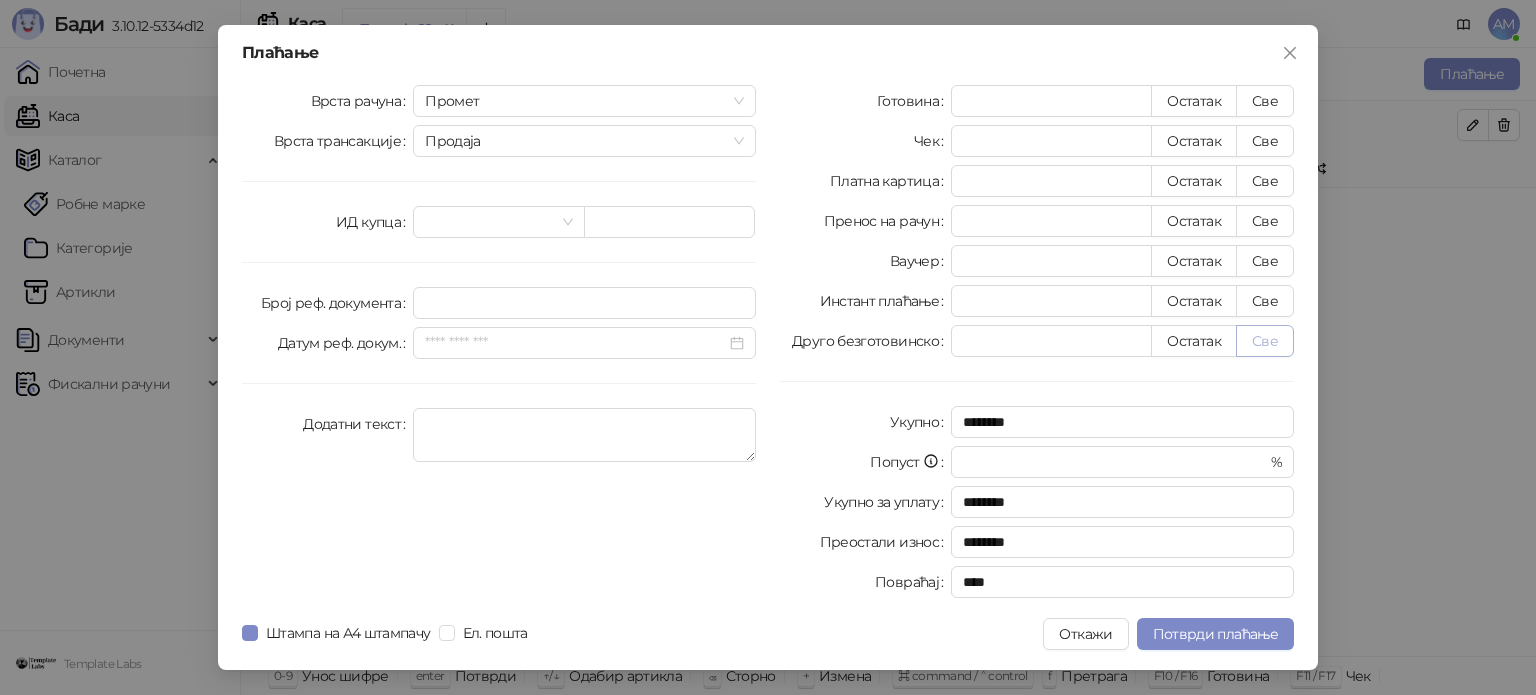 click on "Све" at bounding box center [1265, 341] 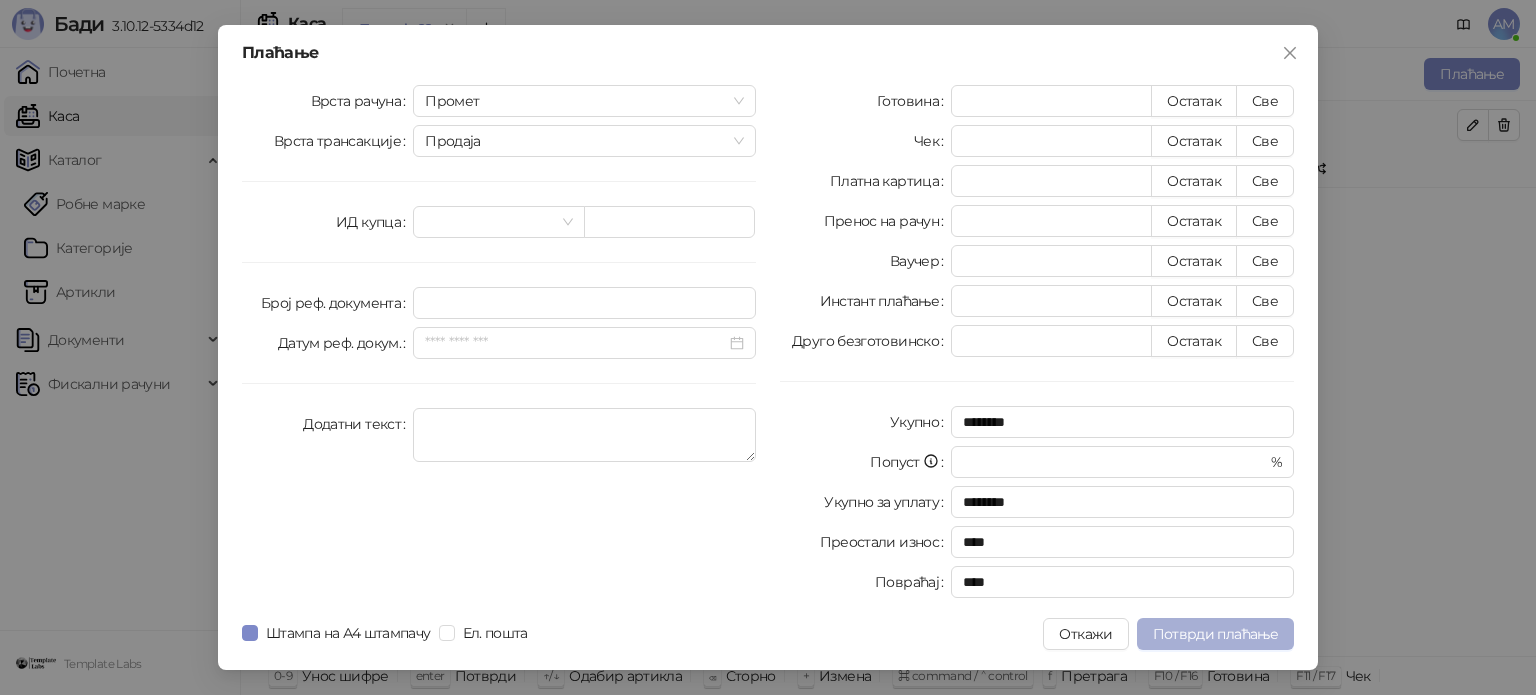 click on "Потврди плаћање" at bounding box center [1215, 634] 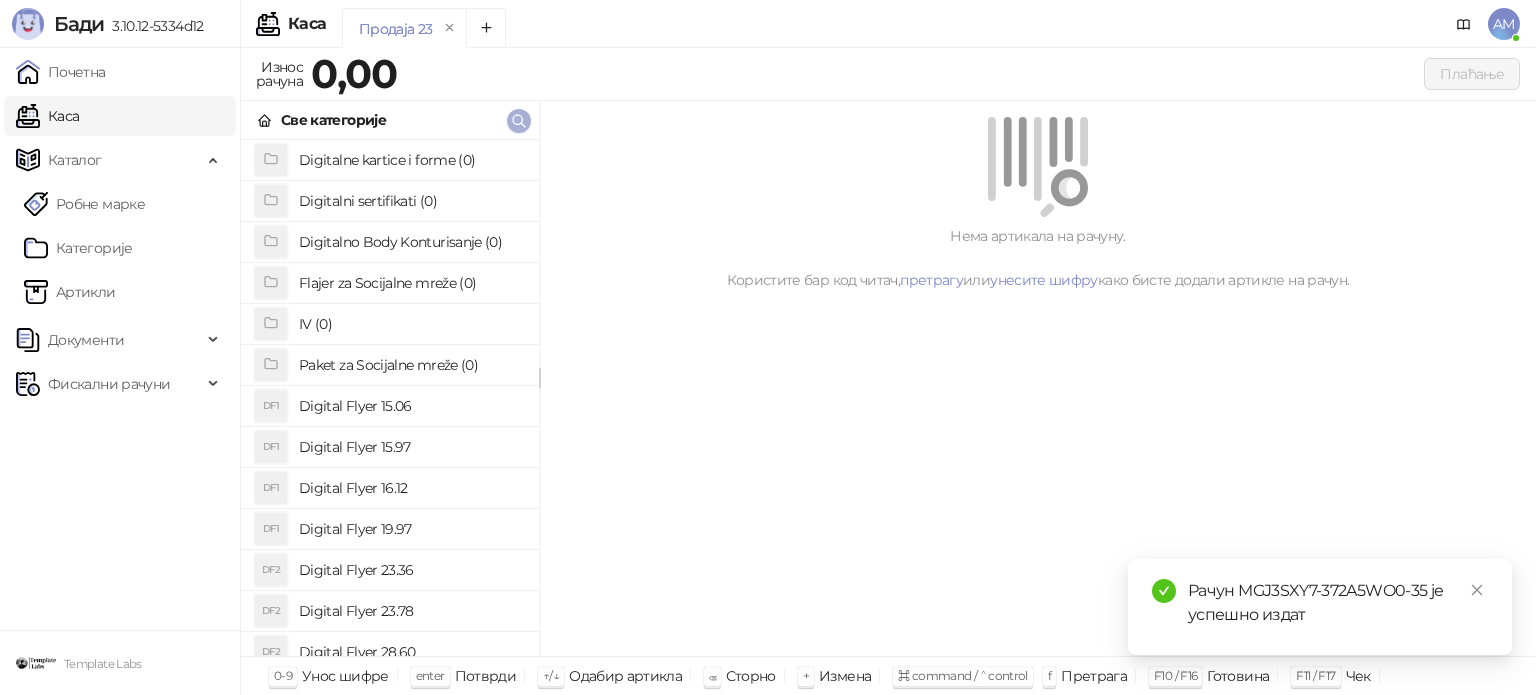 click 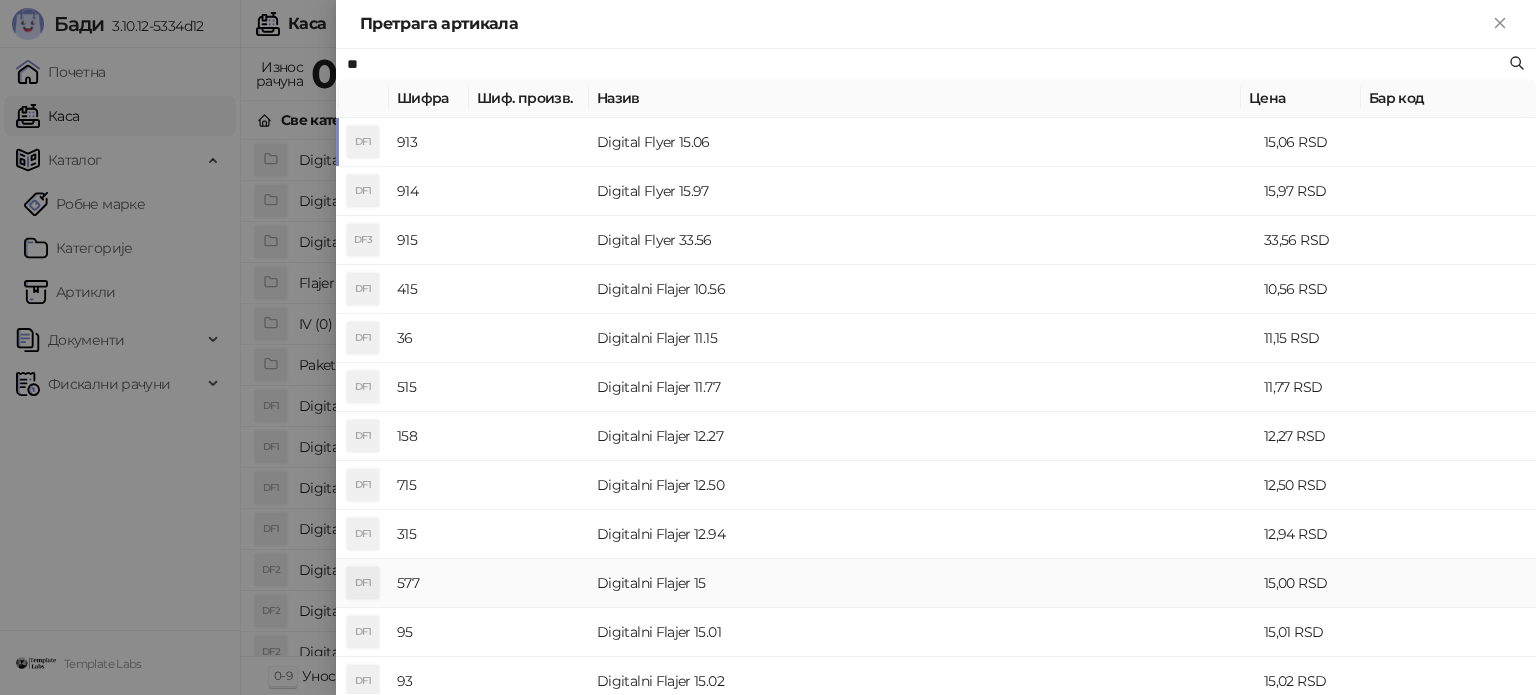 click on "Digitalni Flajer 15" at bounding box center (922, 583) 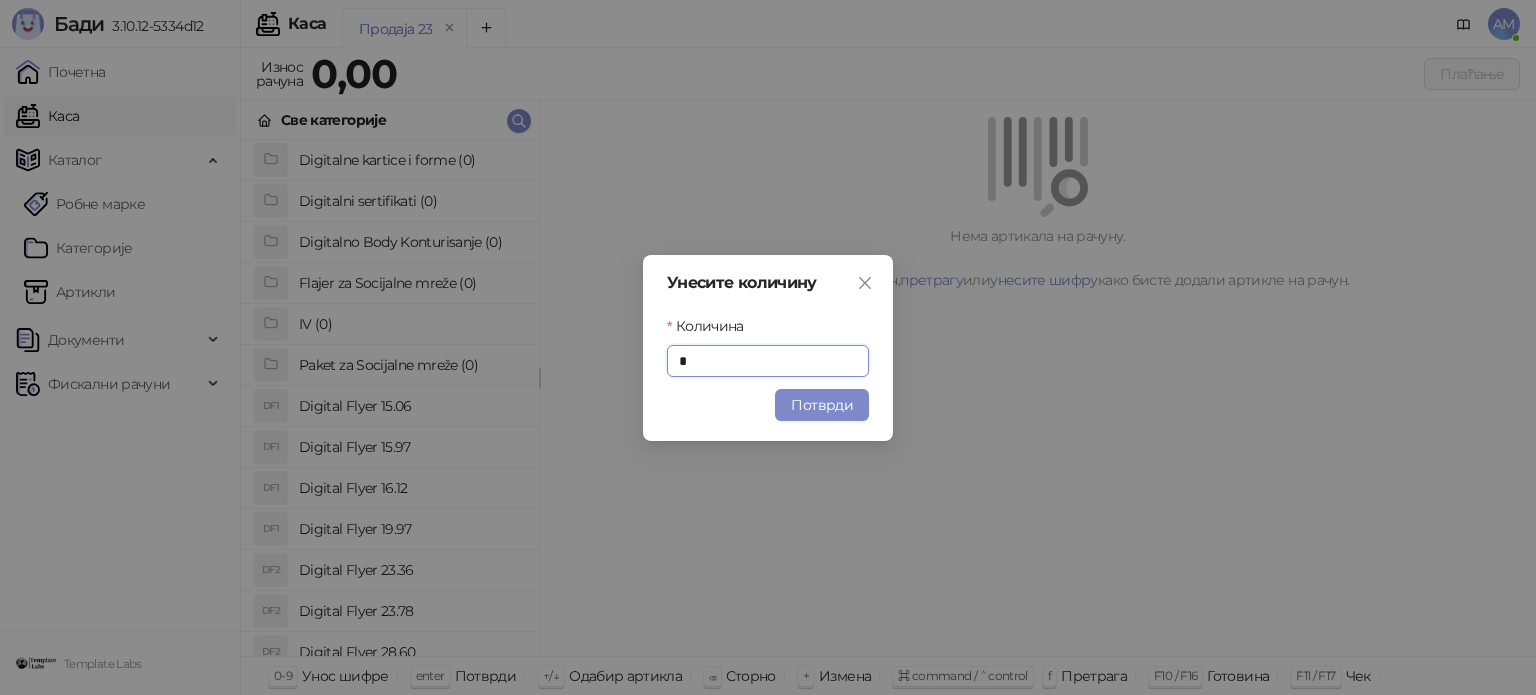 click on "Потврди" at bounding box center [822, 405] 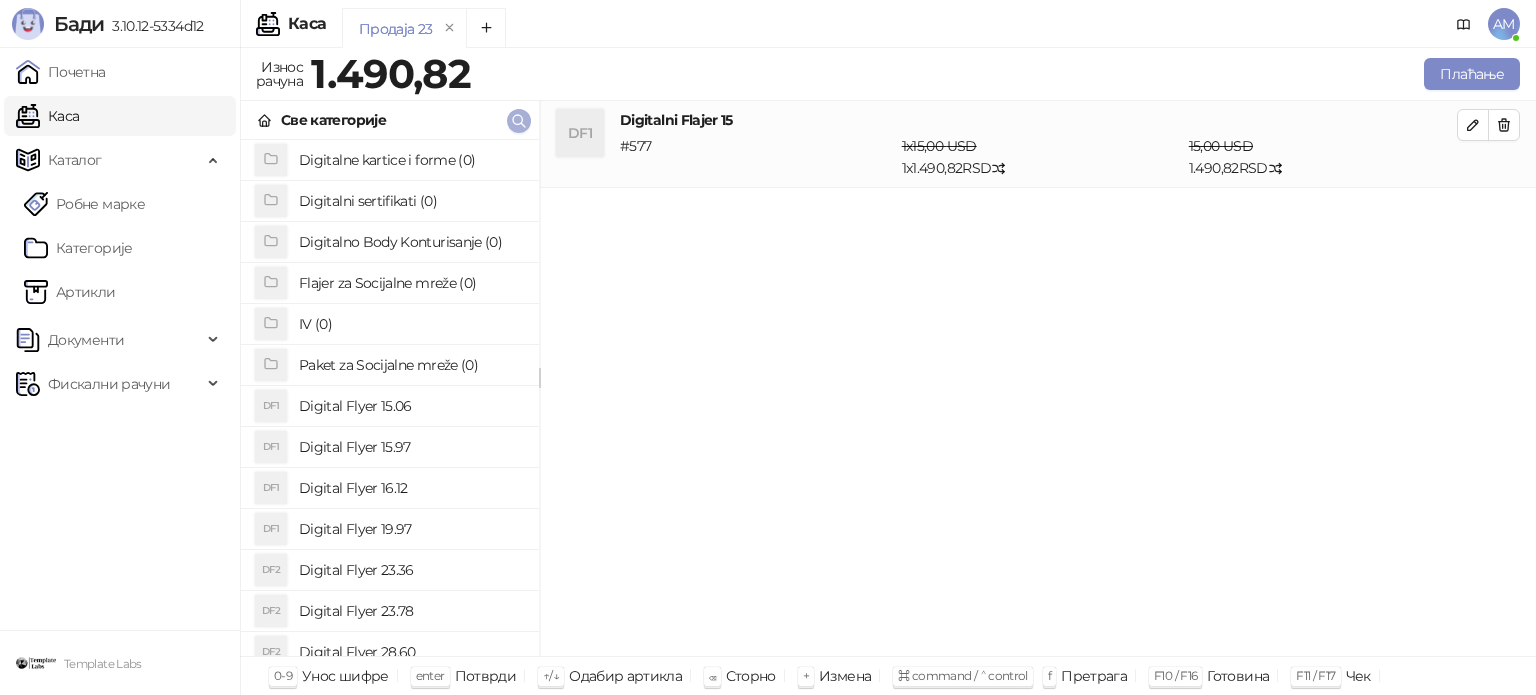 click 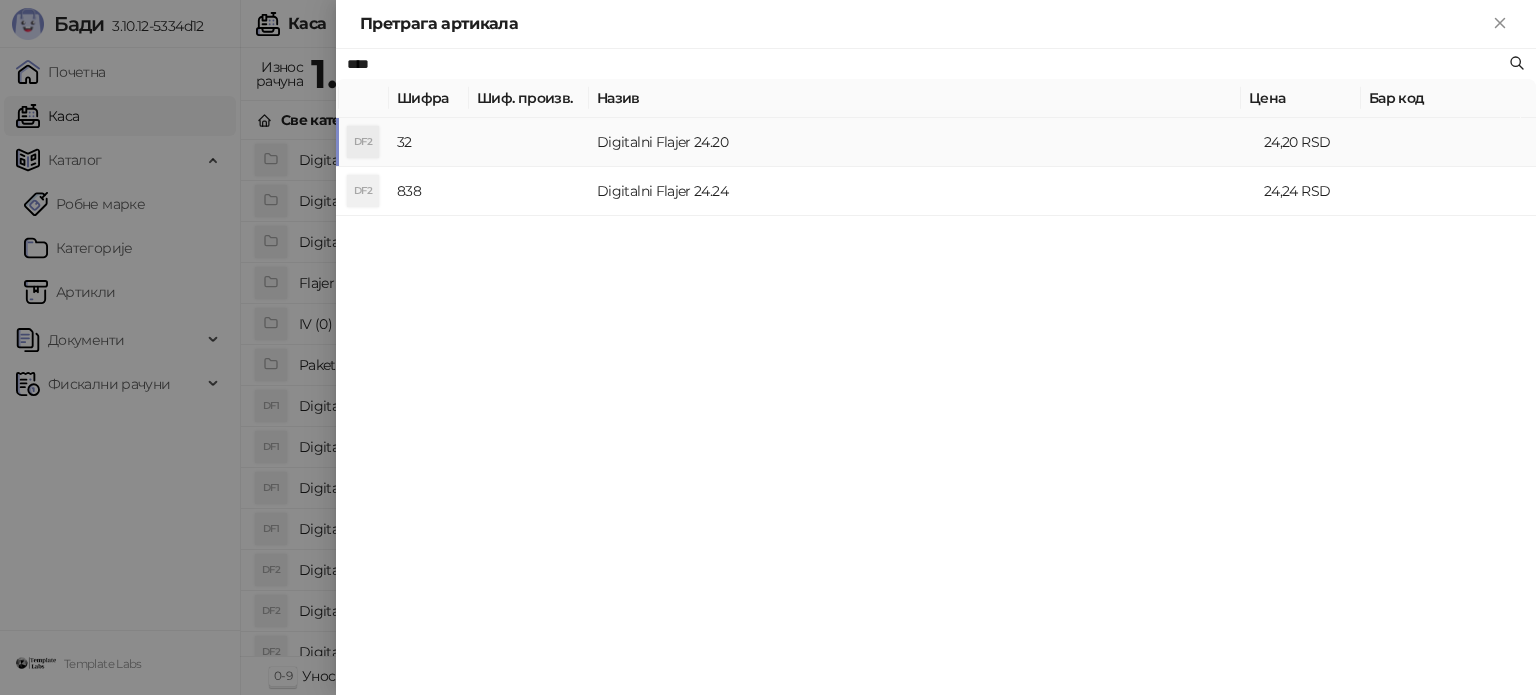 click at bounding box center [529, 142] 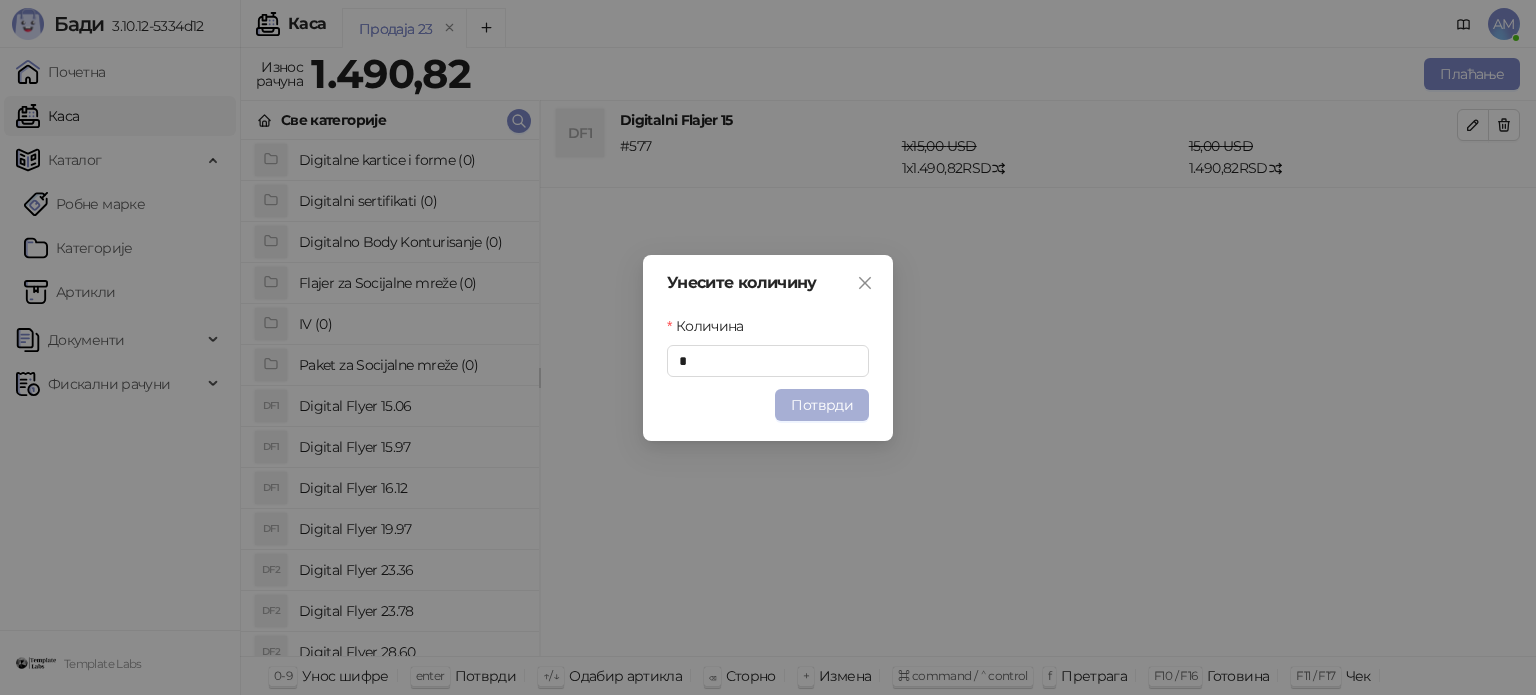 click on "Потврди" at bounding box center [822, 405] 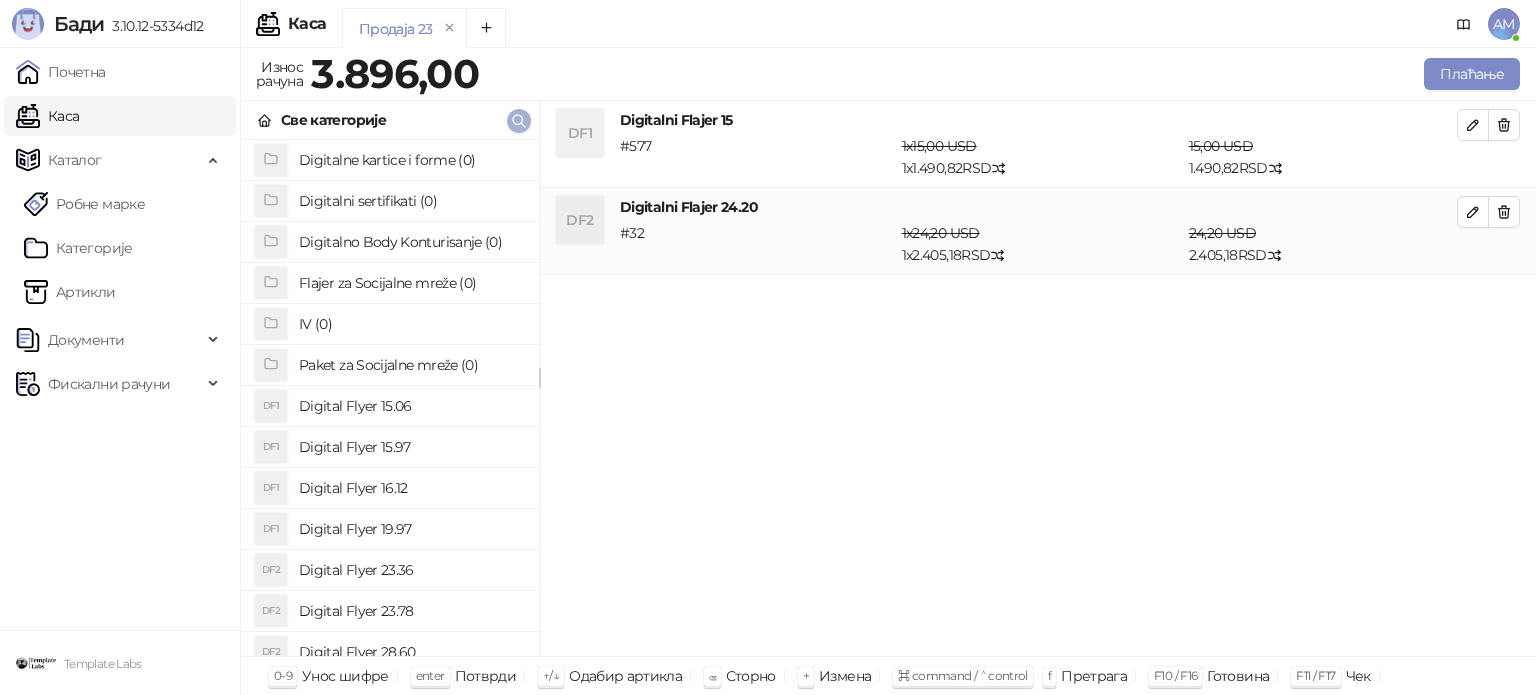click 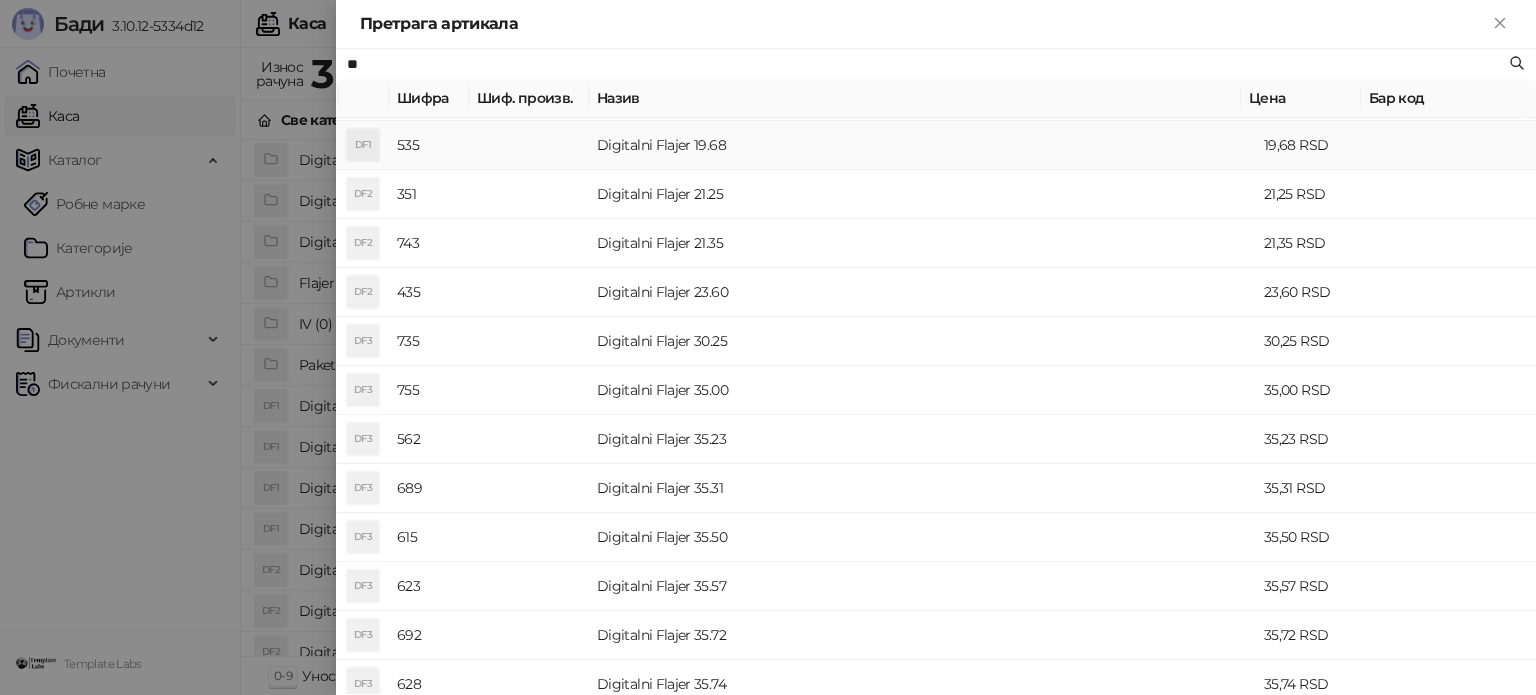 scroll, scrollTop: 300, scrollLeft: 0, axis: vertical 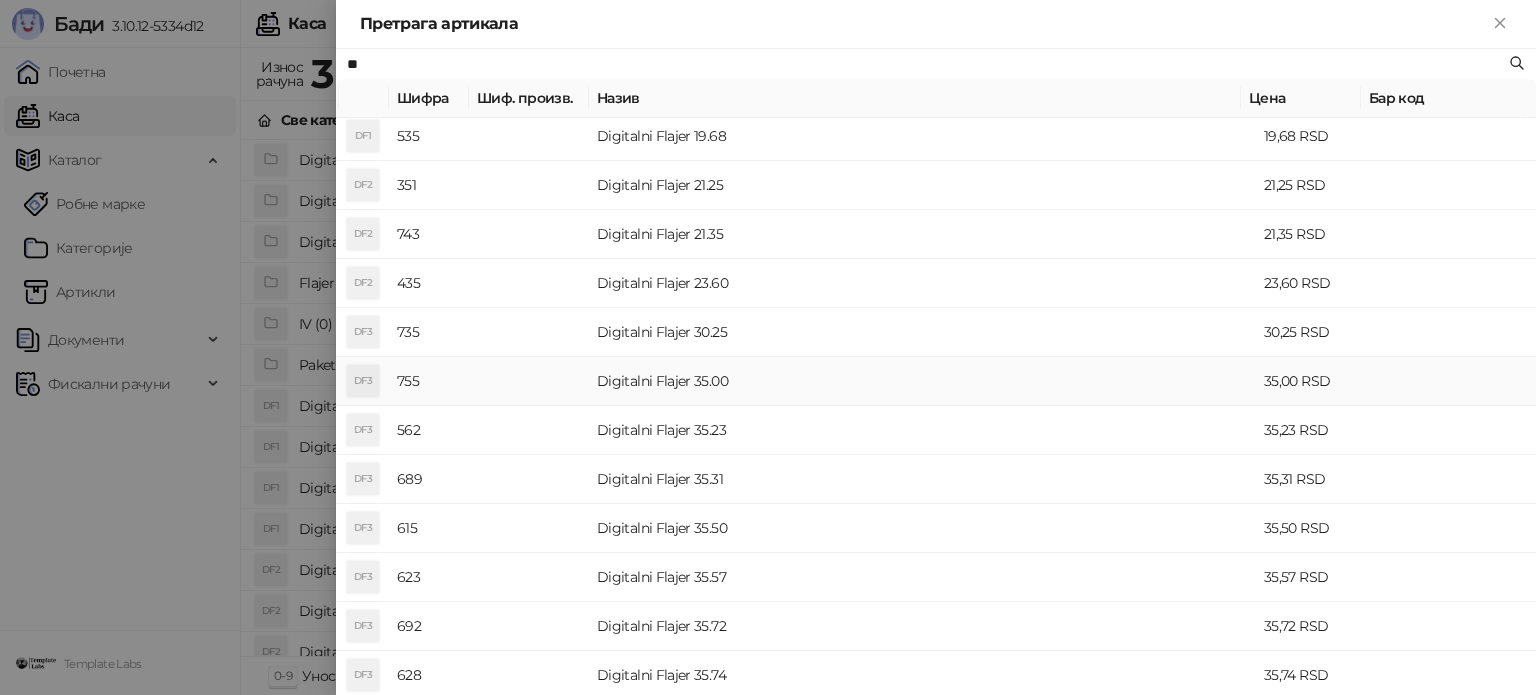 type on "**" 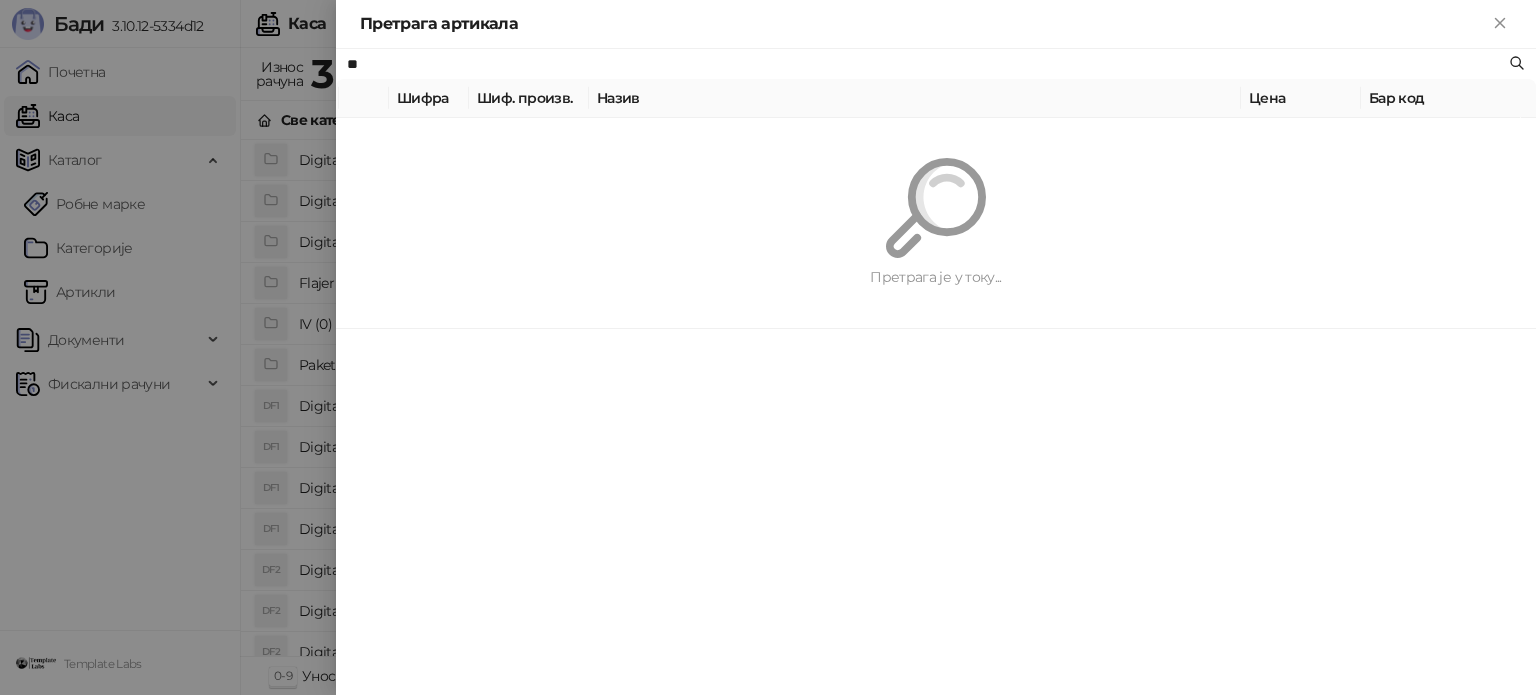 scroll, scrollTop: 0, scrollLeft: 0, axis: both 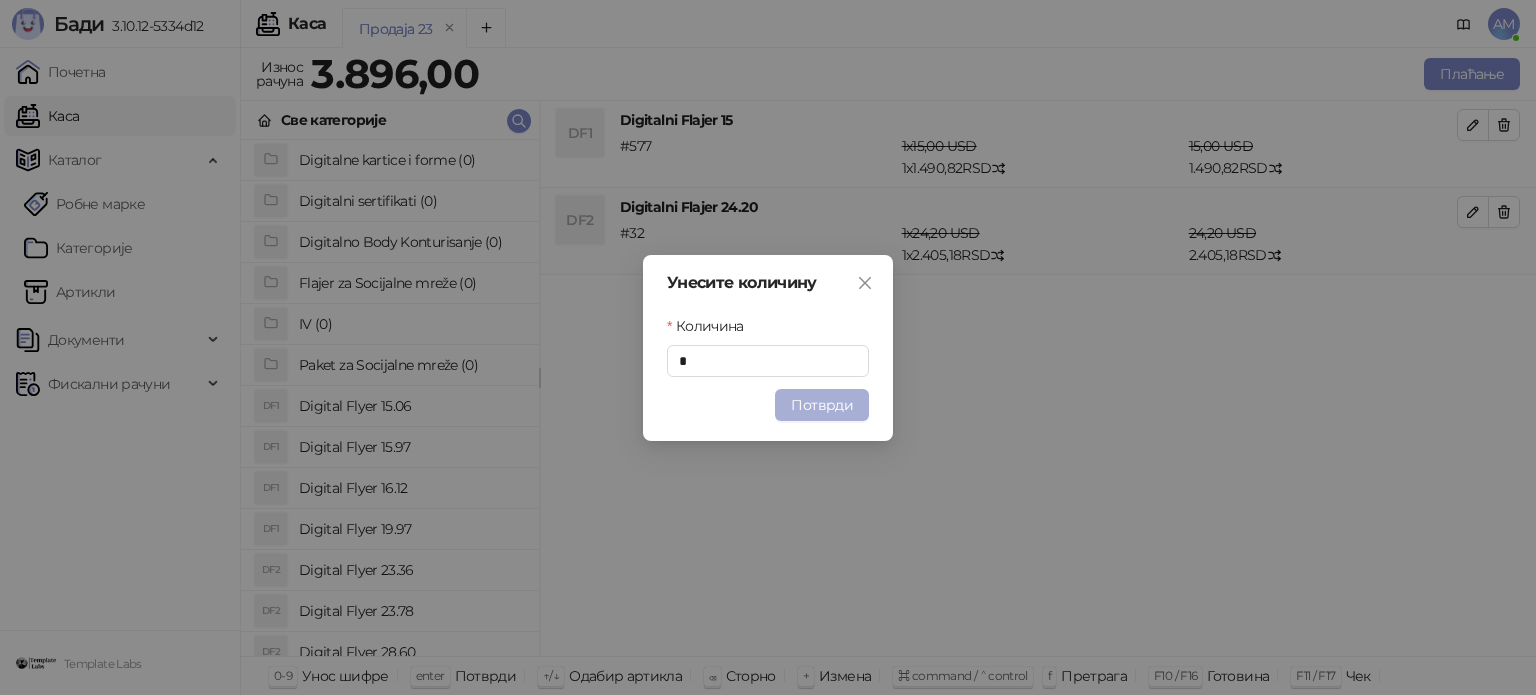click on "Потврди" at bounding box center [822, 405] 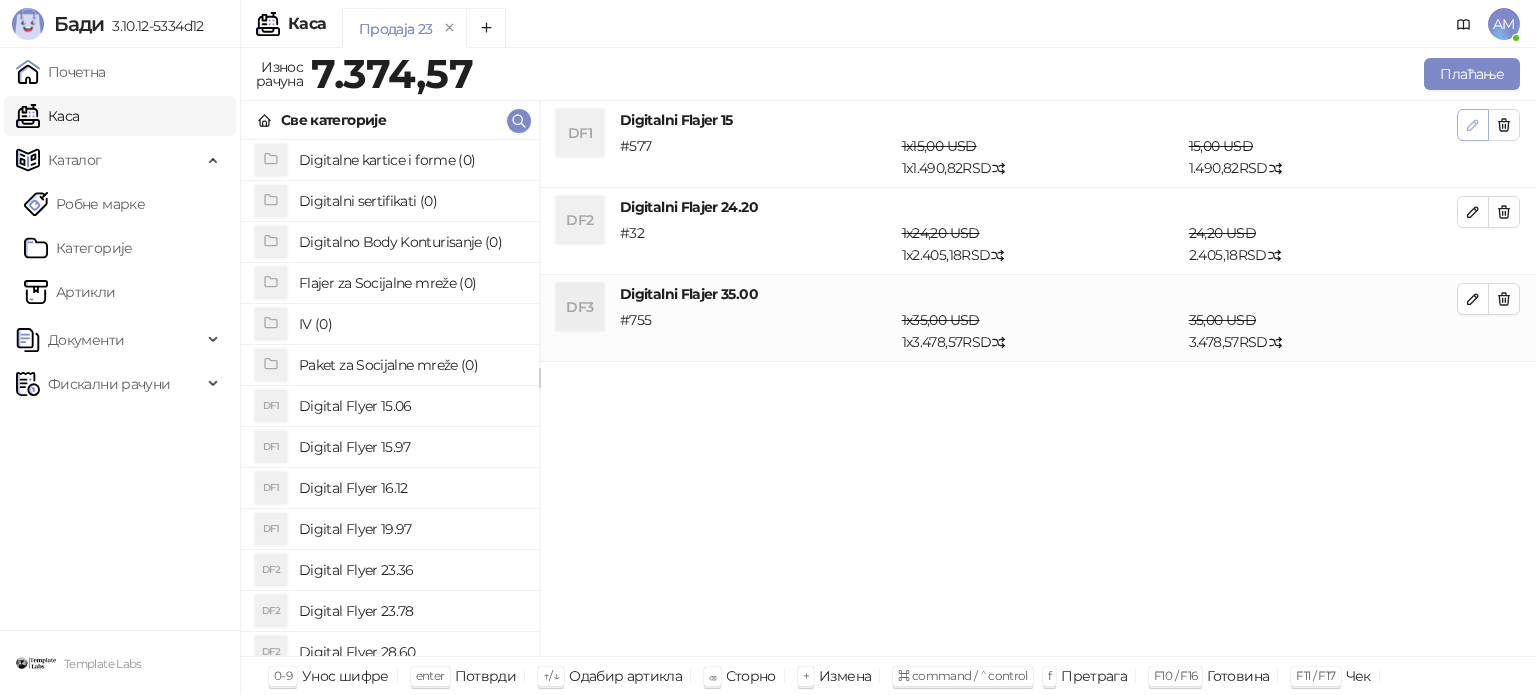 click at bounding box center (1473, 125) 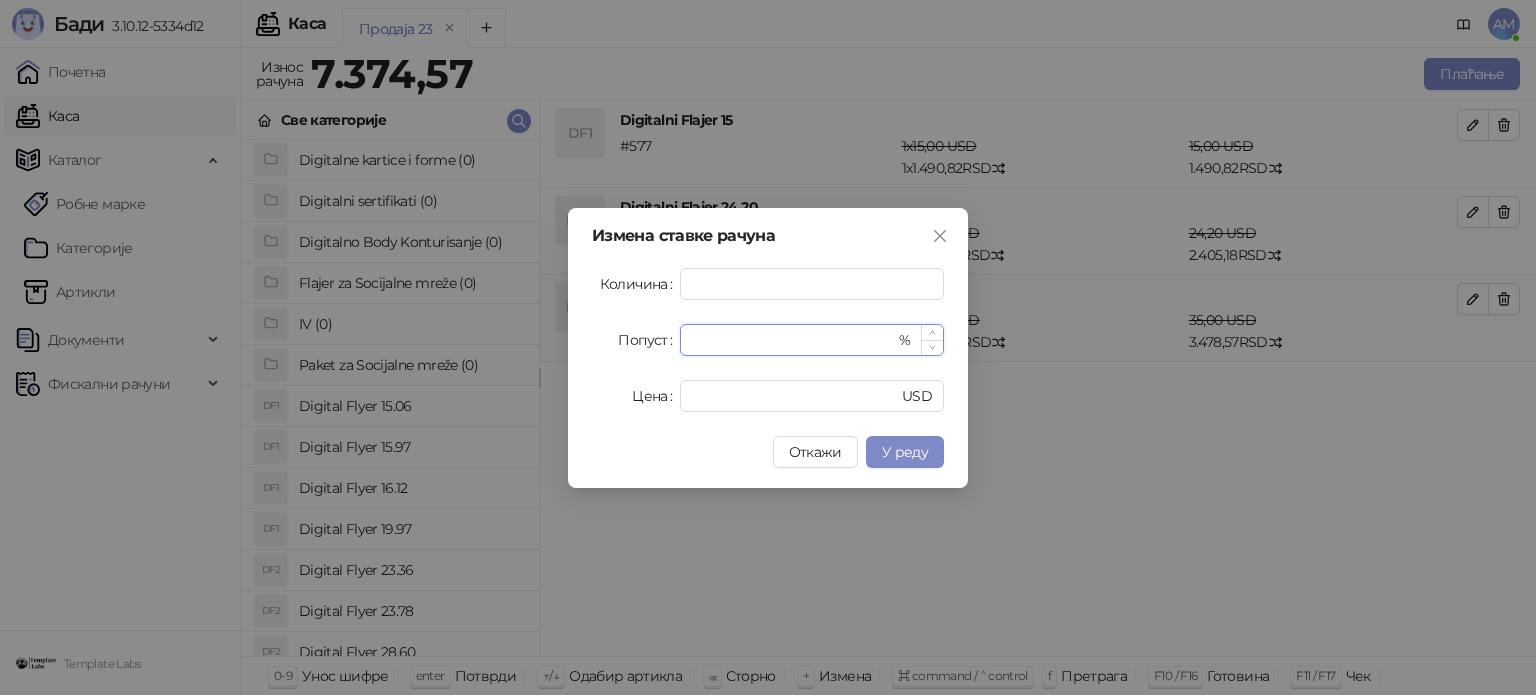 drag, startPoint x: 730, startPoint y: 347, endPoint x: 691, endPoint y: 348, distance: 39.012817 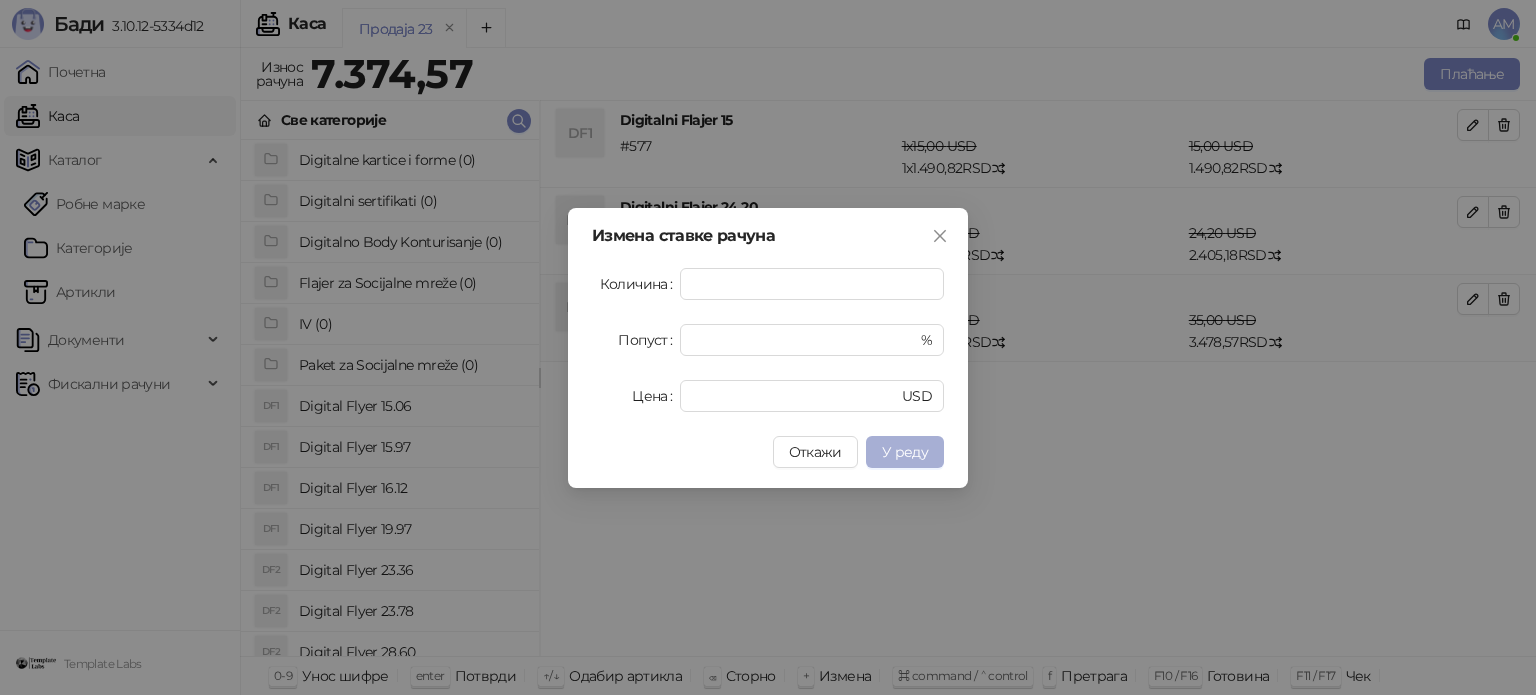click on "У реду" at bounding box center [905, 452] 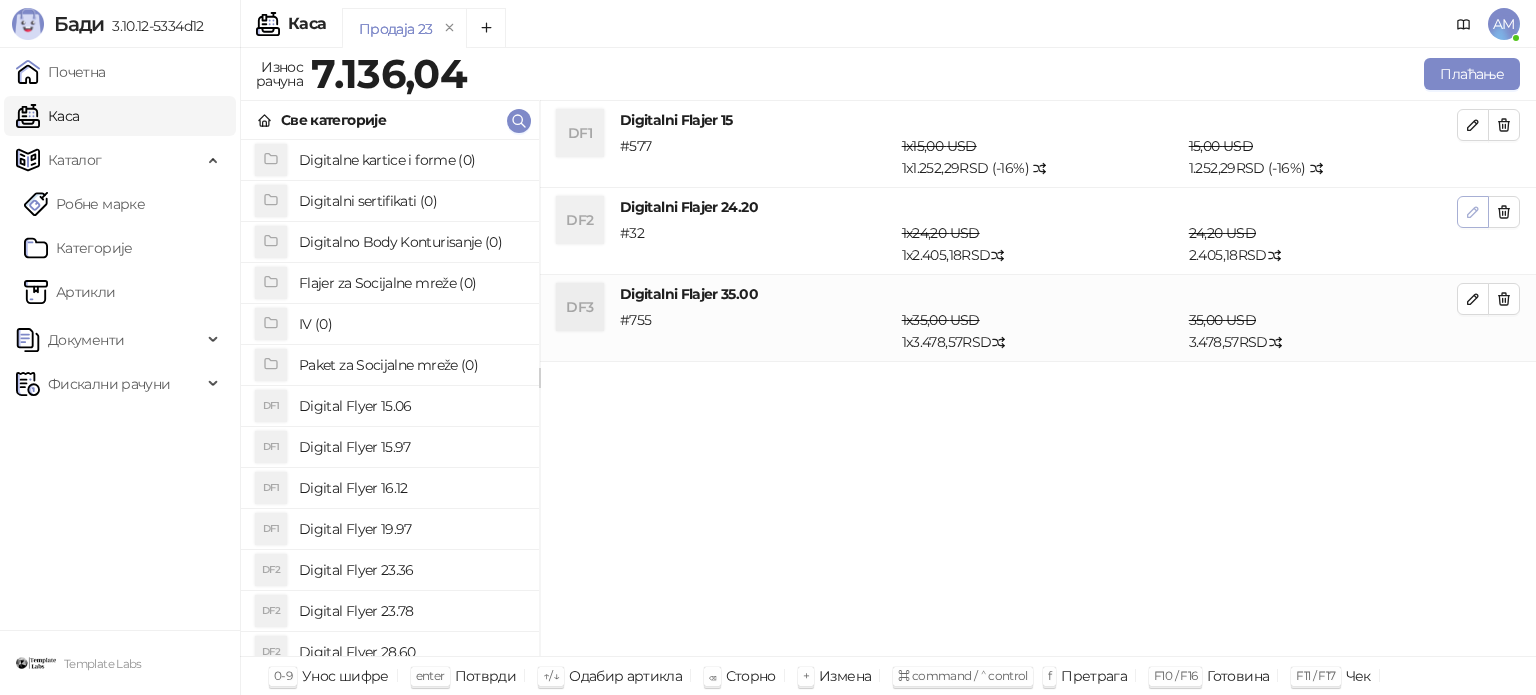 click at bounding box center [1473, 211] 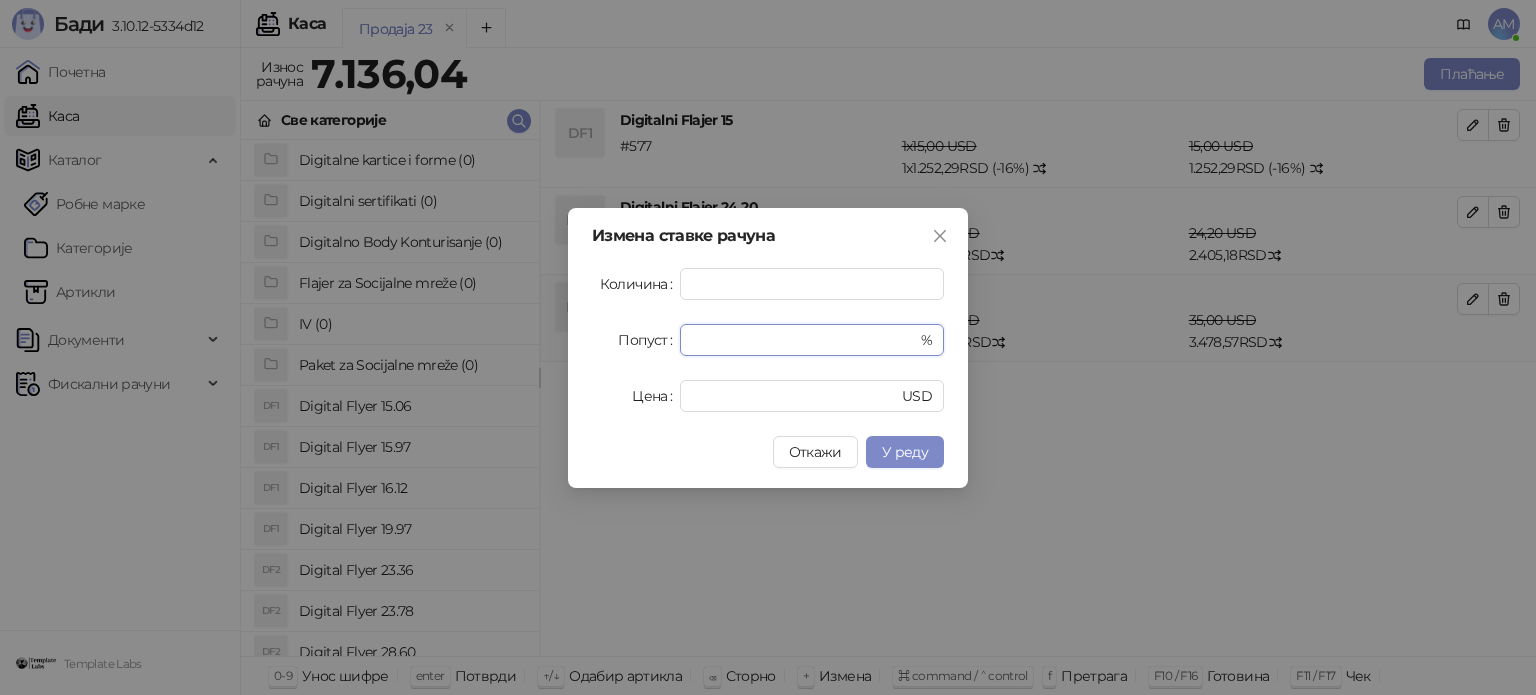 click on "Попуст * %" at bounding box center [768, 340] 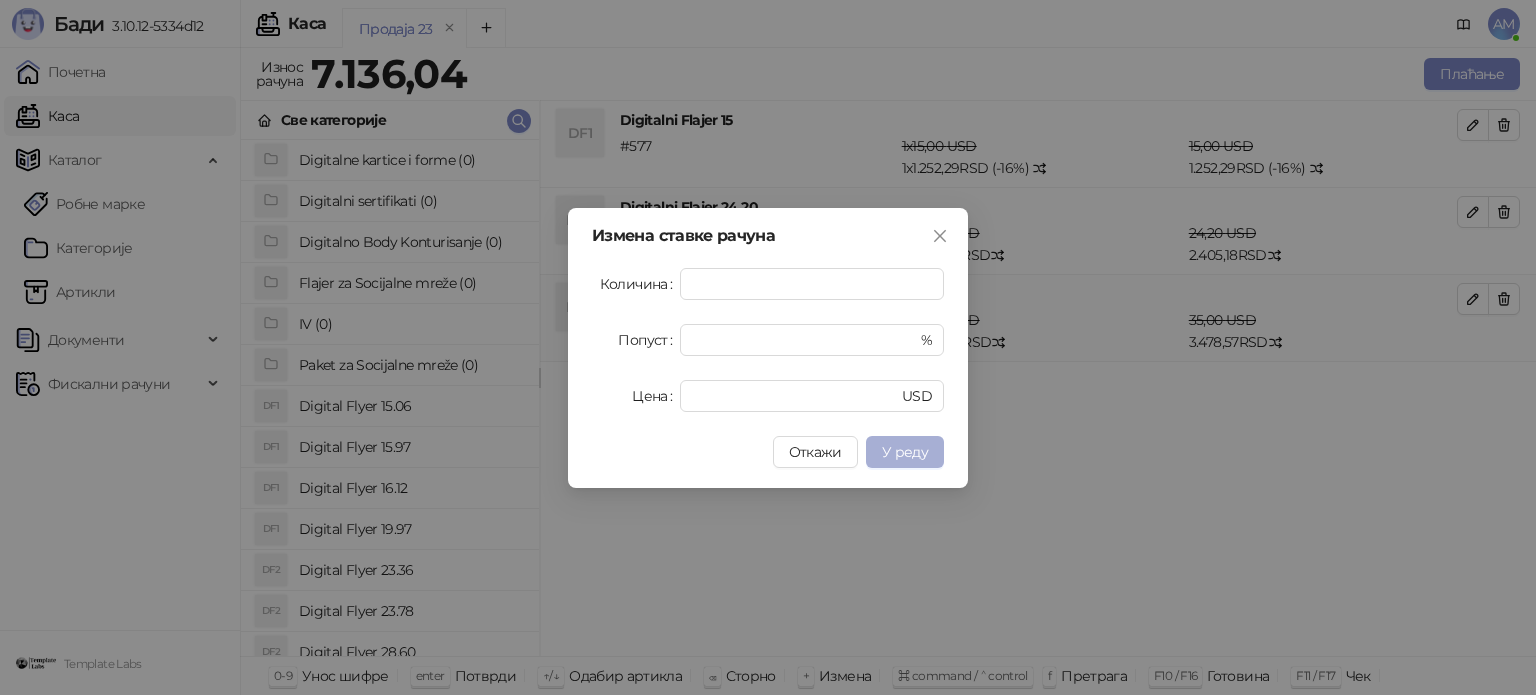 click on "У реду" at bounding box center [905, 452] 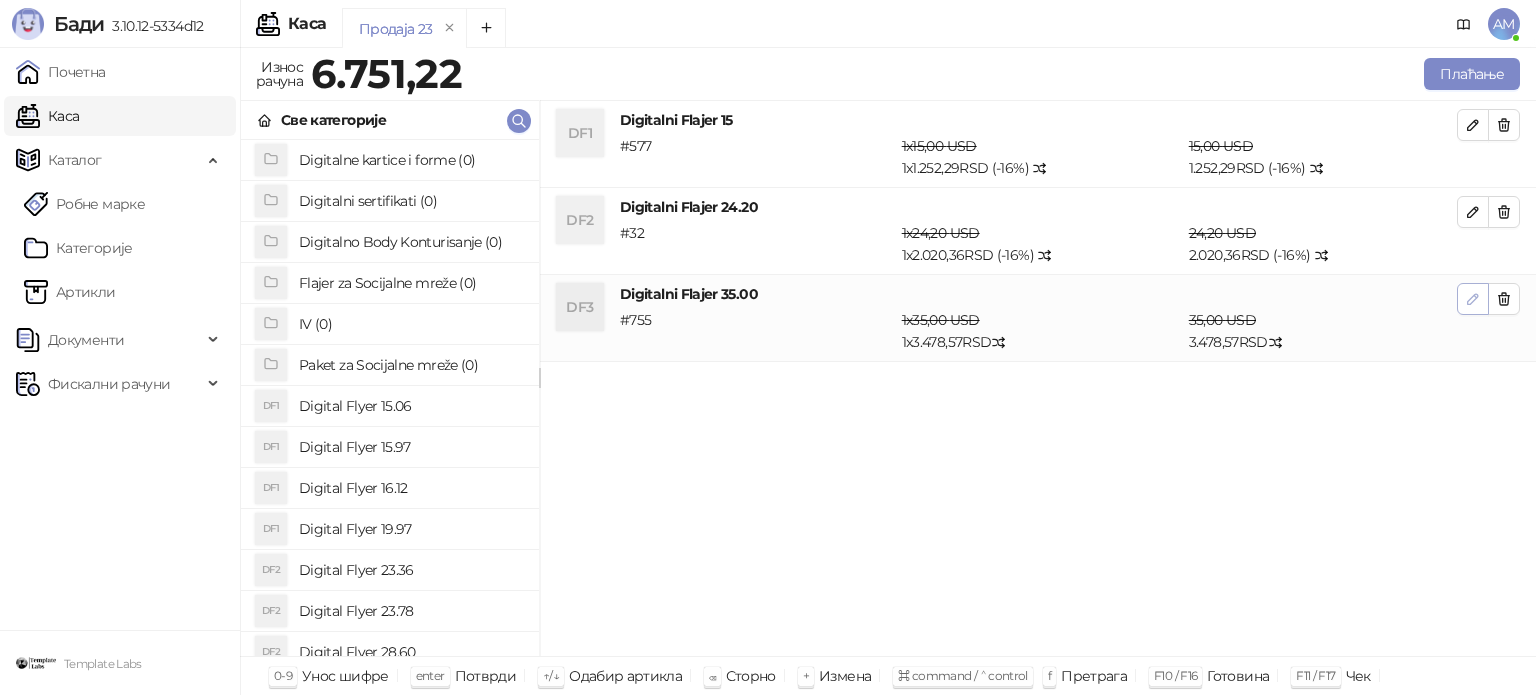 click 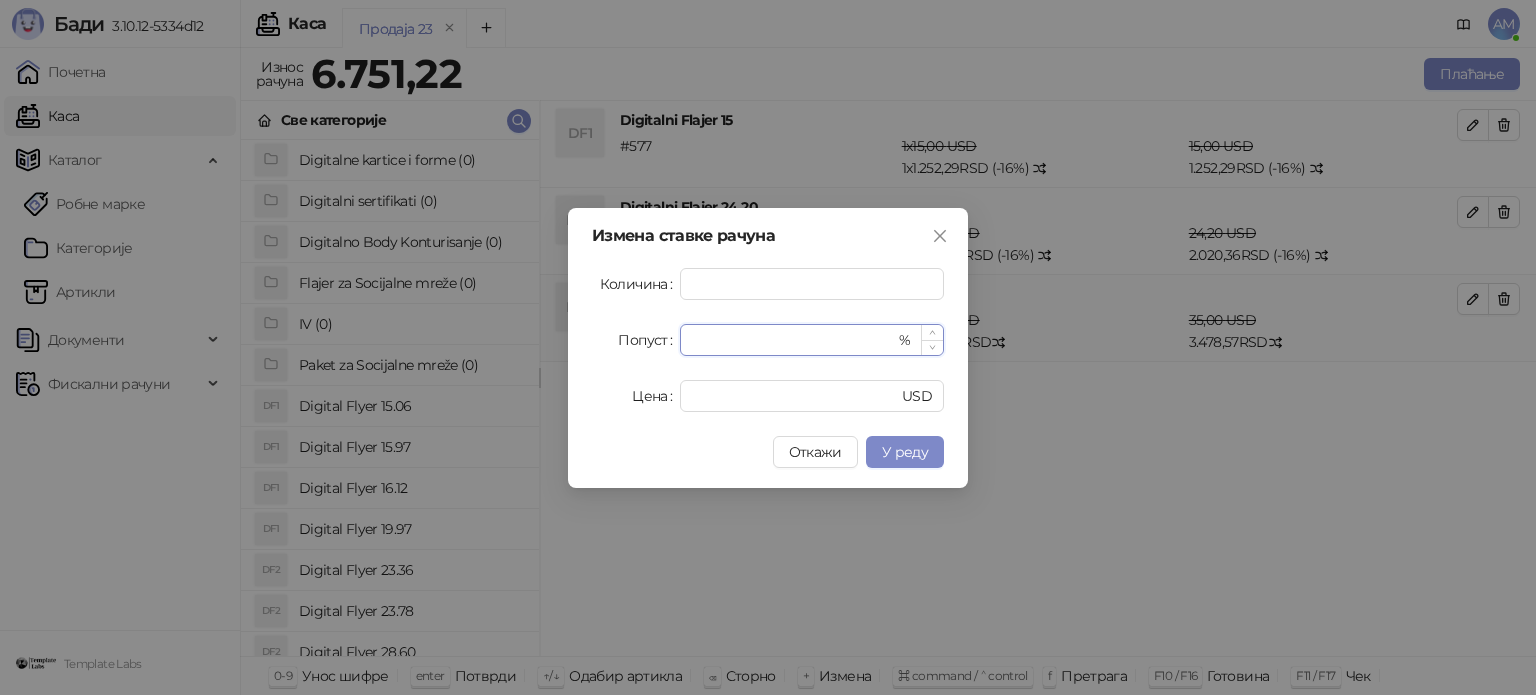 drag, startPoint x: 728, startPoint y: 338, endPoint x: 680, endPoint y: 342, distance: 48.166378 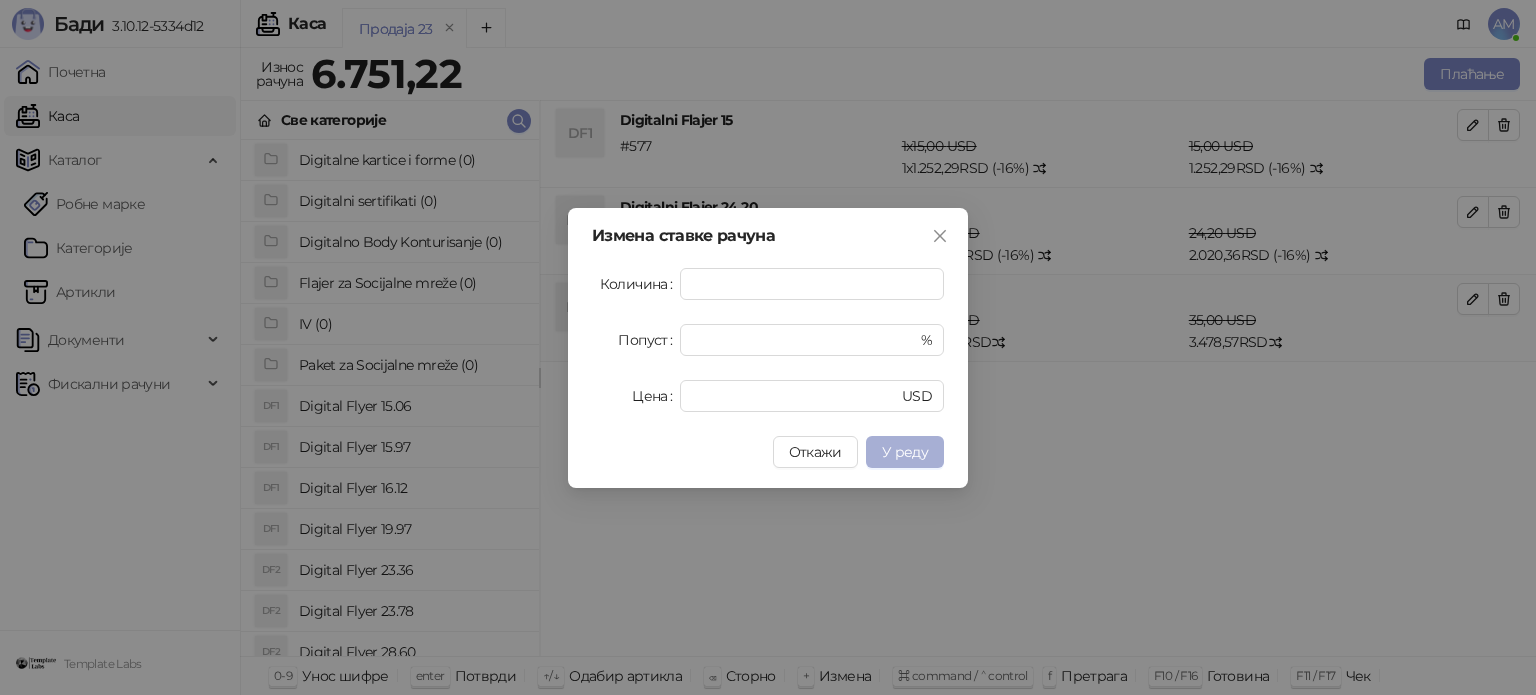 click on "У реду" at bounding box center [905, 452] 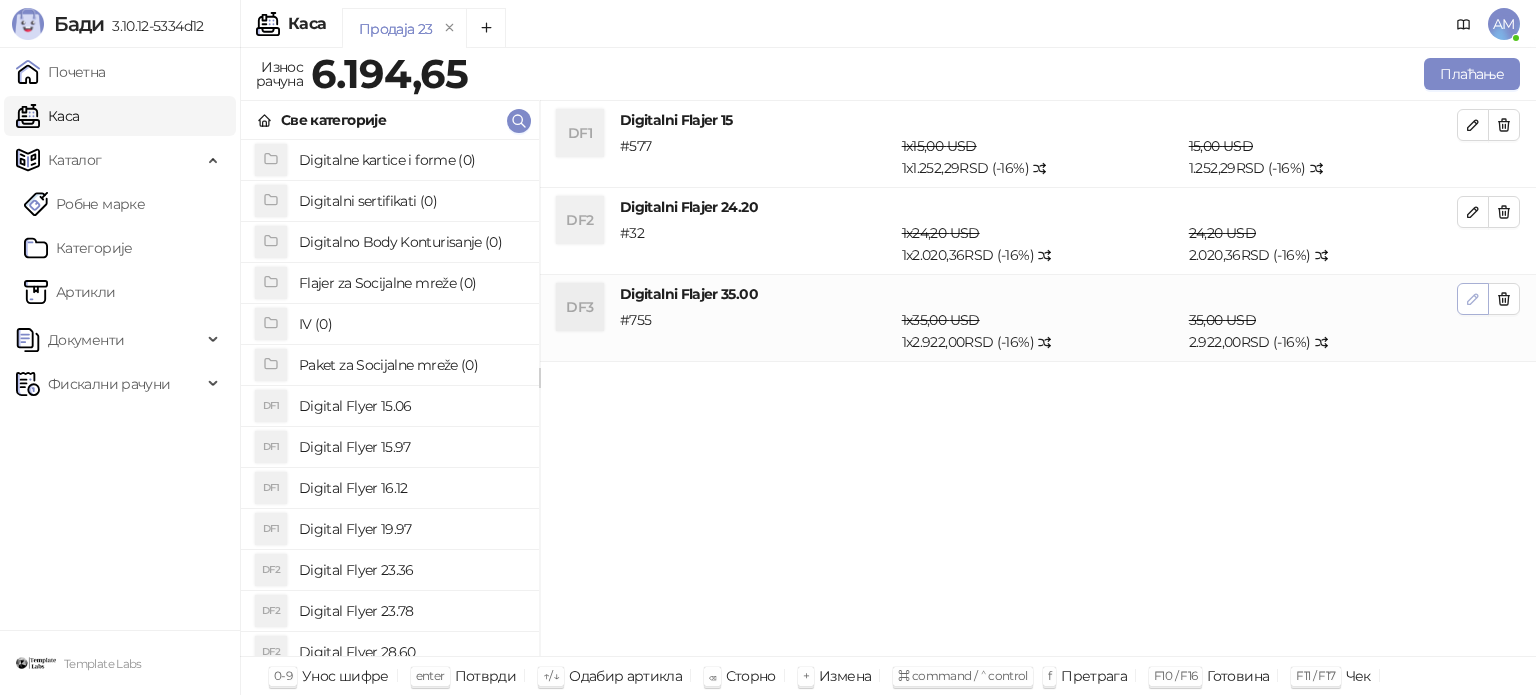 click 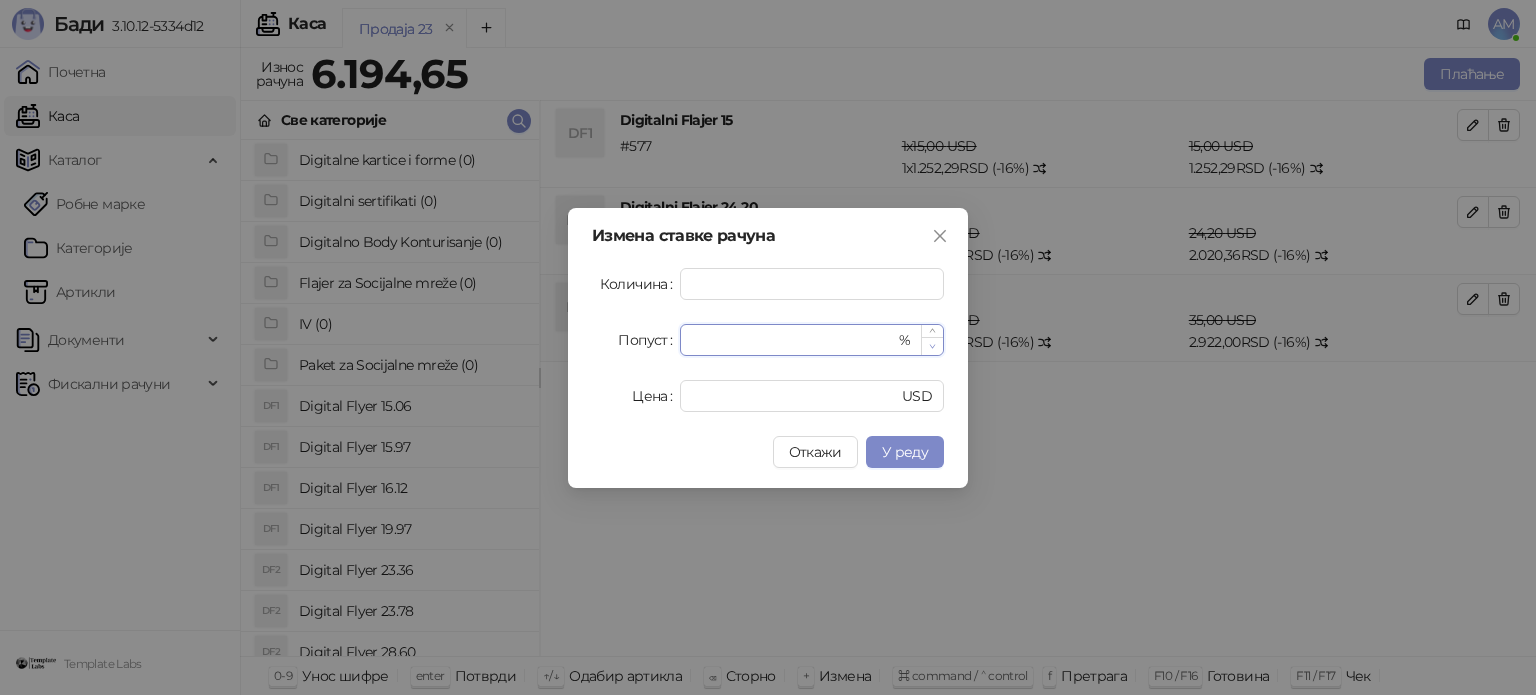 click 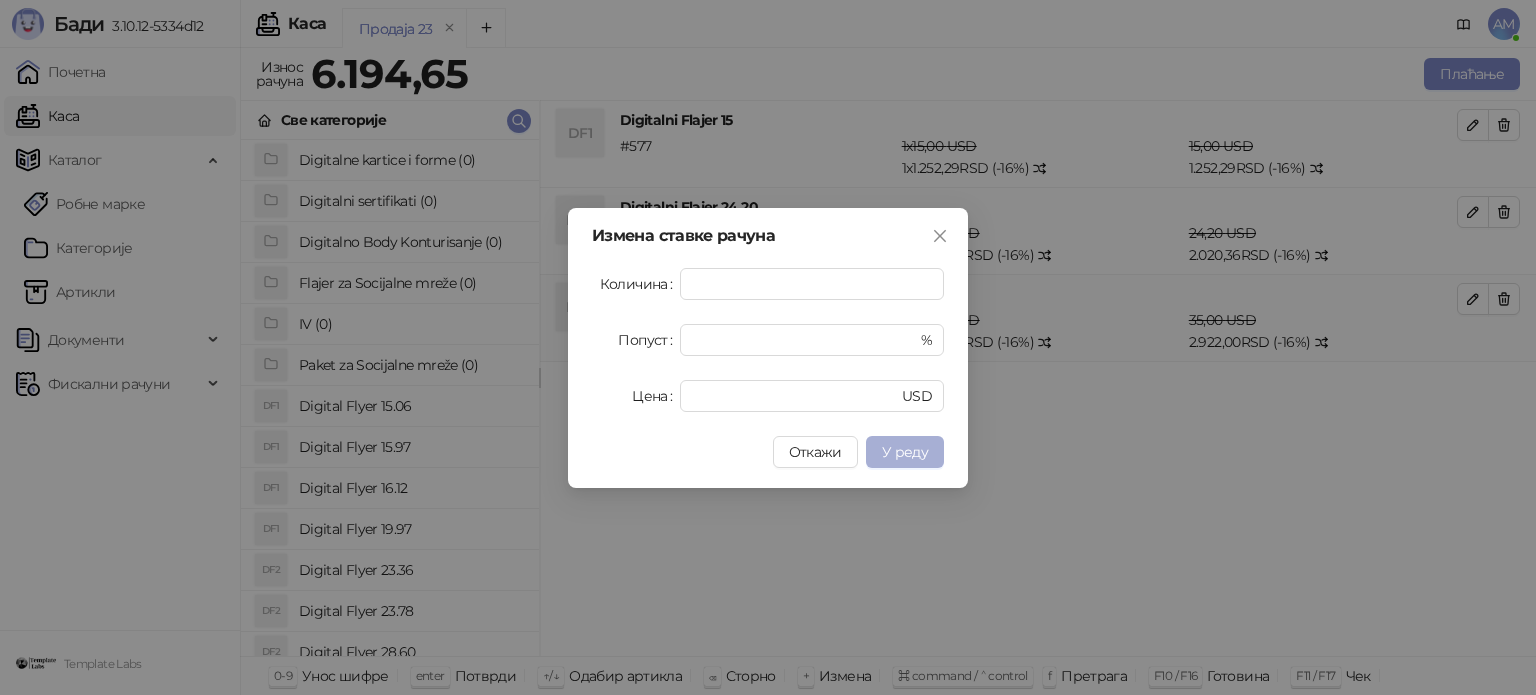click on "У реду" at bounding box center [905, 452] 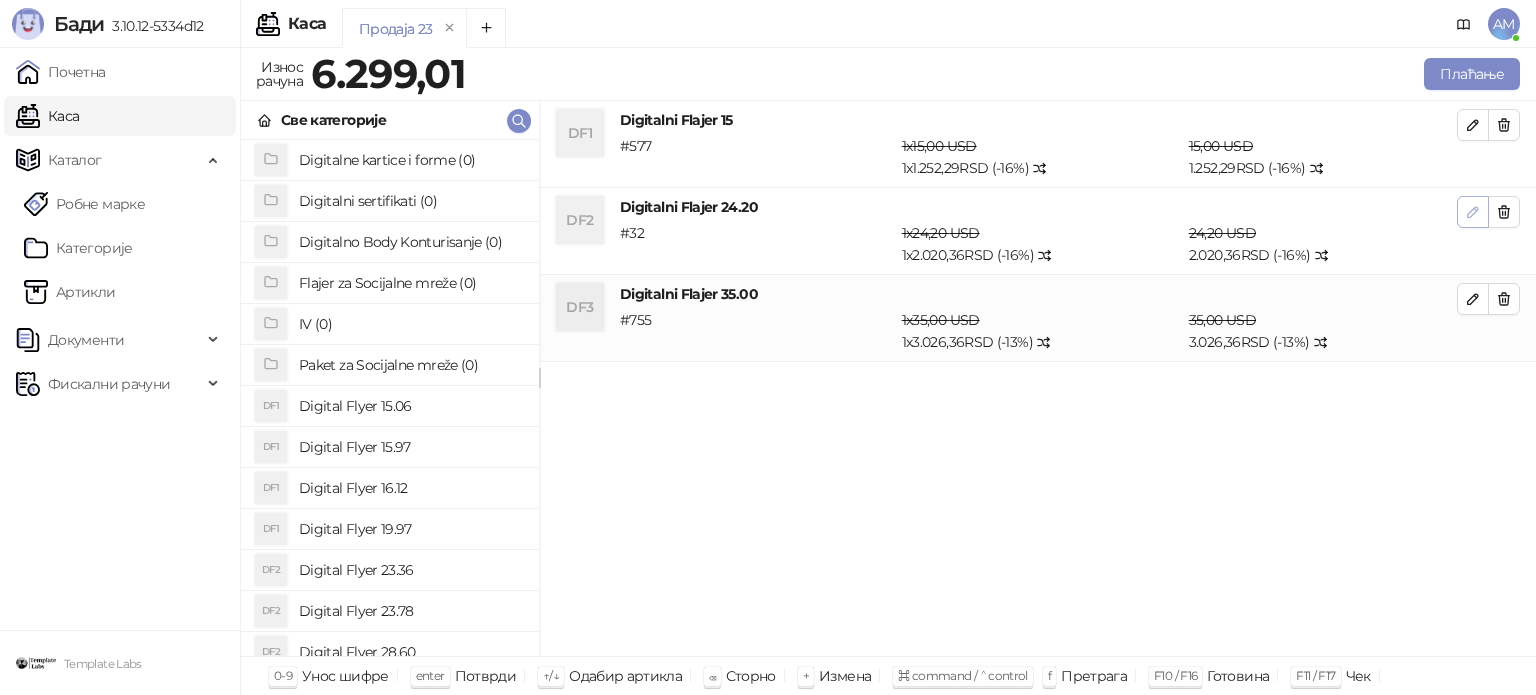 click 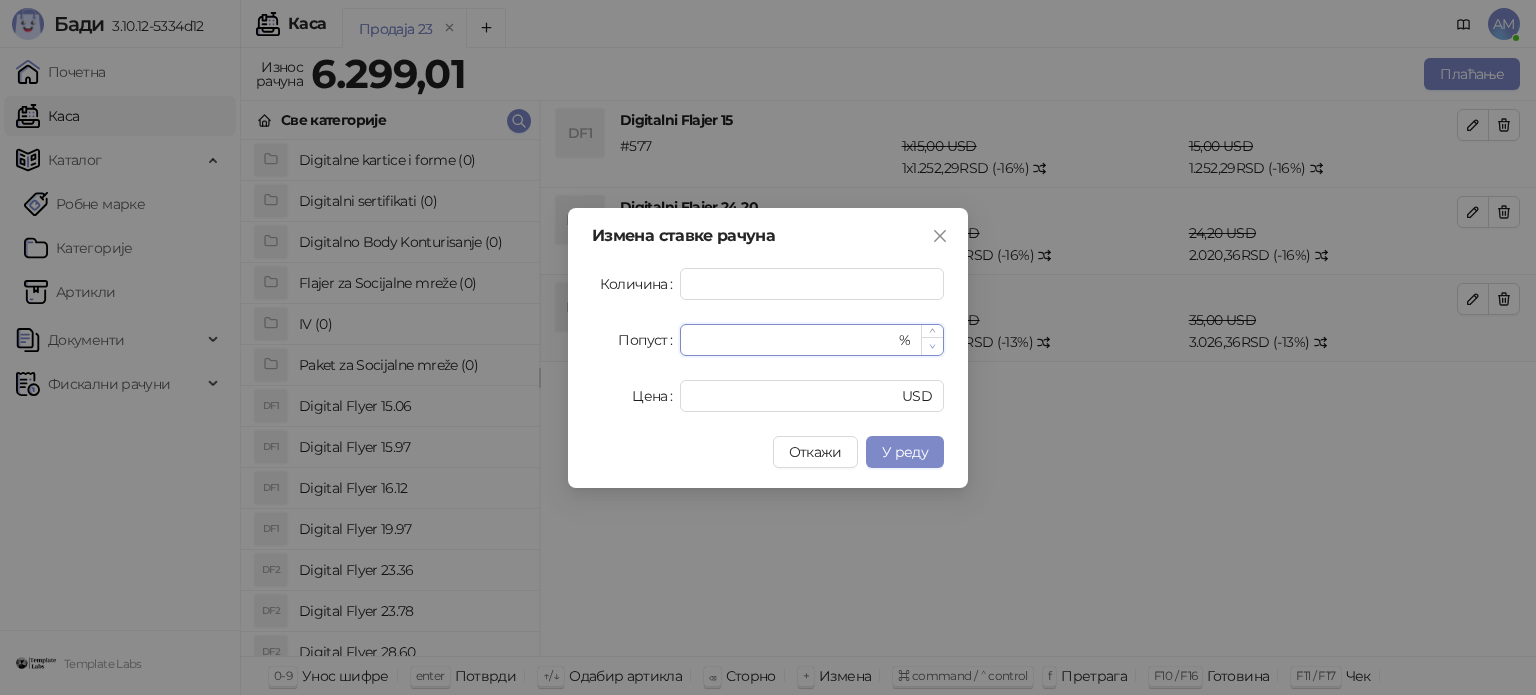 click at bounding box center [932, 346] 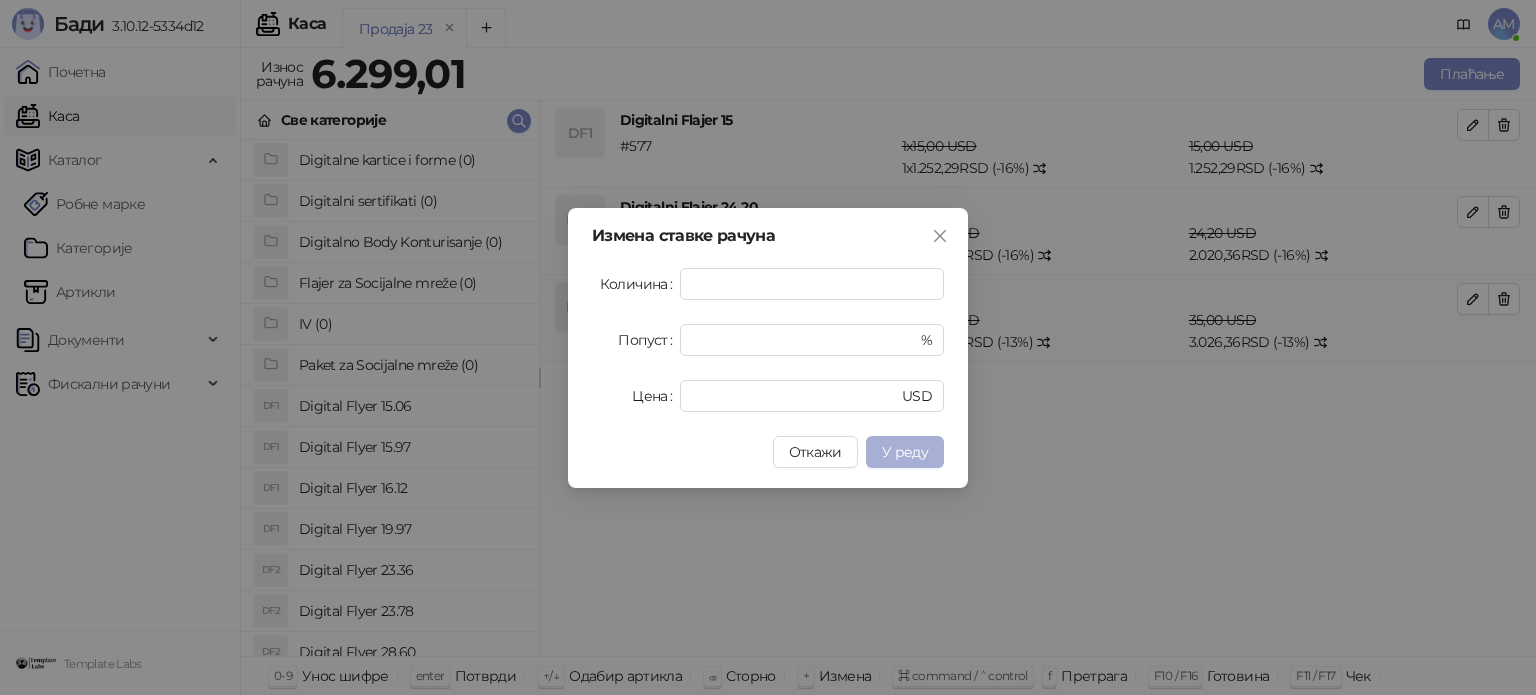 click on "У реду" at bounding box center (905, 452) 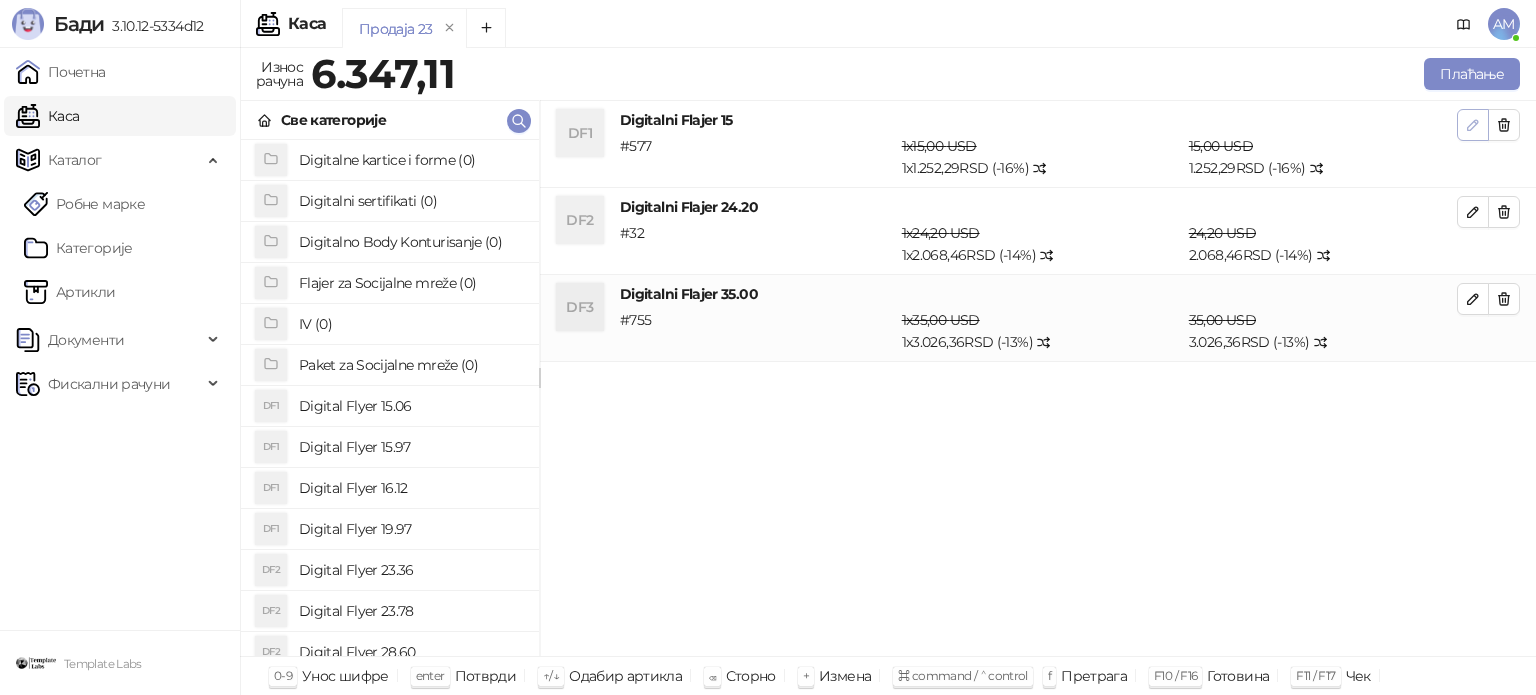 click at bounding box center (1473, 125) 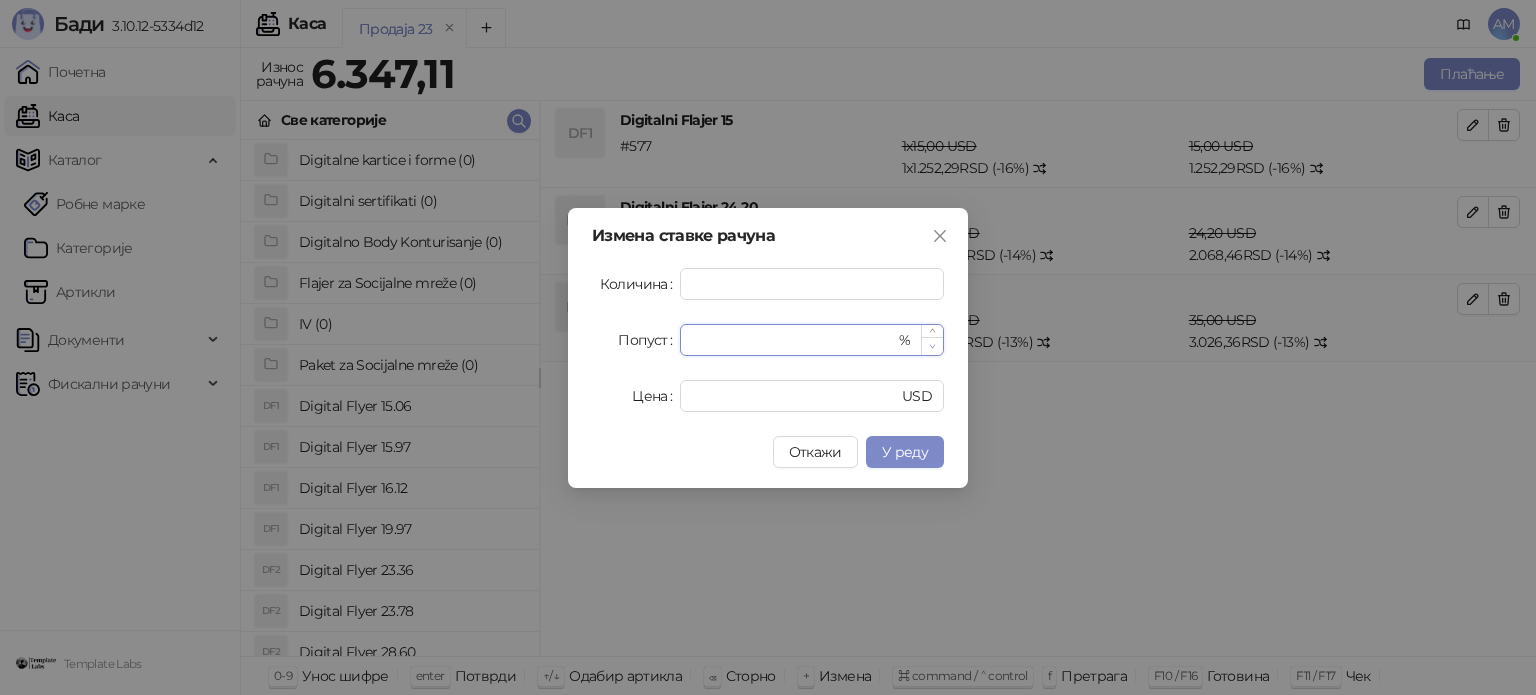 click 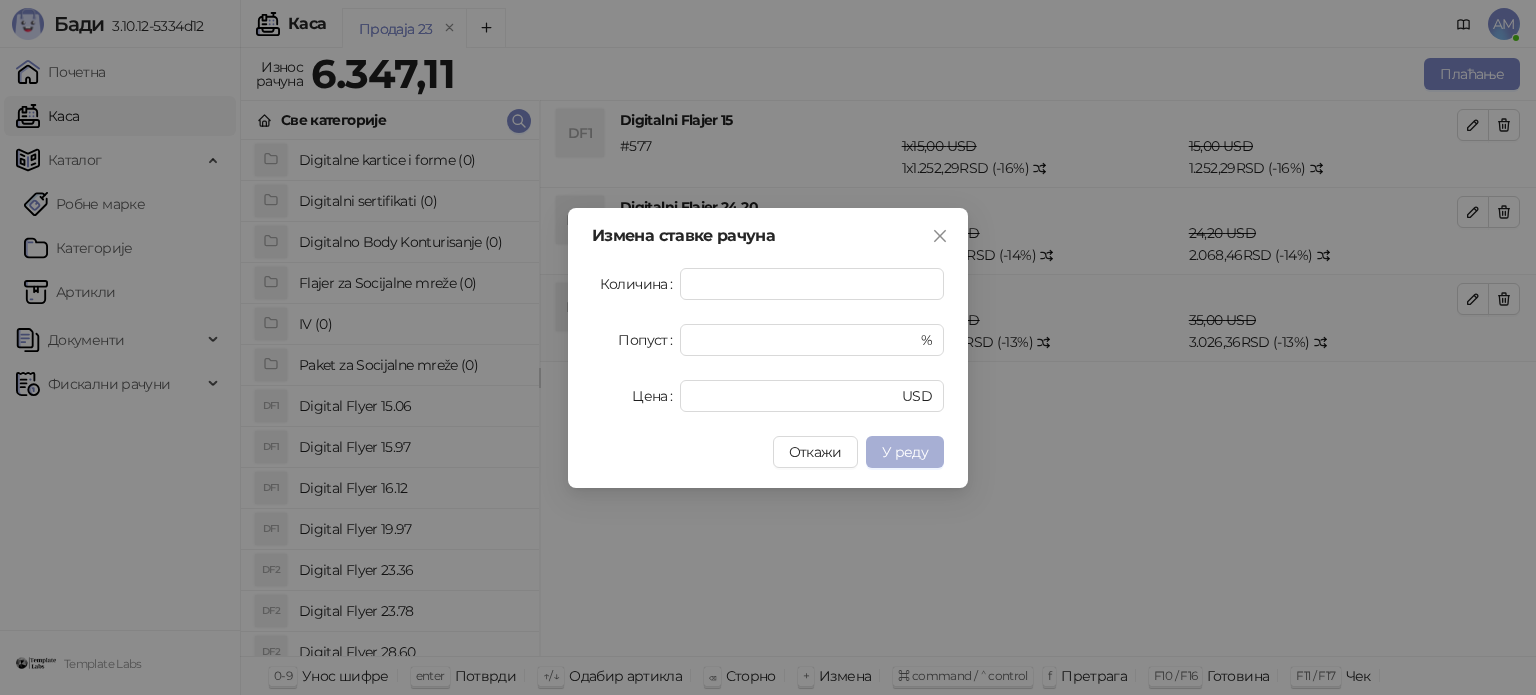 click on "У реду" at bounding box center (905, 452) 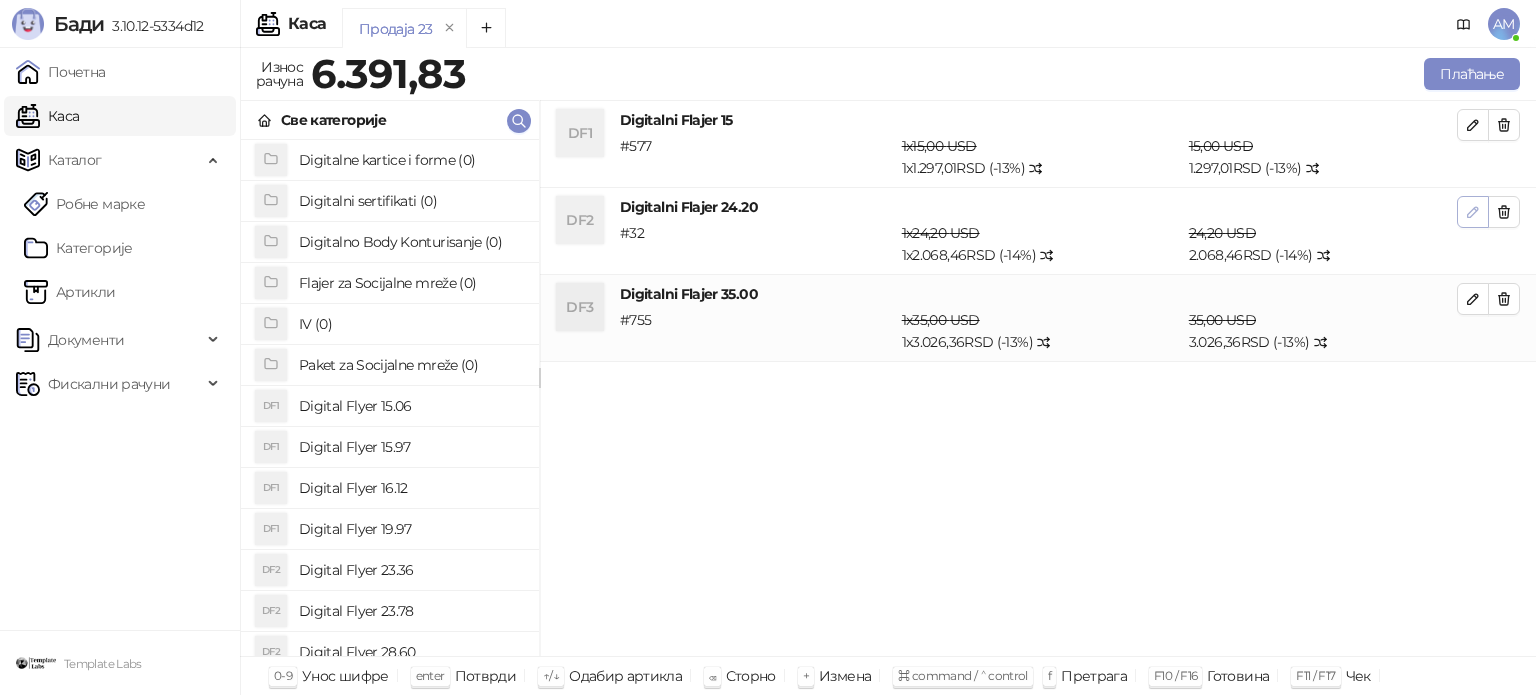 click 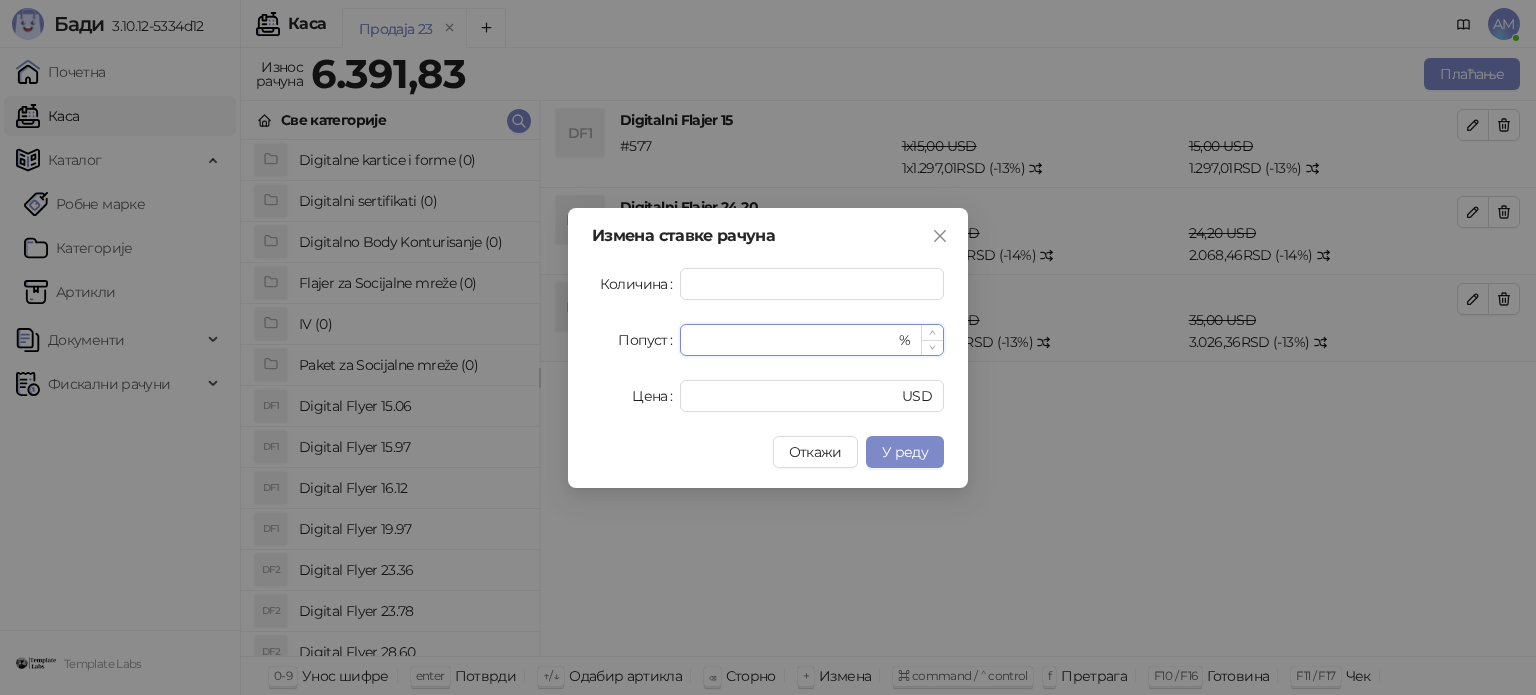 type on "**" 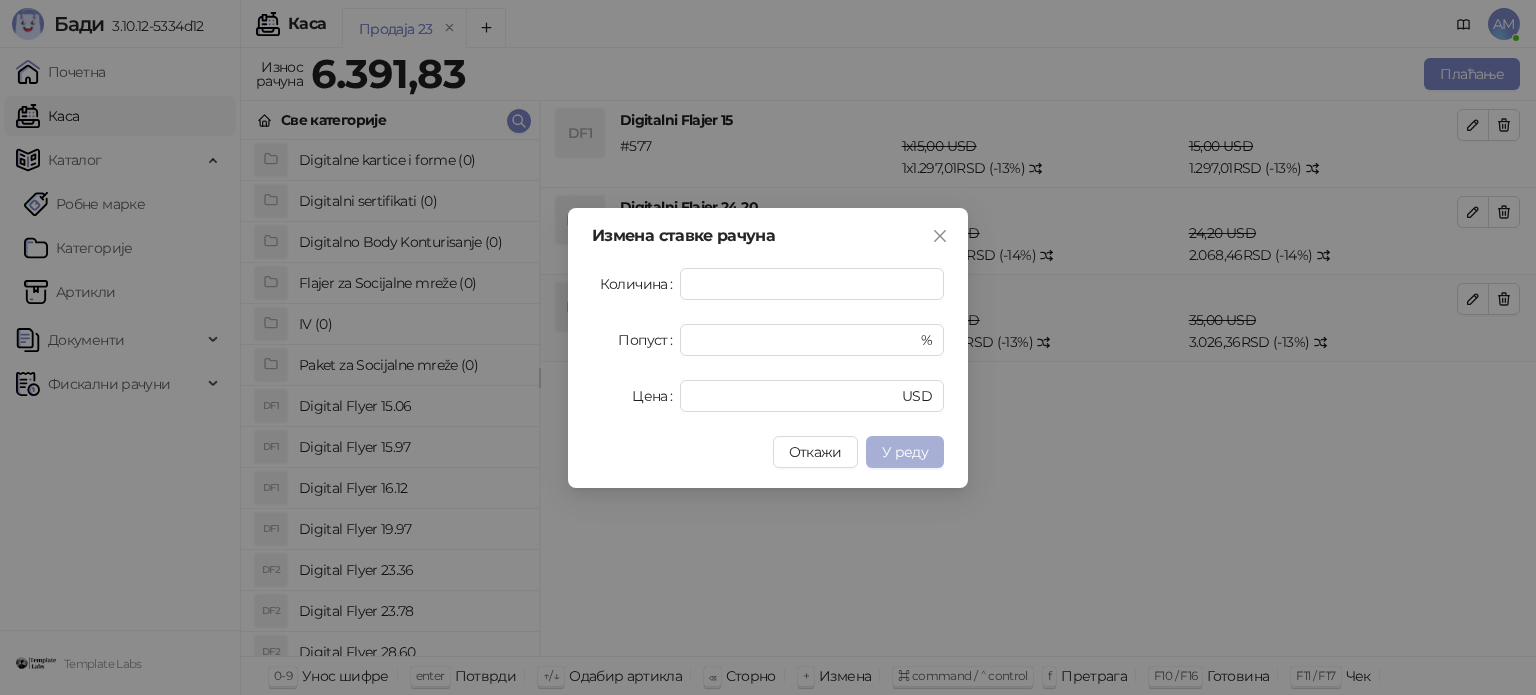 click on "У реду" at bounding box center [905, 452] 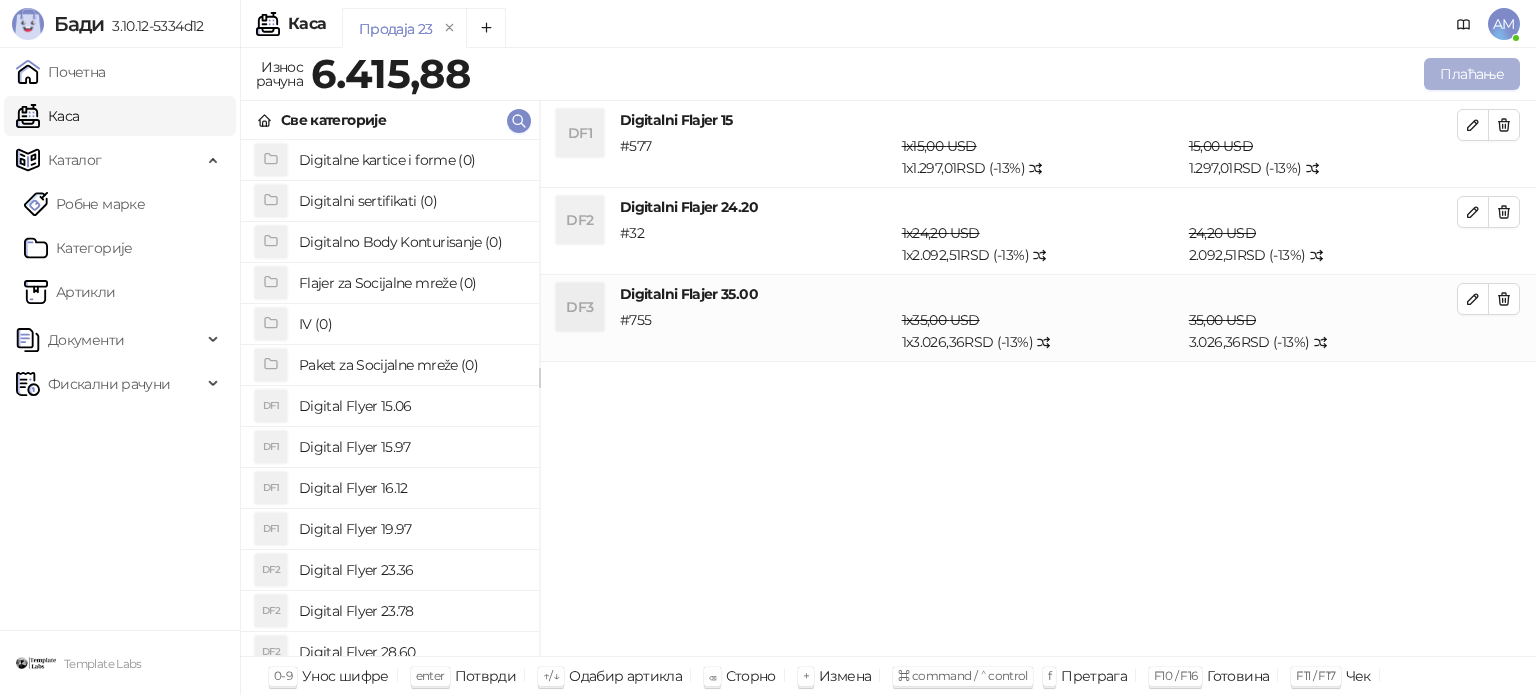 click on "Плаћање" at bounding box center (1472, 74) 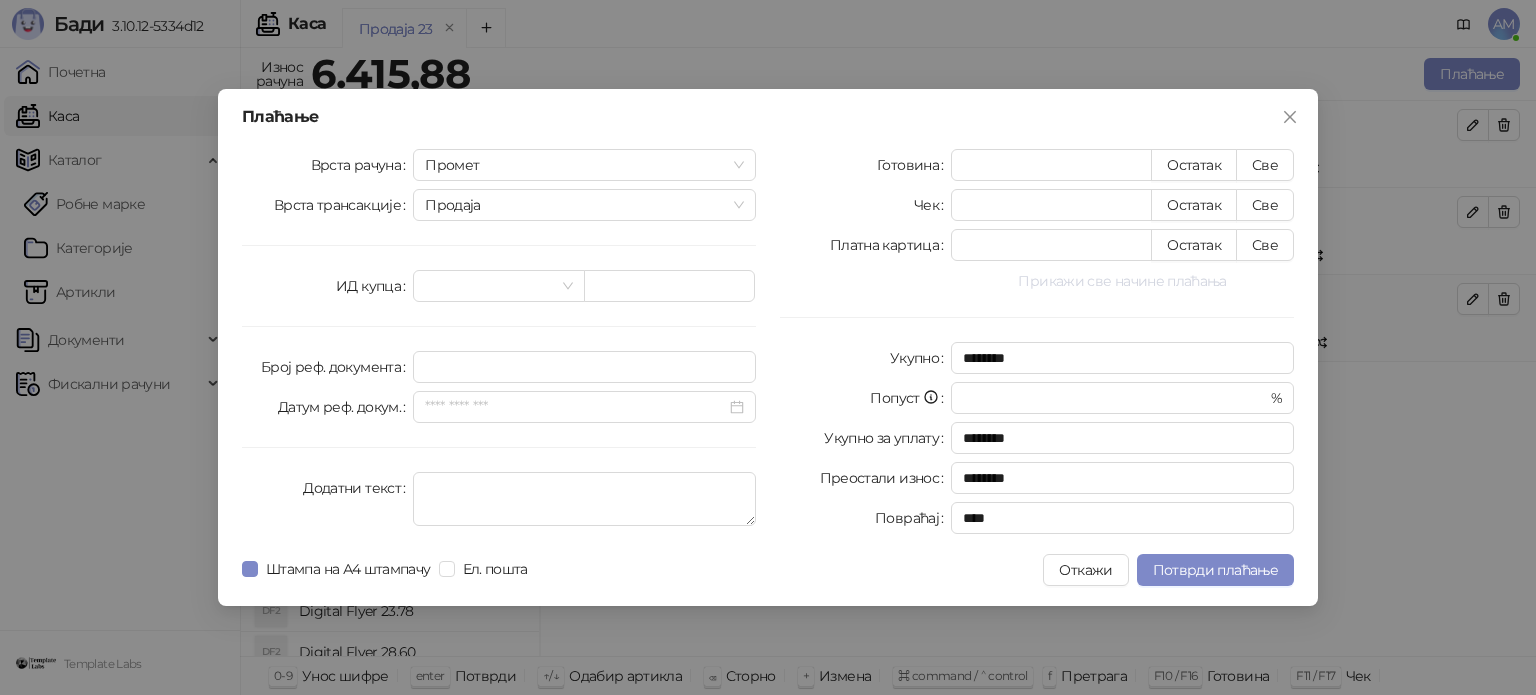 click on "Прикажи све начине плаћања" at bounding box center [1122, 281] 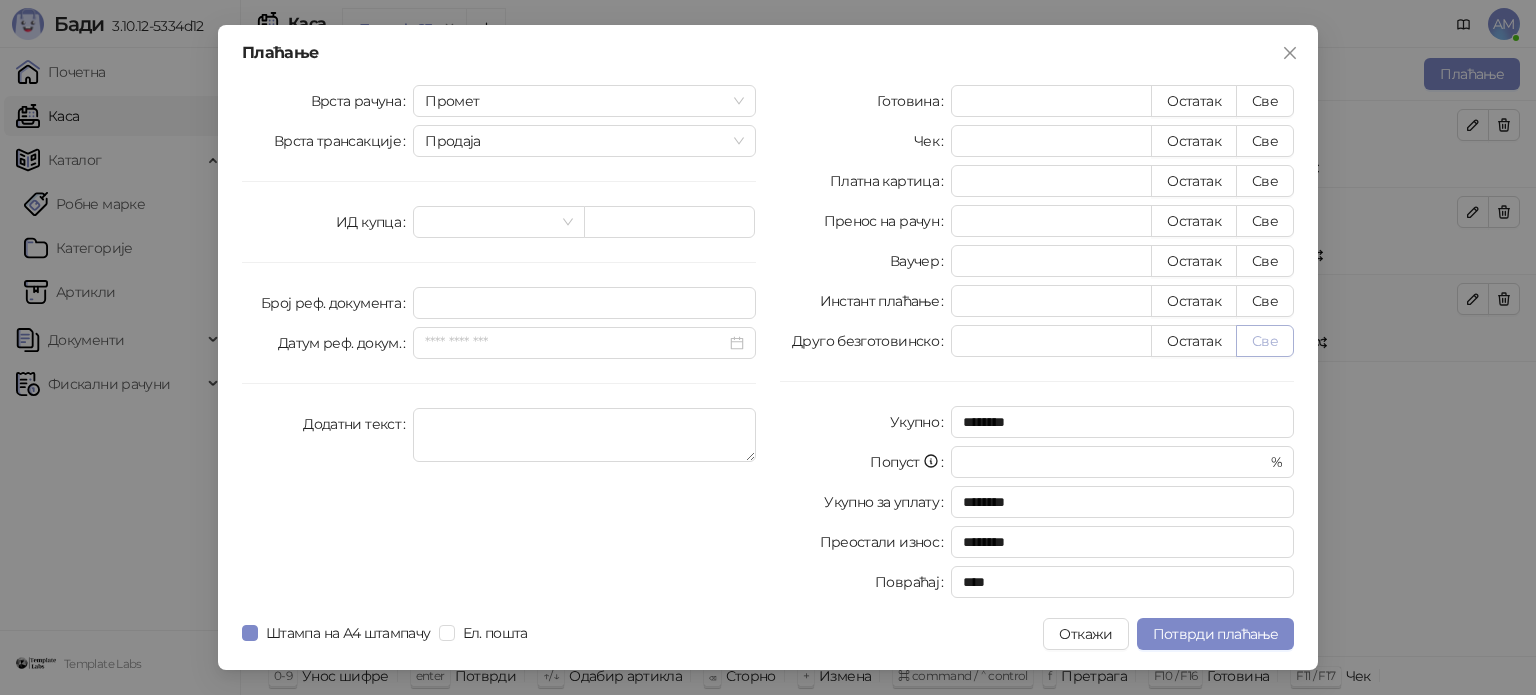 click on "Све" at bounding box center (1265, 341) 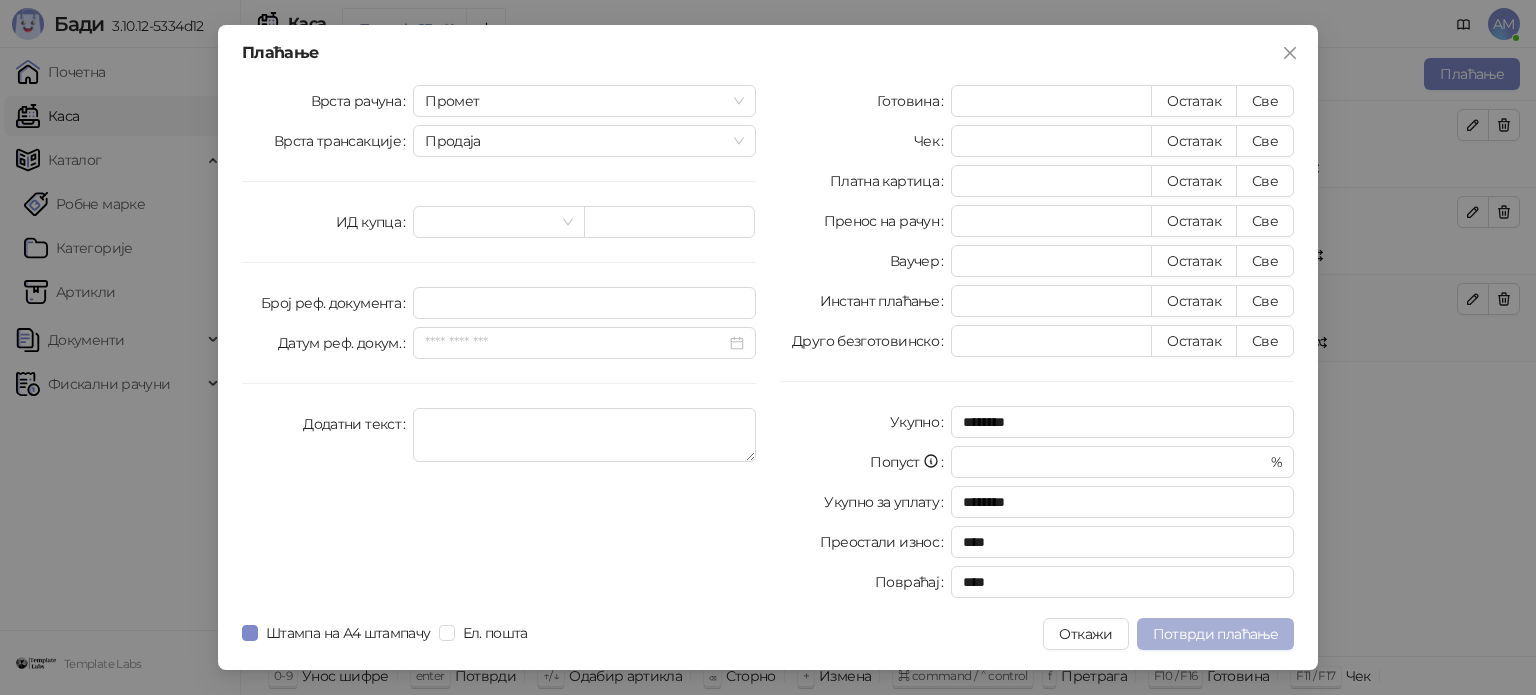 click on "Потврди плаћање" at bounding box center (1215, 634) 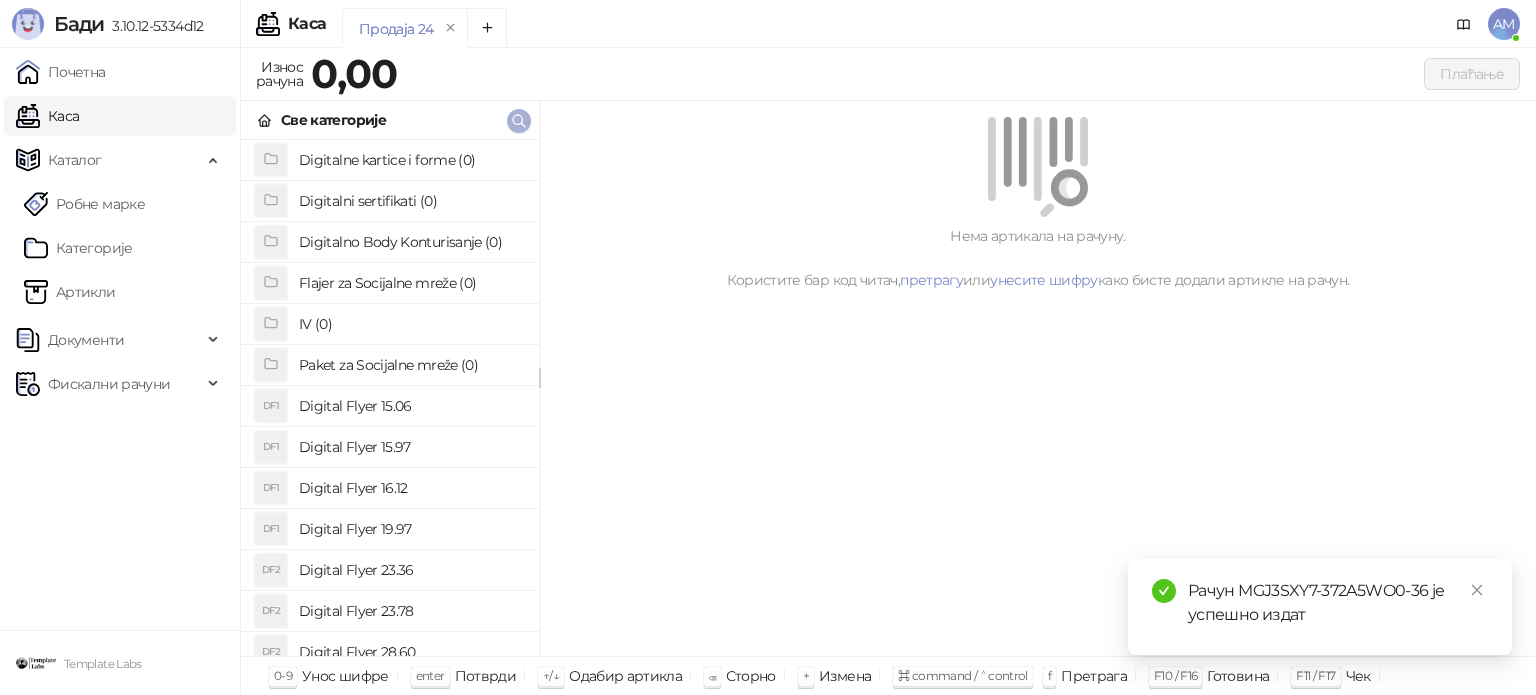 click at bounding box center [519, 120] 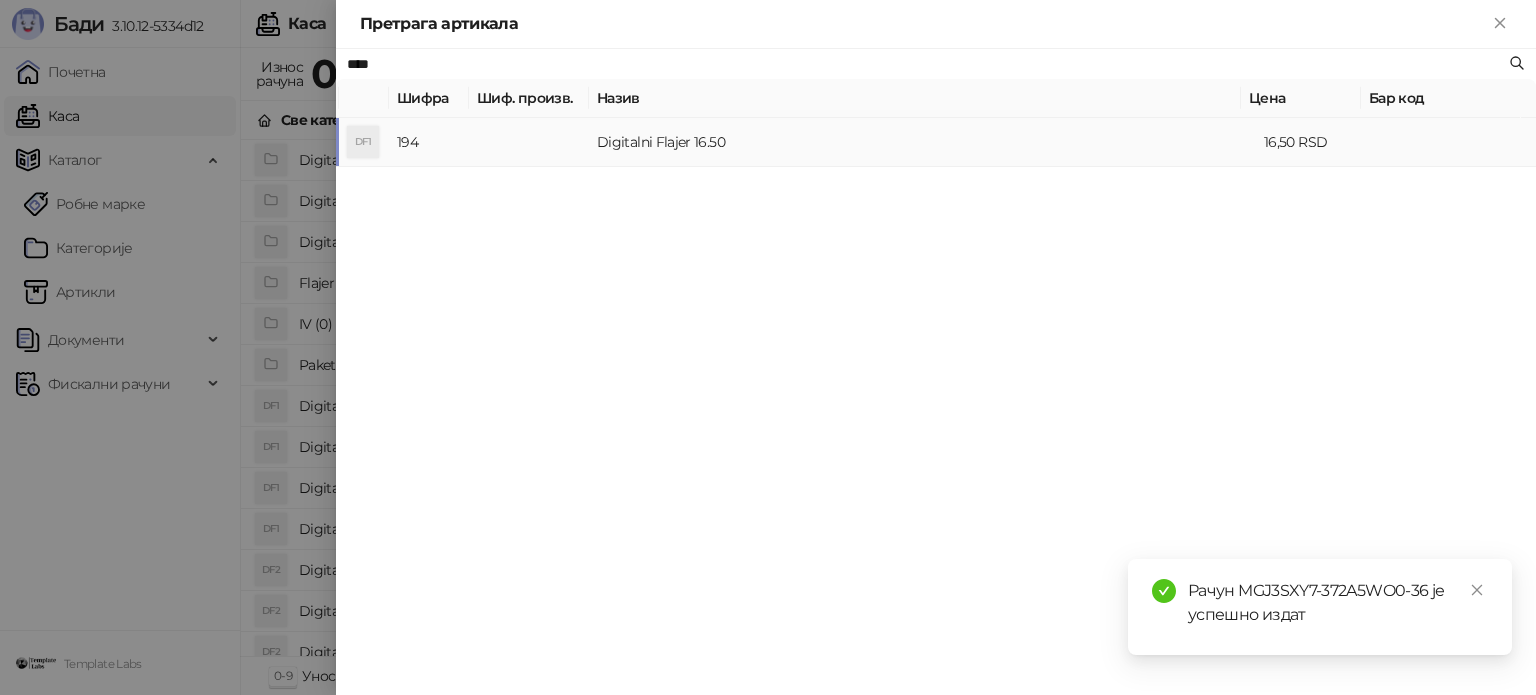 type on "****" 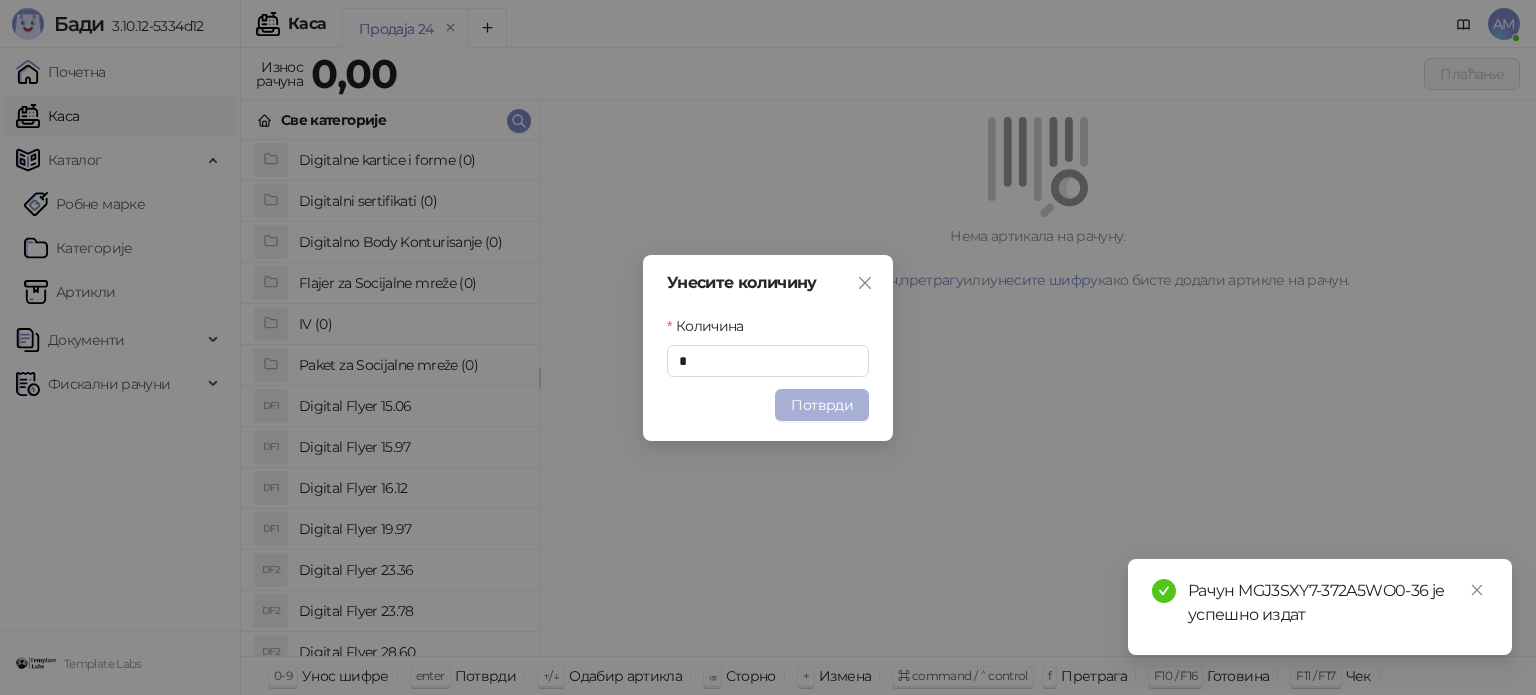 click on "Потврди" at bounding box center [822, 405] 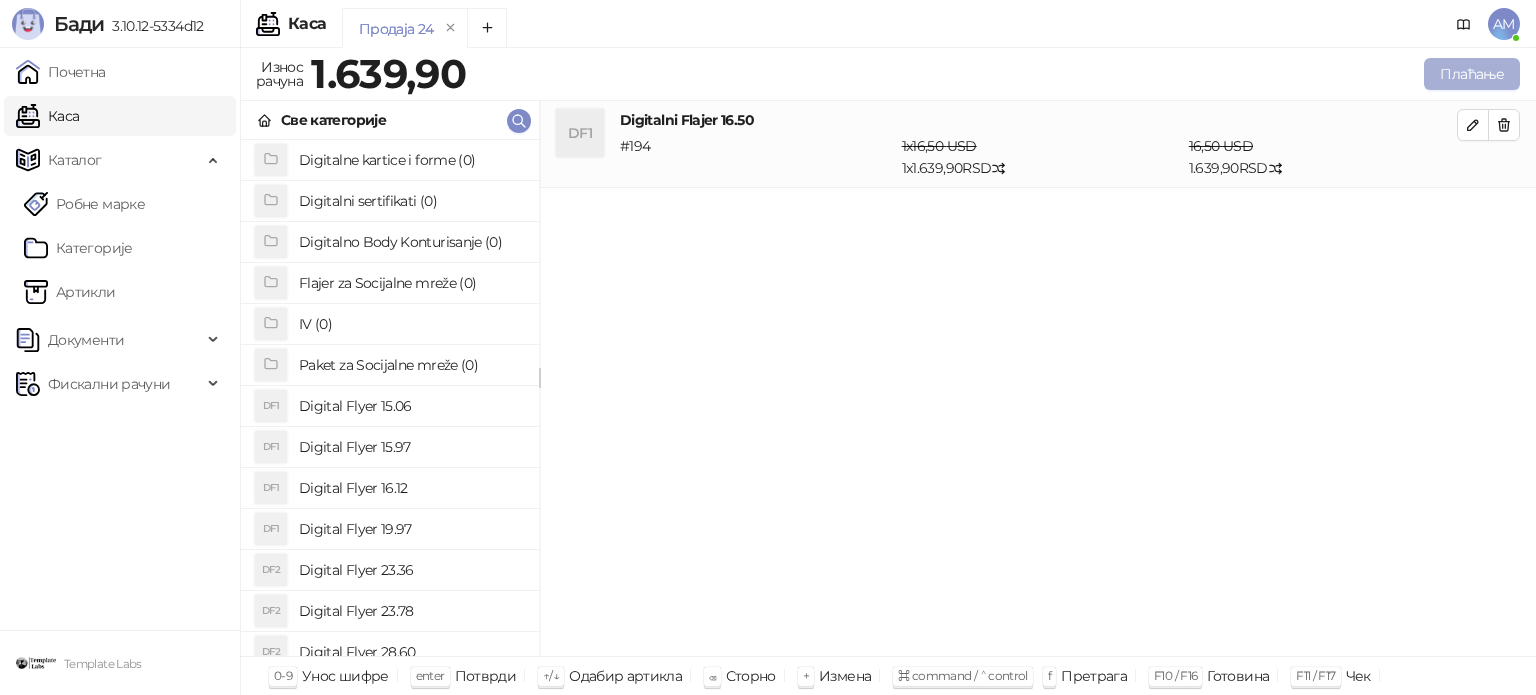 click on "Плаћање" at bounding box center [1472, 74] 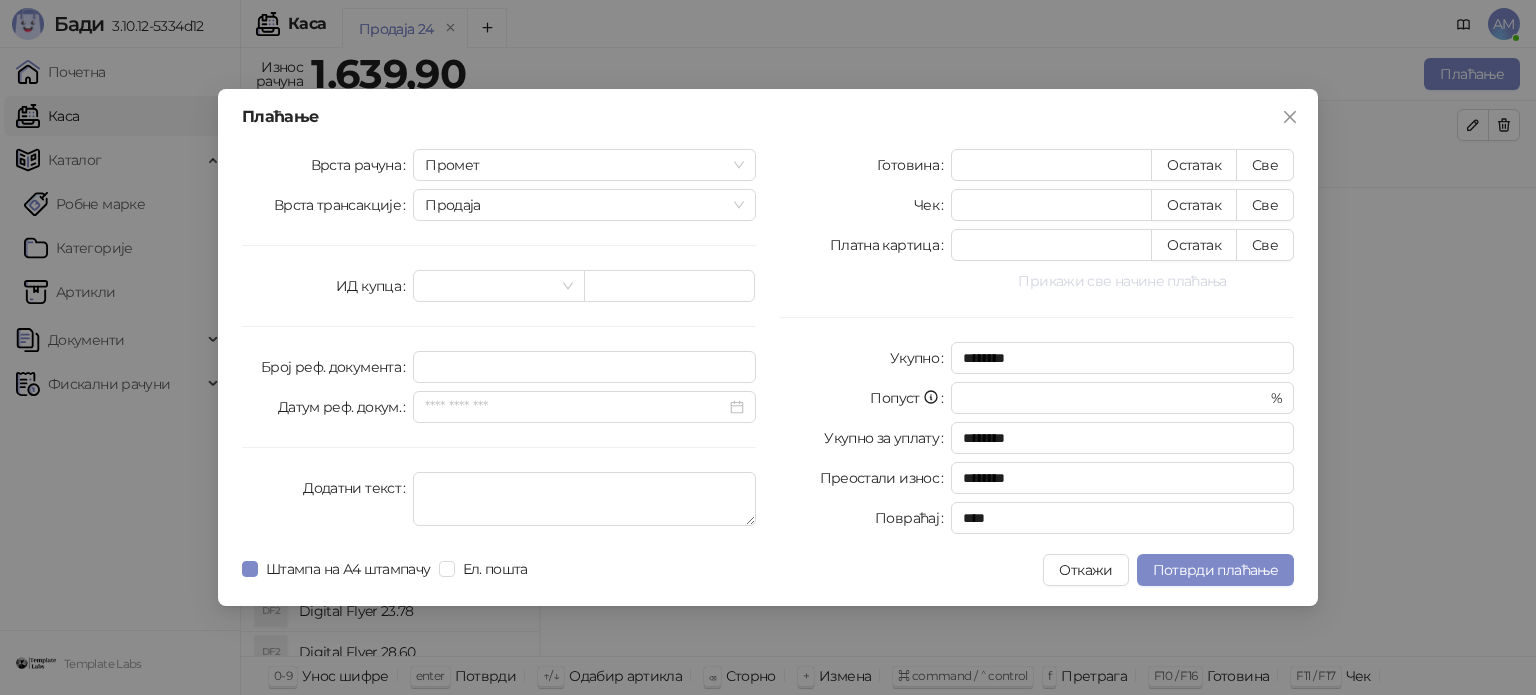 click on "Прикажи све начине плаћања" at bounding box center (1122, 281) 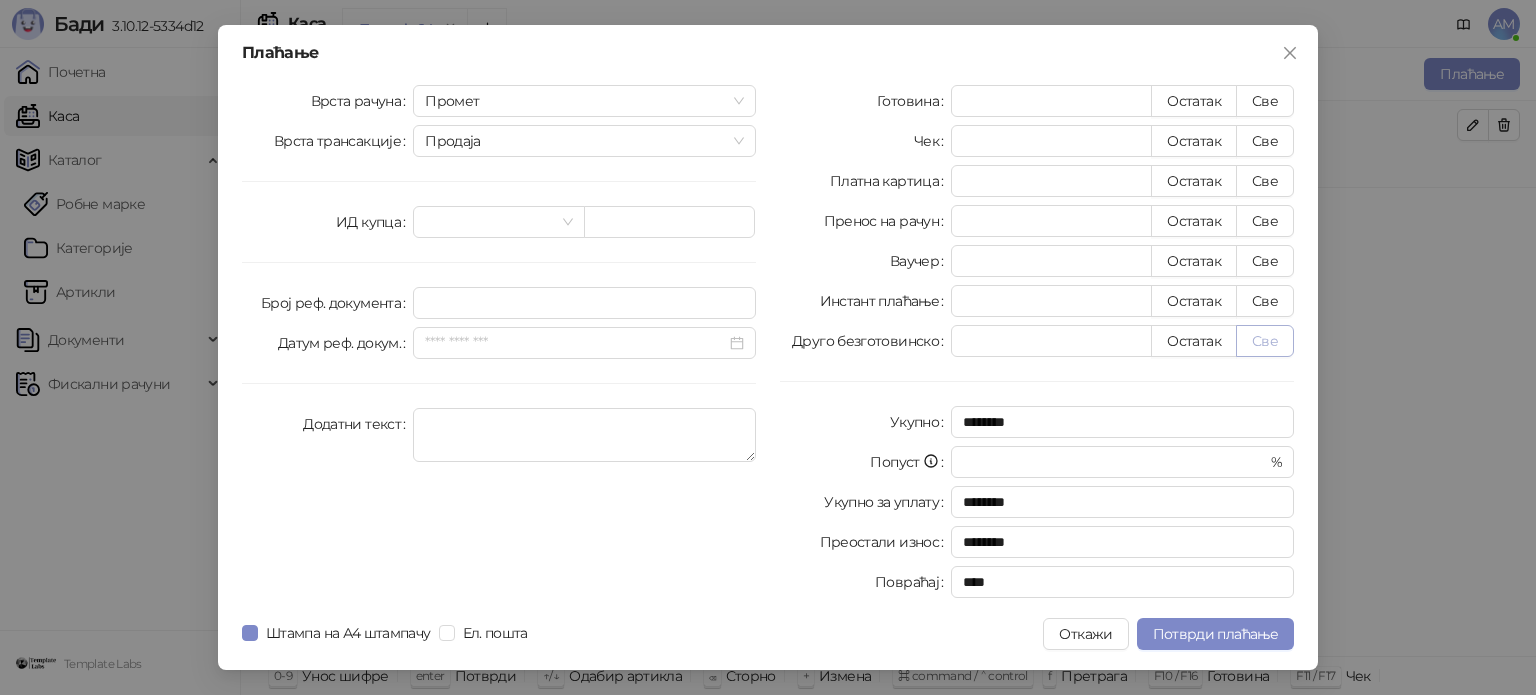 click on "Све" at bounding box center (1265, 341) 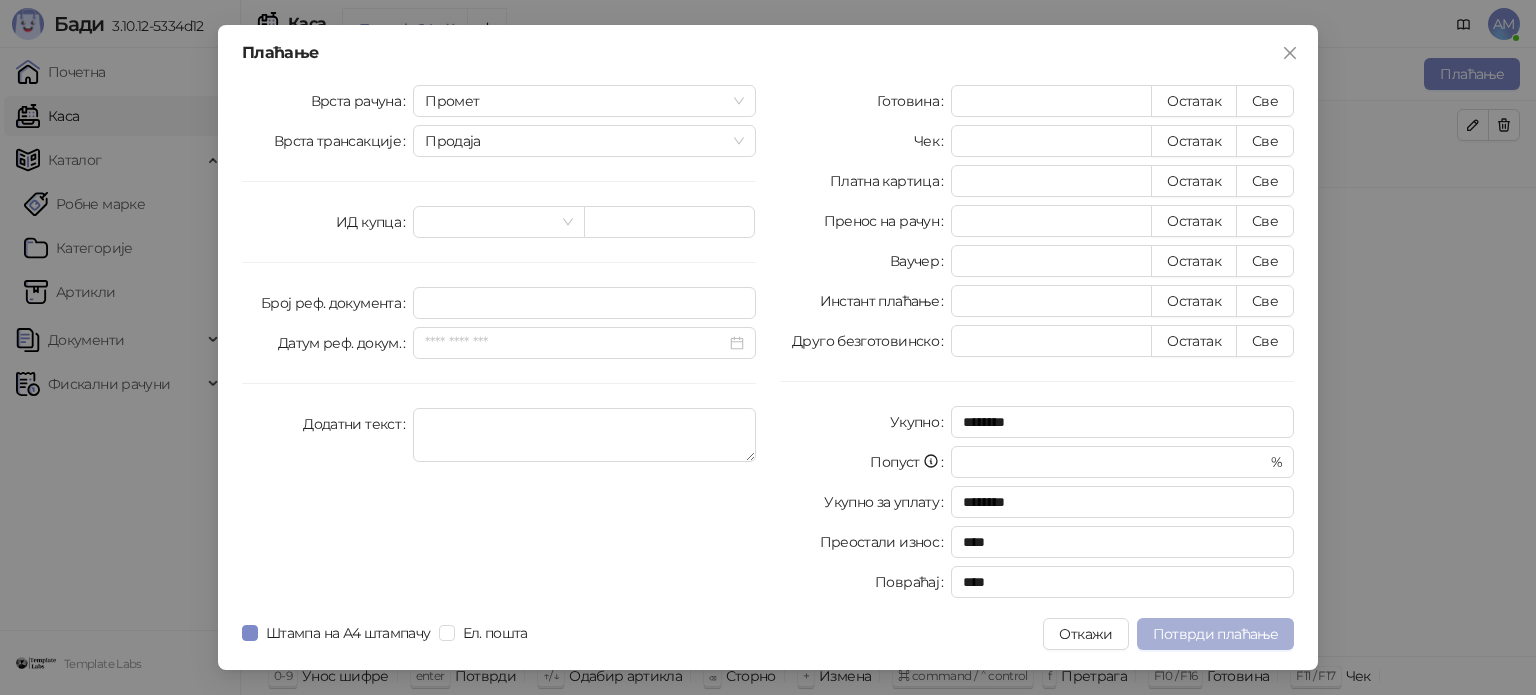 click on "Потврди плаћање" at bounding box center (1215, 634) 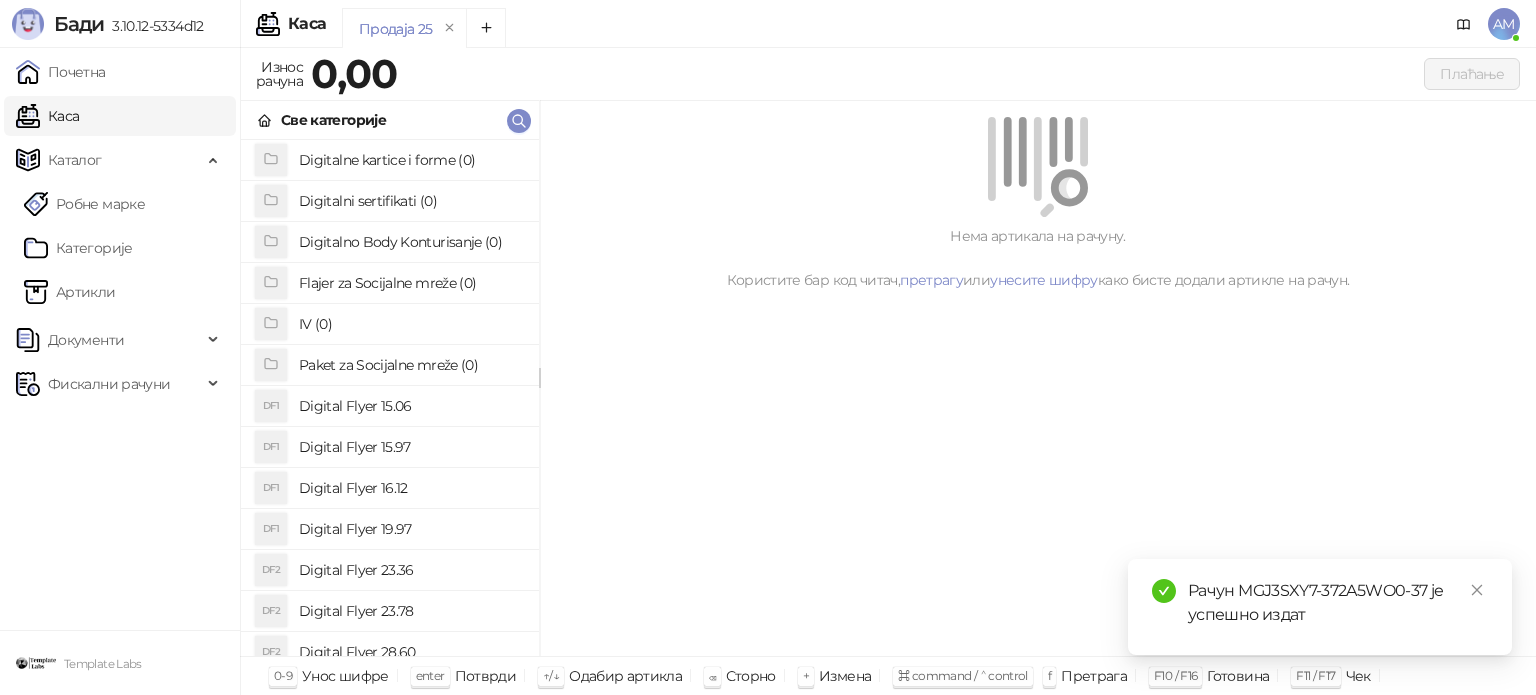 click on "Све категорије" at bounding box center (390, 120) 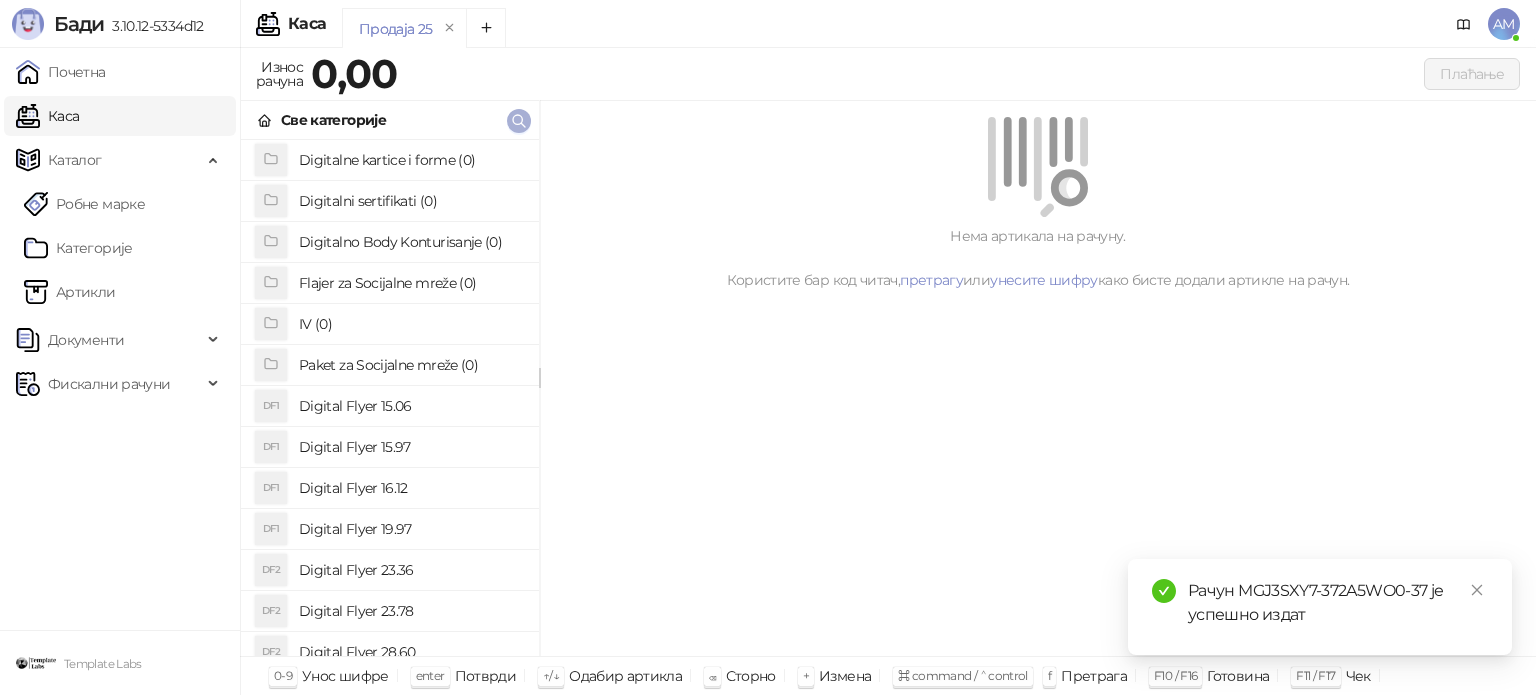 click 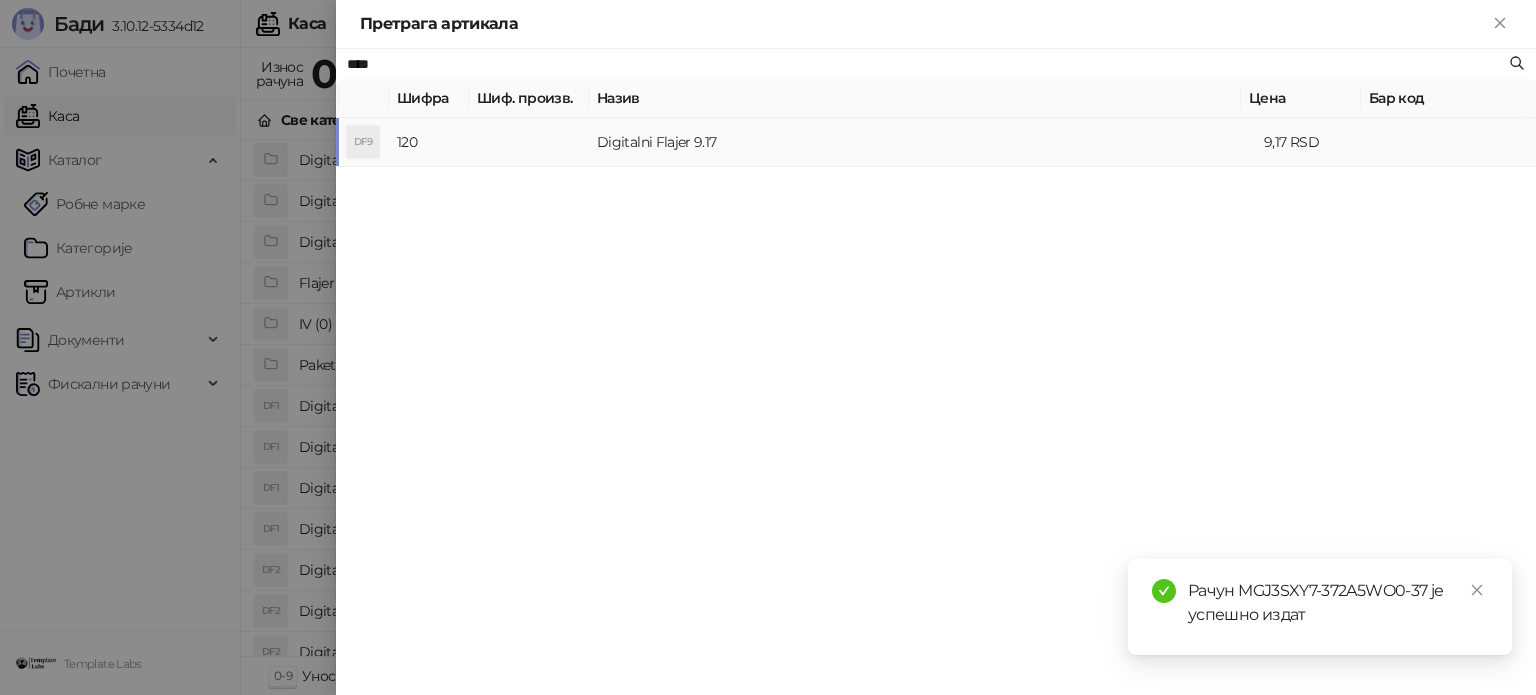 type on "****" 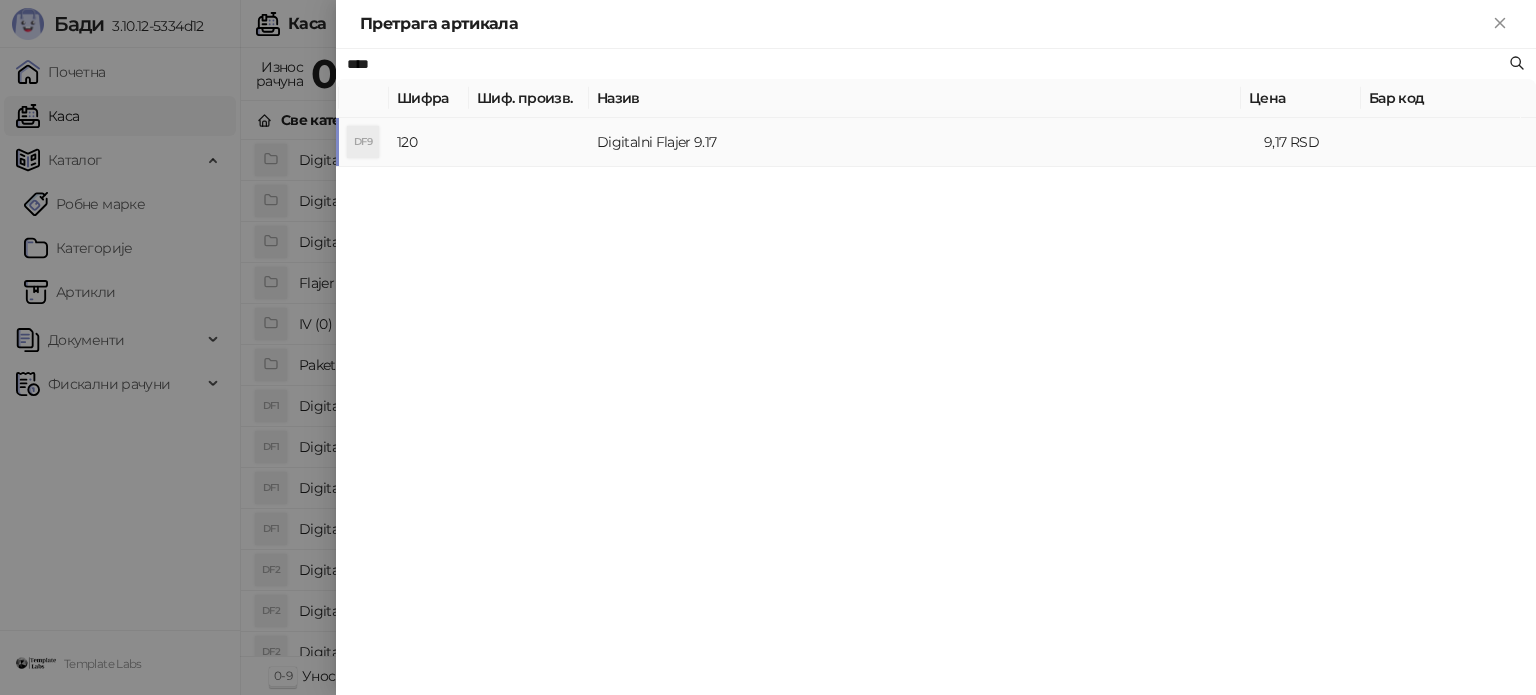 click at bounding box center (529, 142) 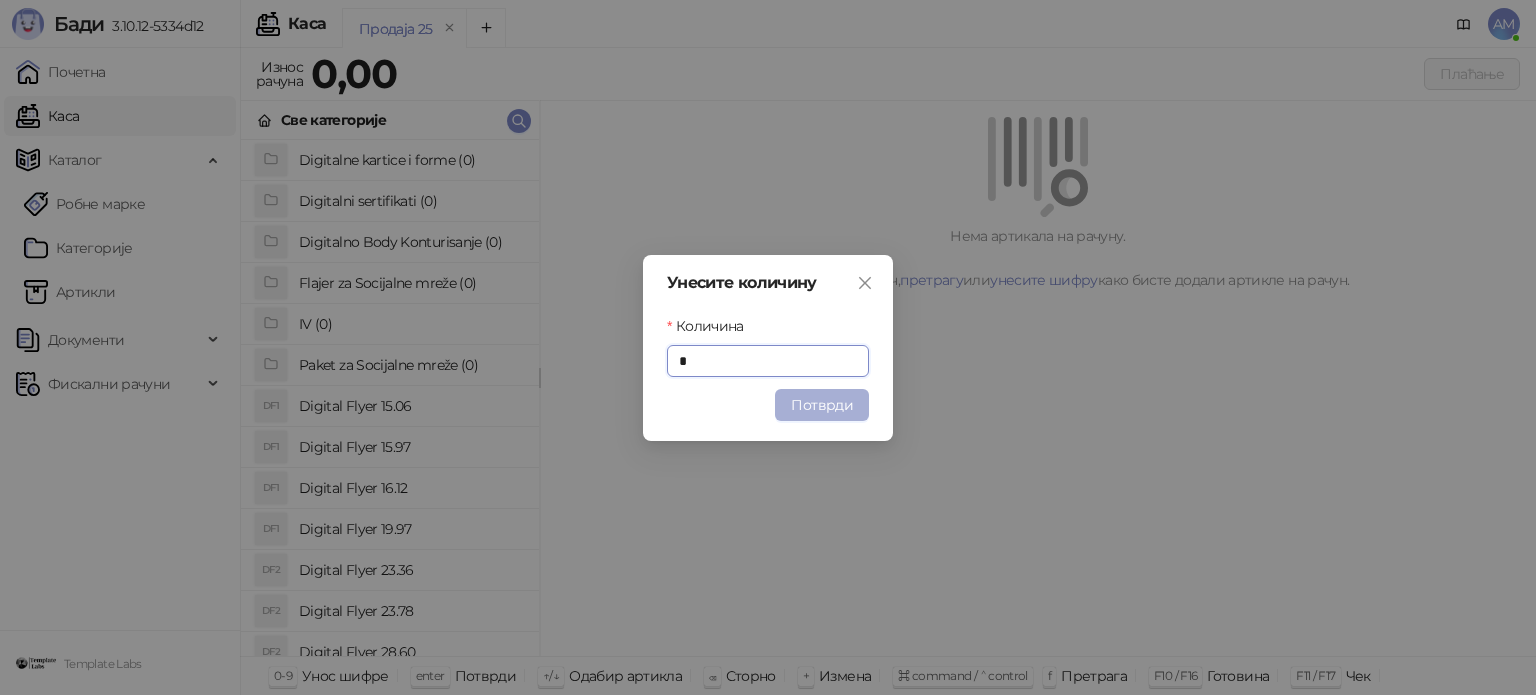 click on "Потврди" at bounding box center [822, 405] 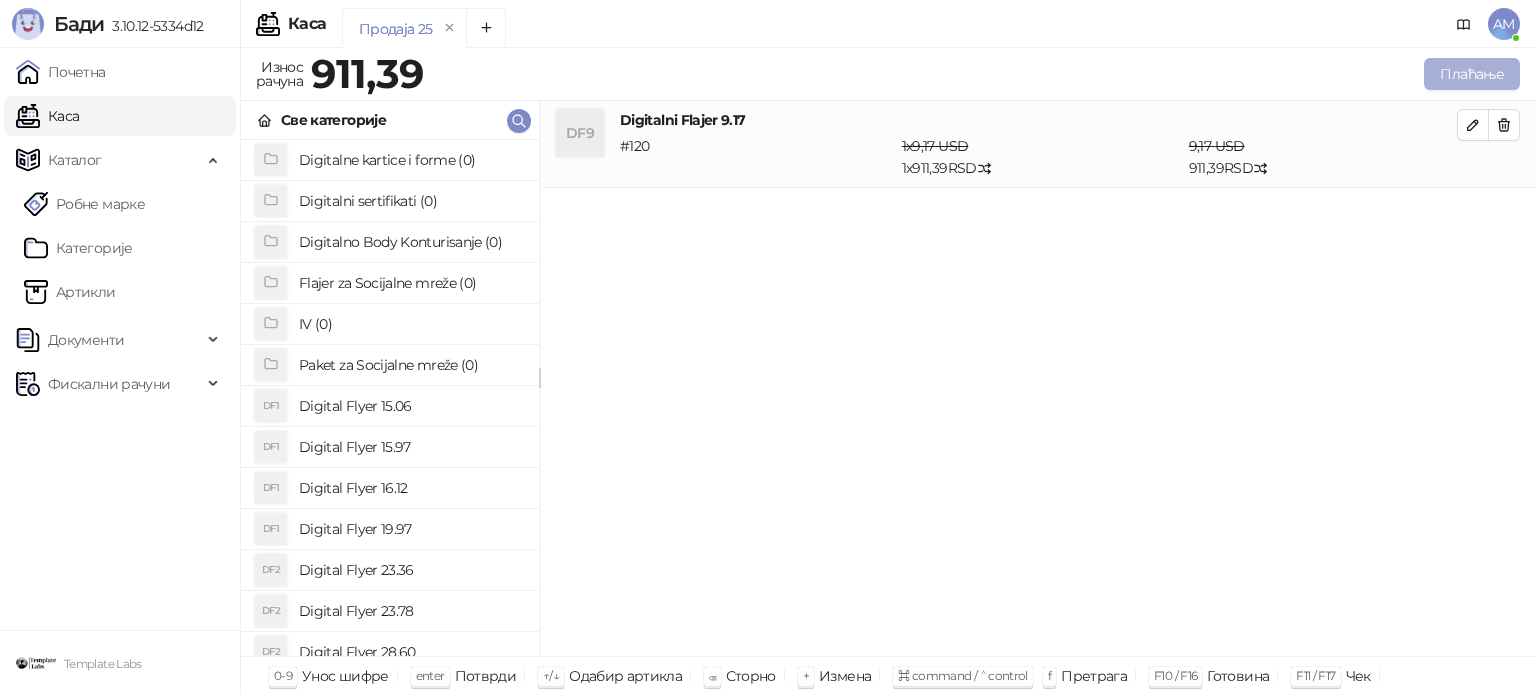 click on "Плаћање" at bounding box center [1472, 74] 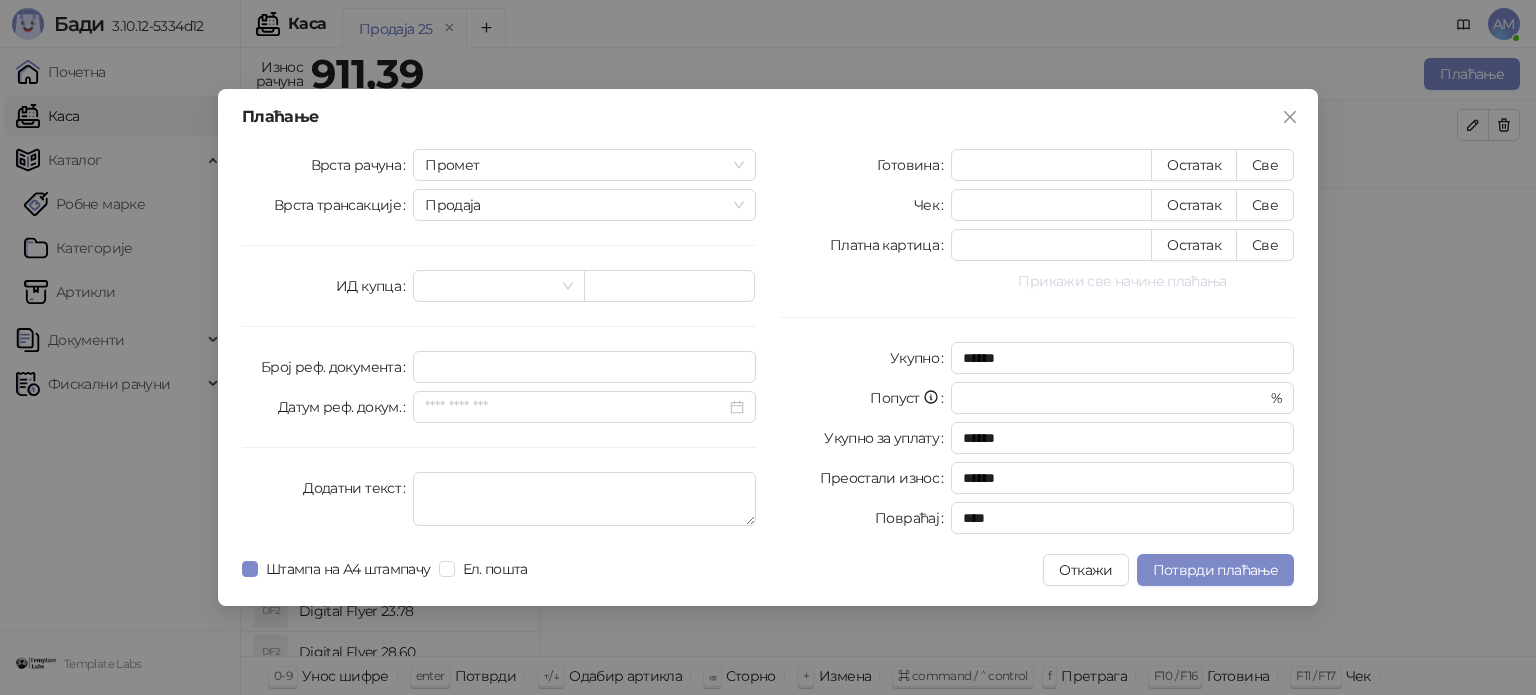 click on "Прикажи све начине плаћања" at bounding box center (1122, 281) 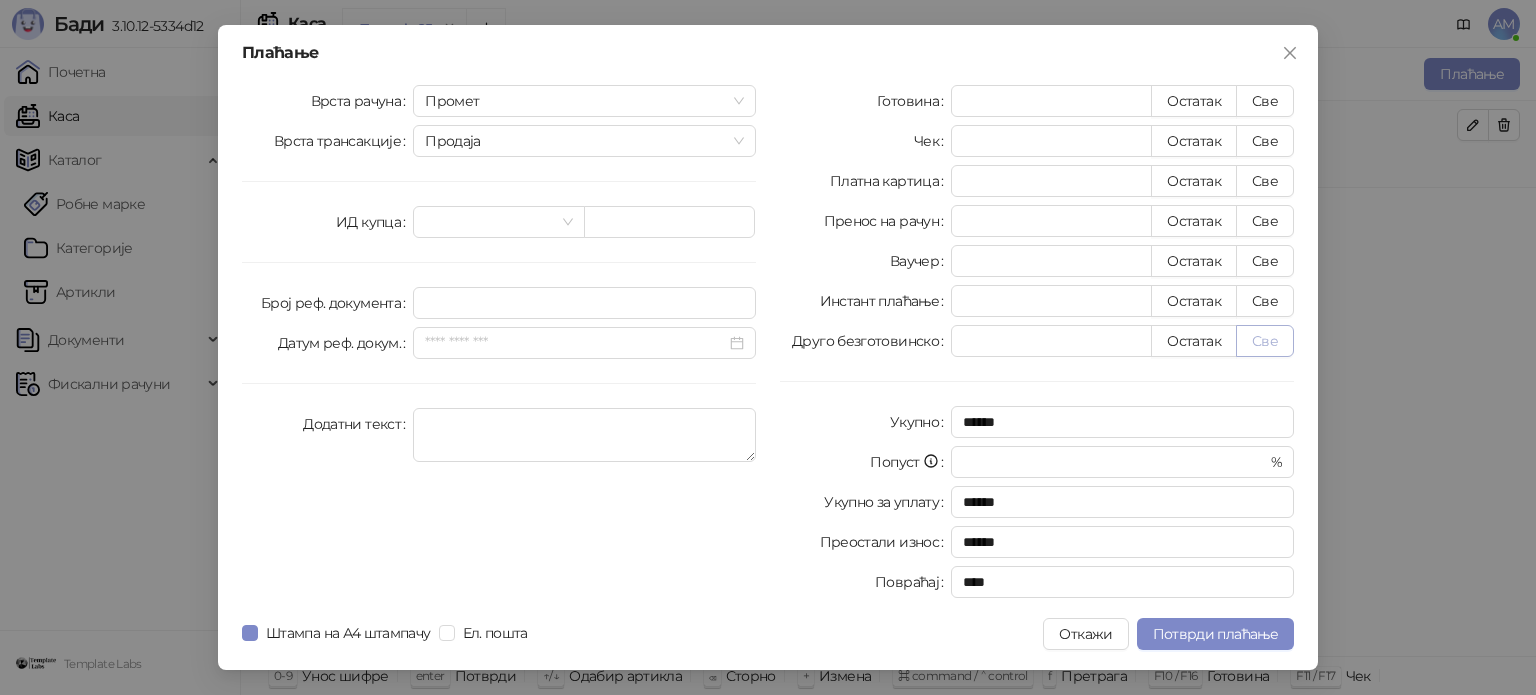 click on "Све" at bounding box center [1265, 341] 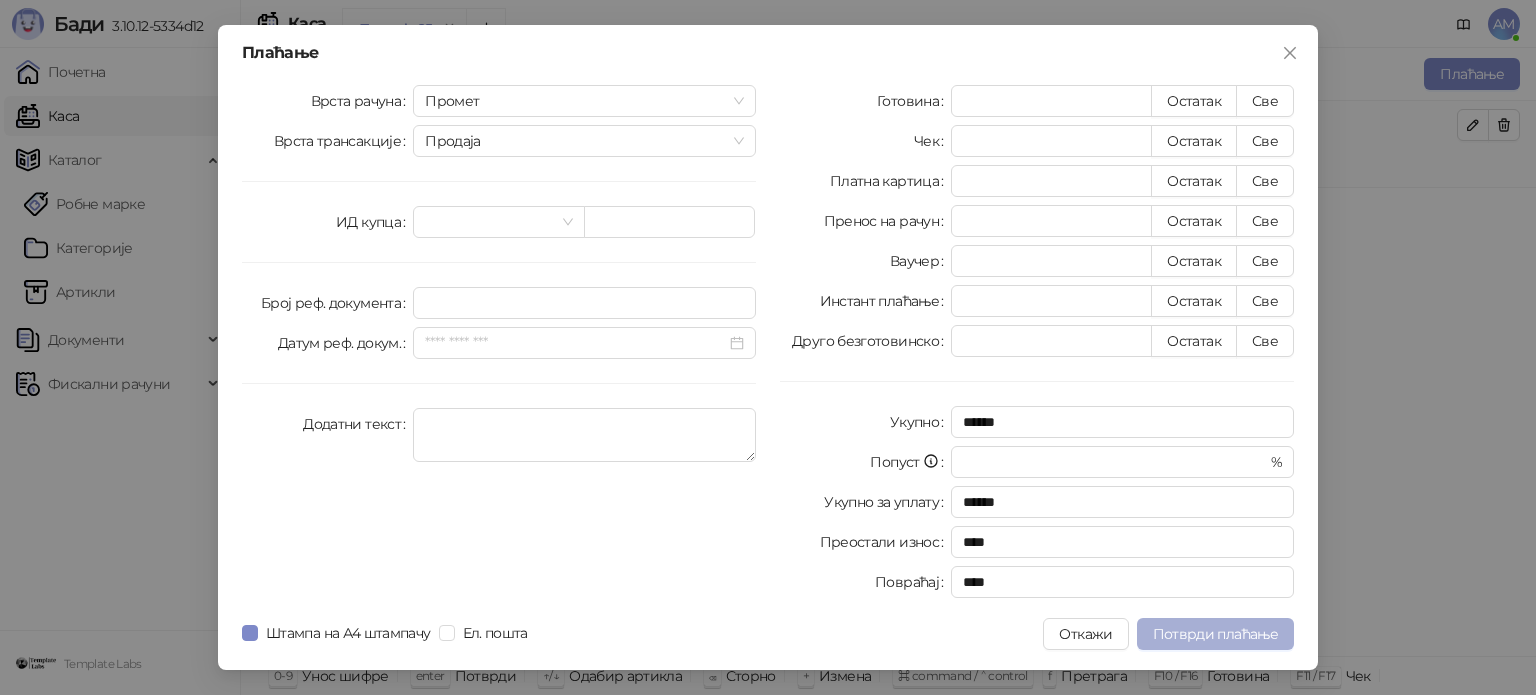 click on "Потврди плаћање" at bounding box center (1215, 634) 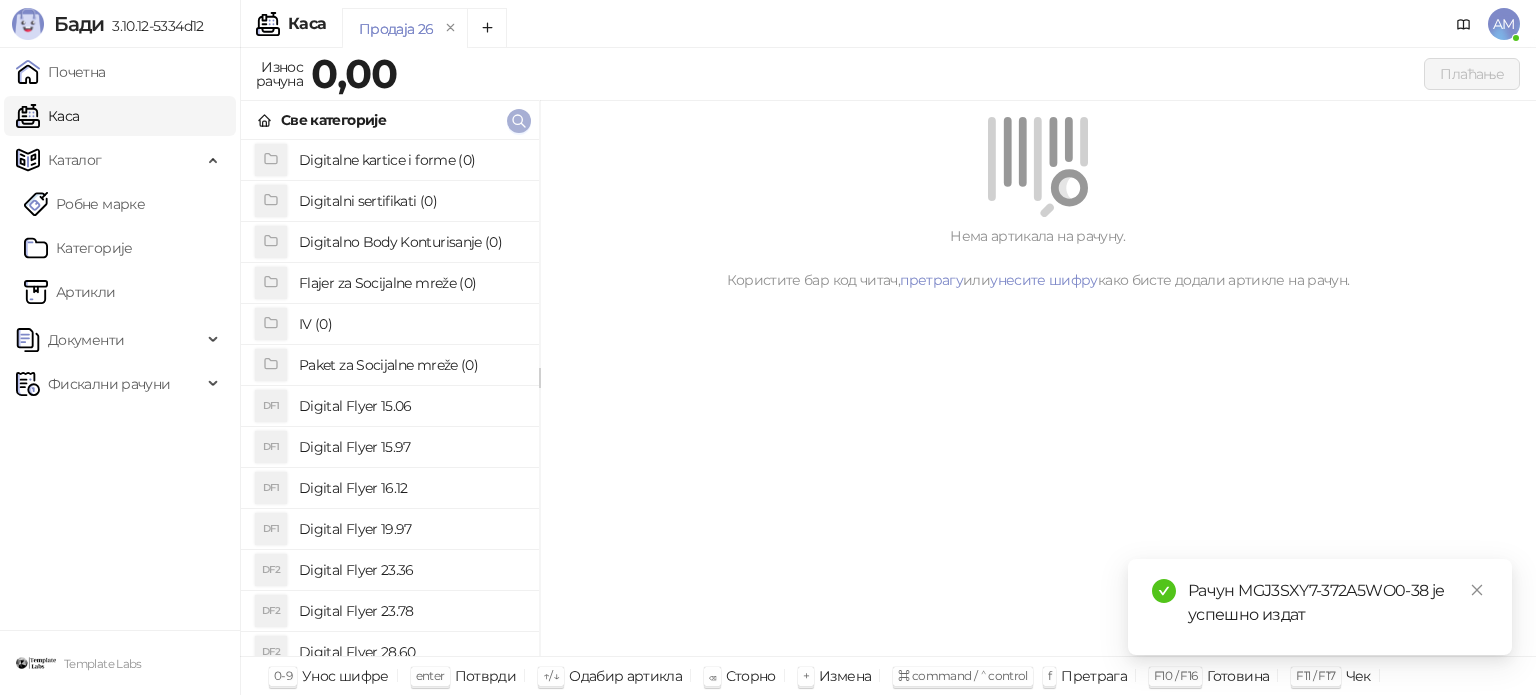 click 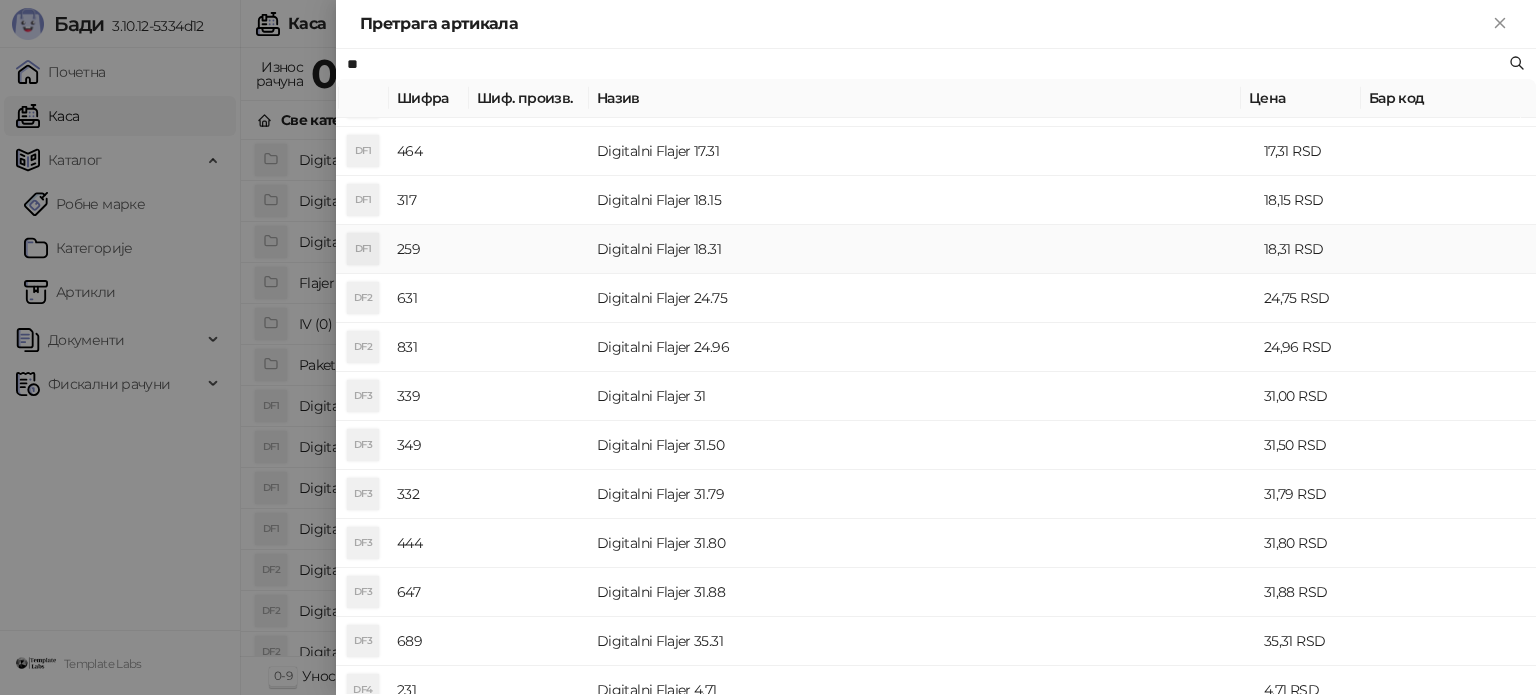 scroll, scrollTop: 700, scrollLeft: 0, axis: vertical 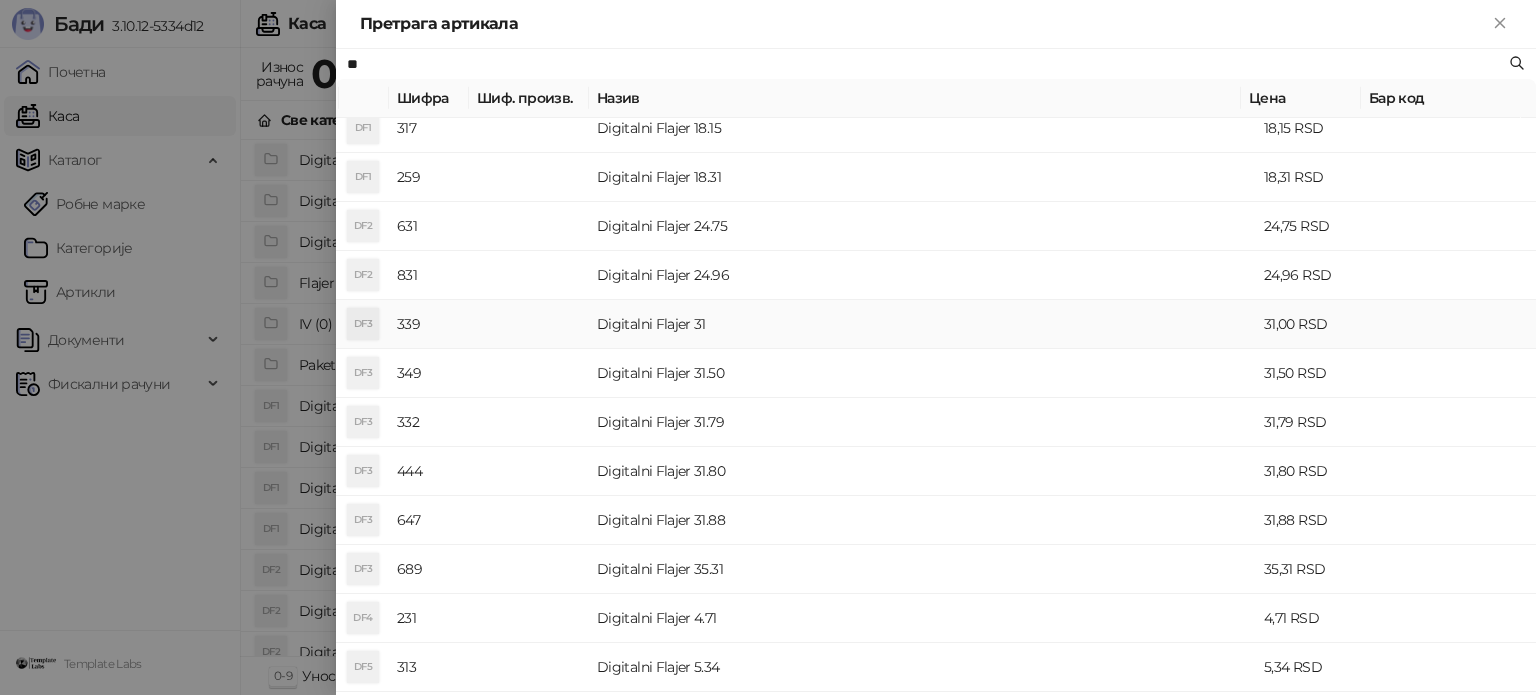 type on "**" 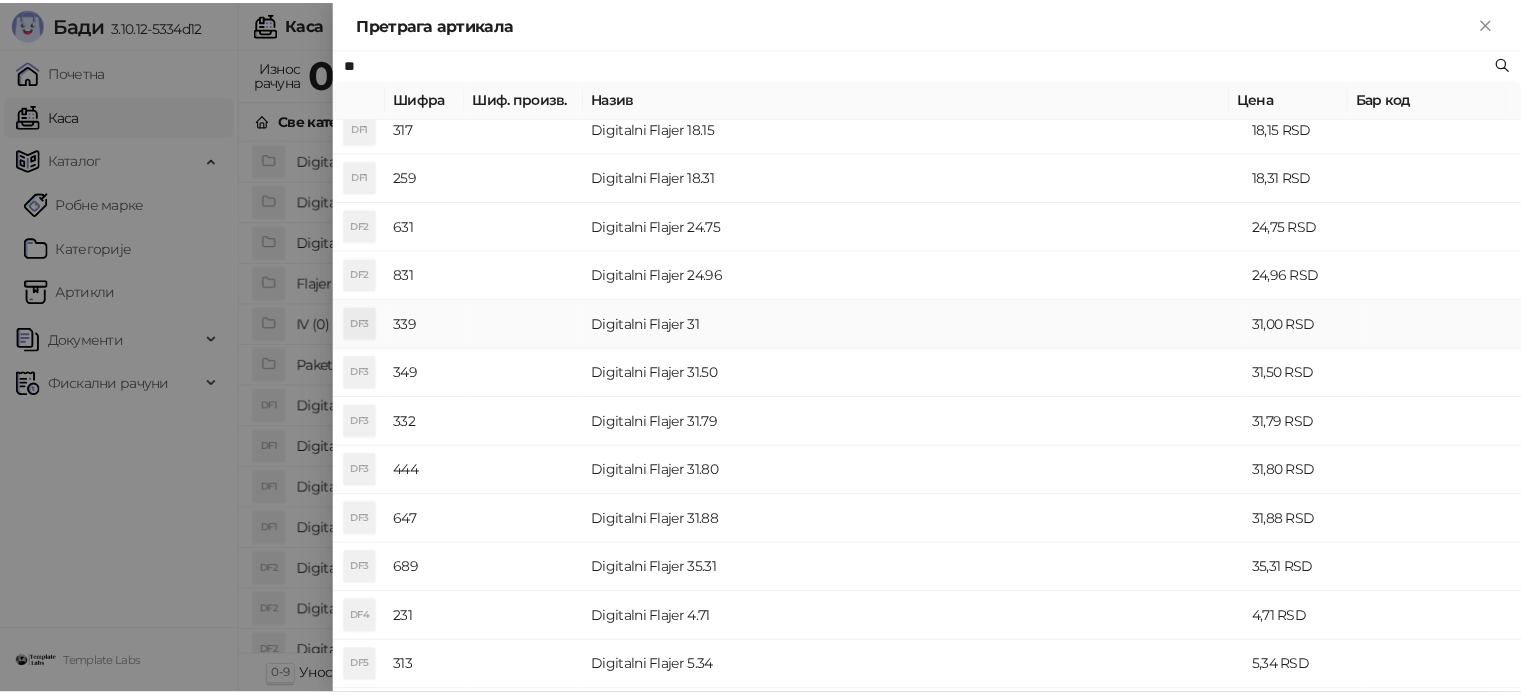 scroll, scrollTop: 0, scrollLeft: 0, axis: both 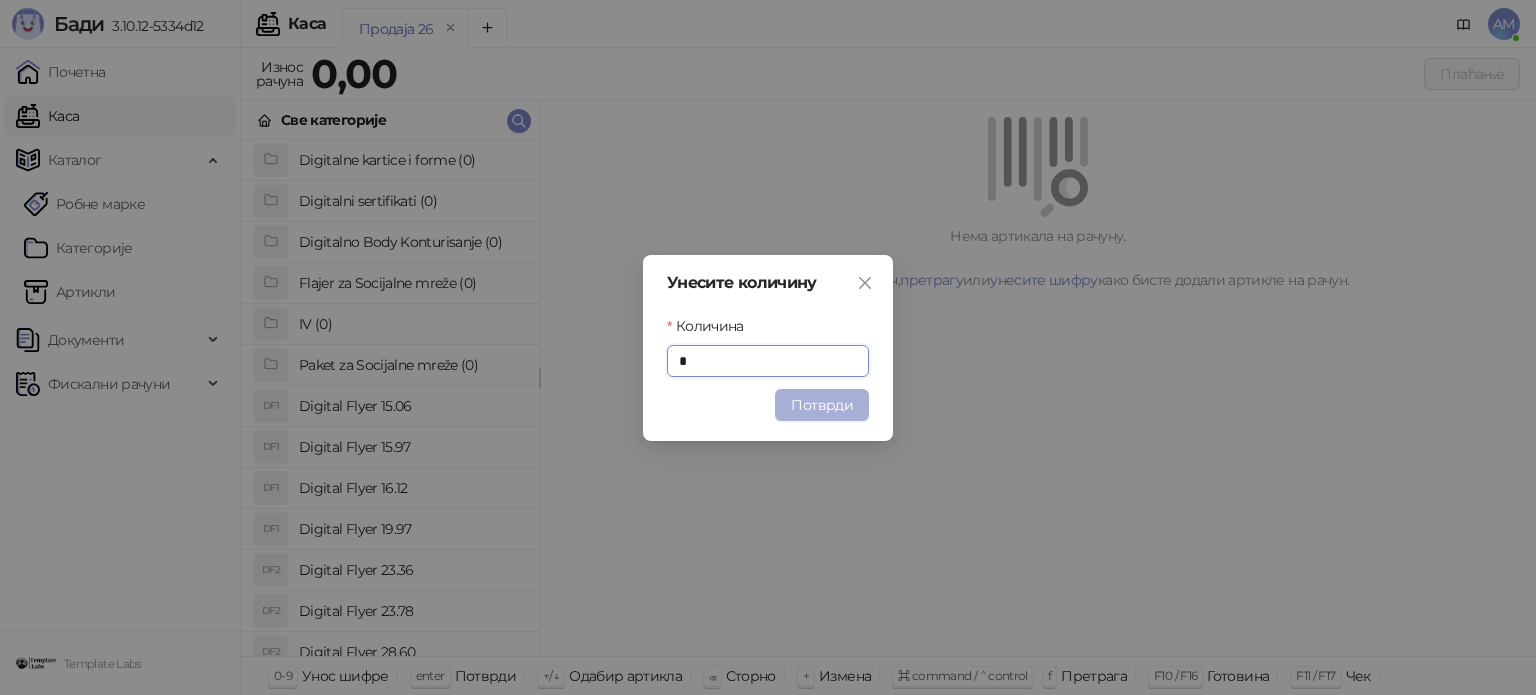 click on "Потврди" at bounding box center [822, 405] 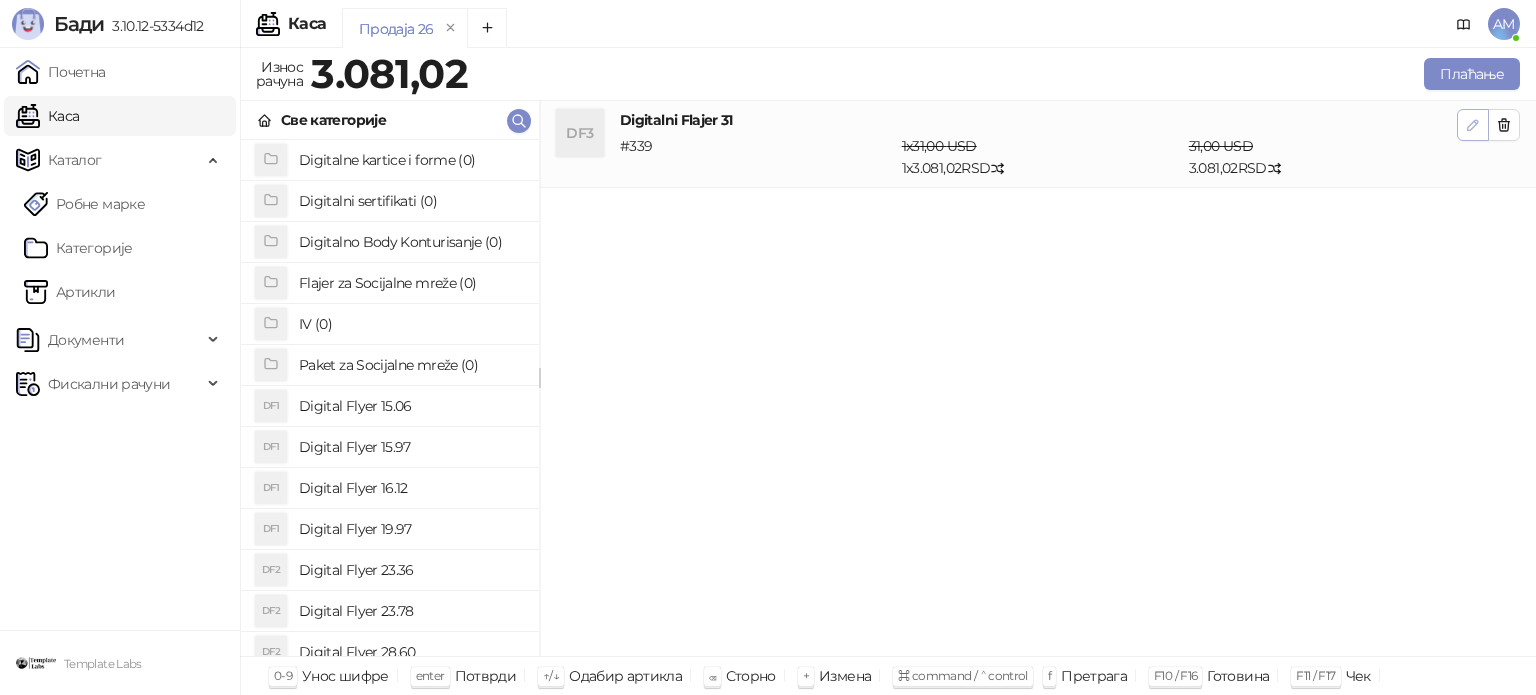click at bounding box center [1473, 125] 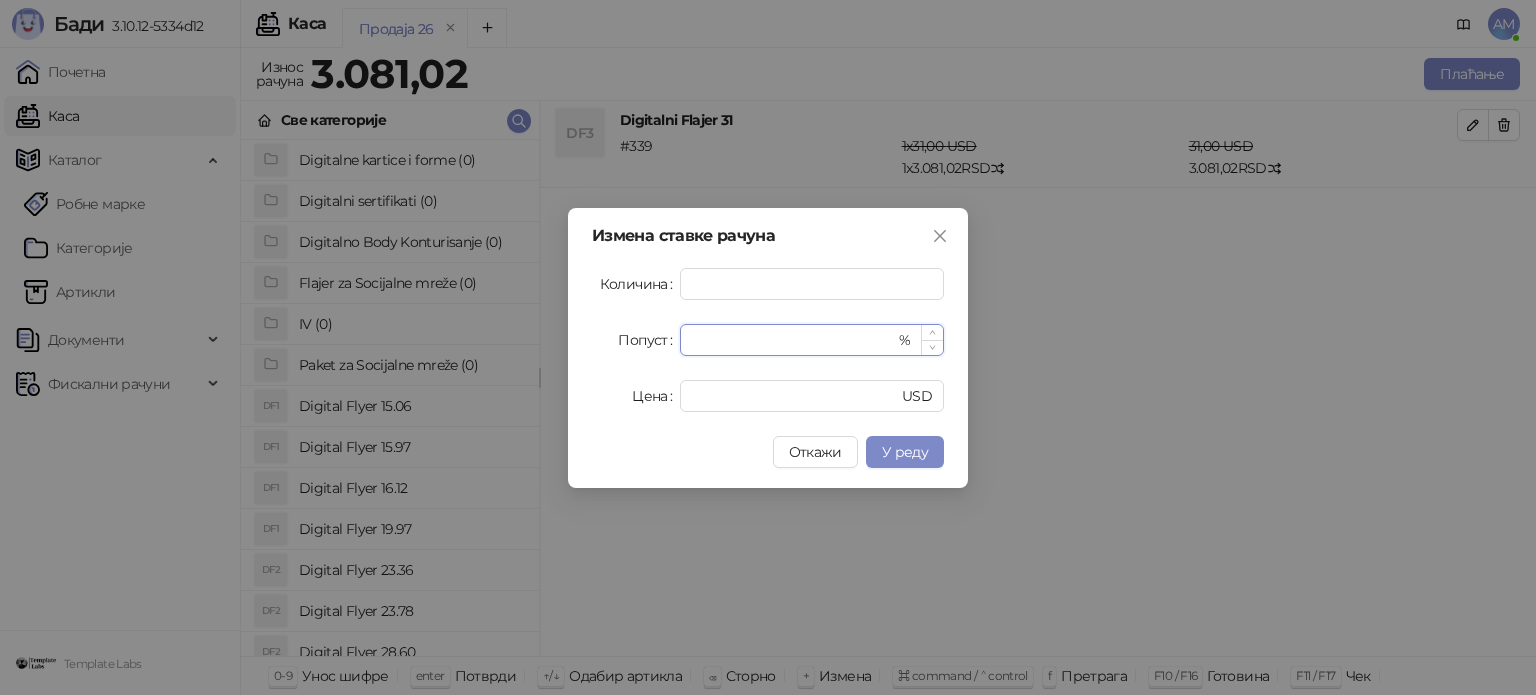 drag, startPoint x: 730, startPoint y: 347, endPoint x: 694, endPoint y: 346, distance: 36.013885 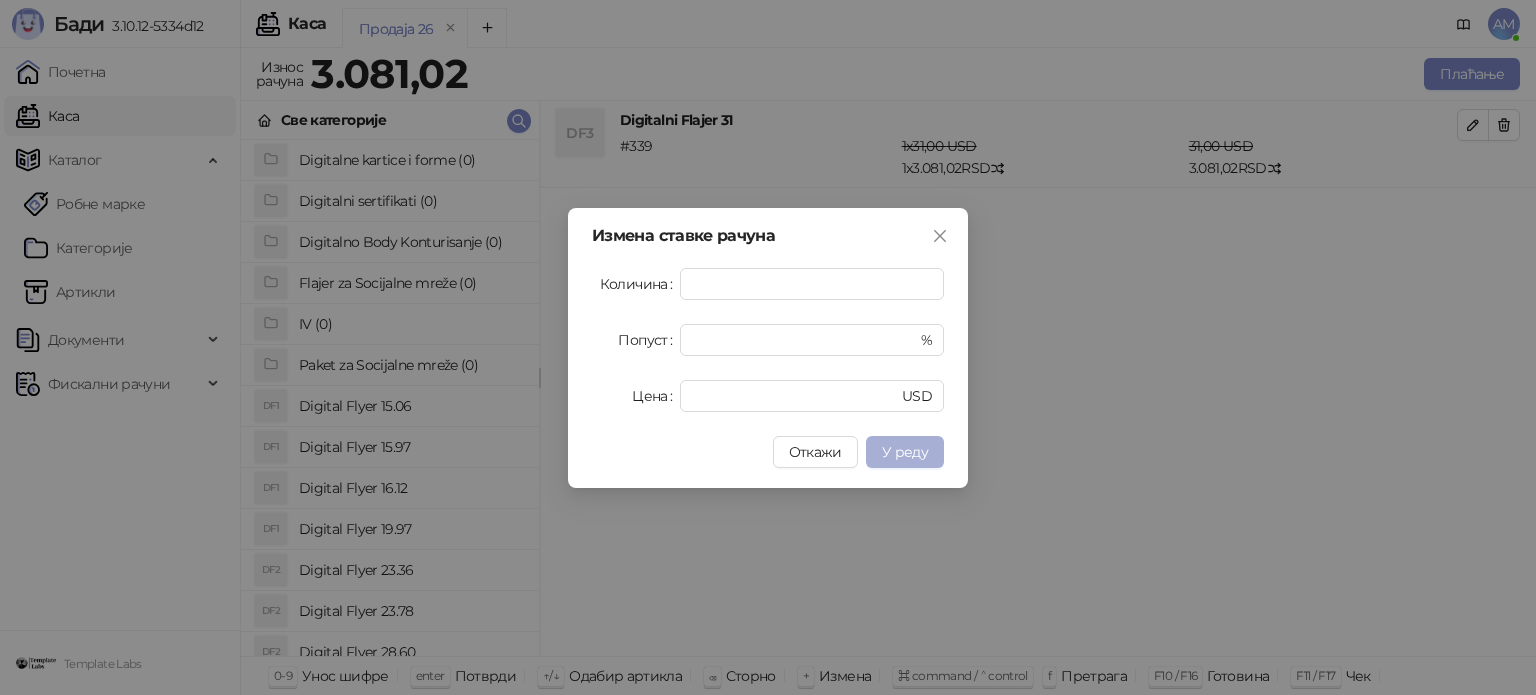 click on "У реду" at bounding box center (905, 452) 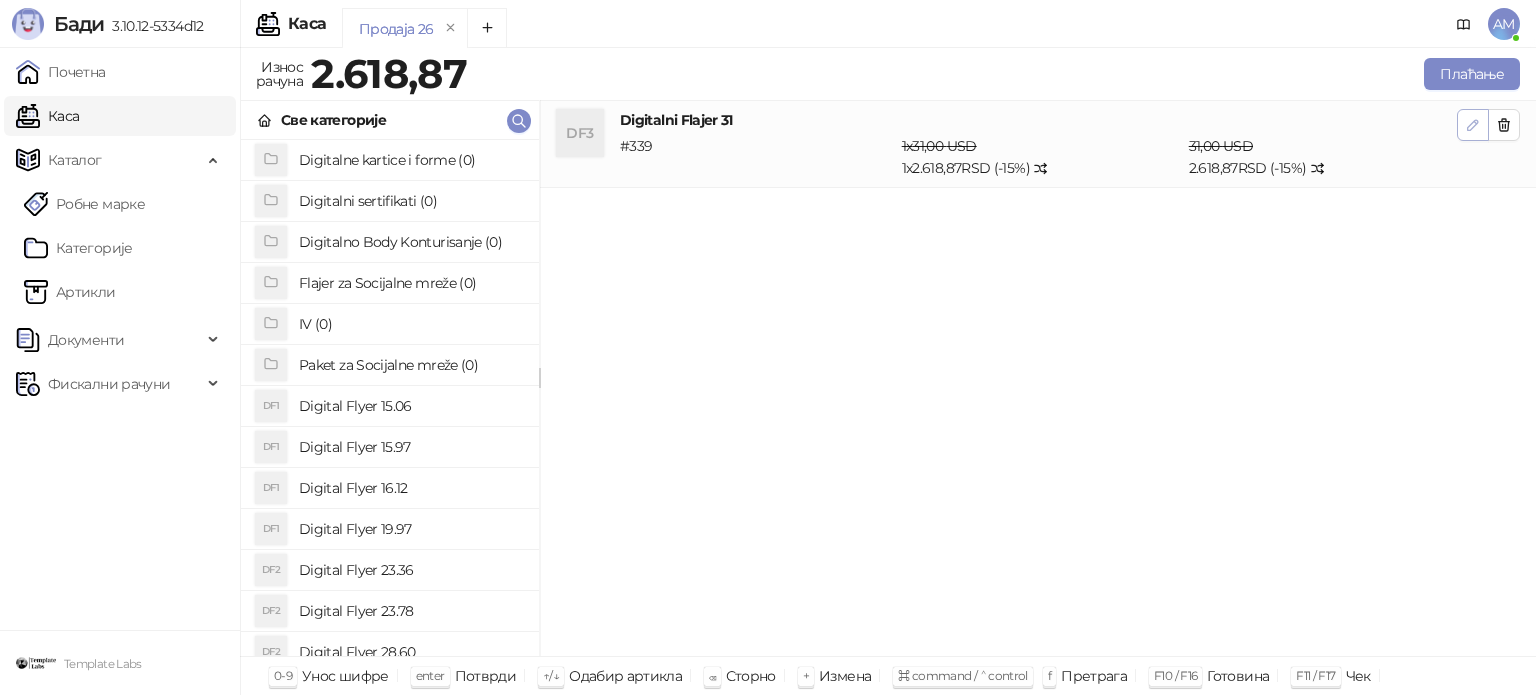 click 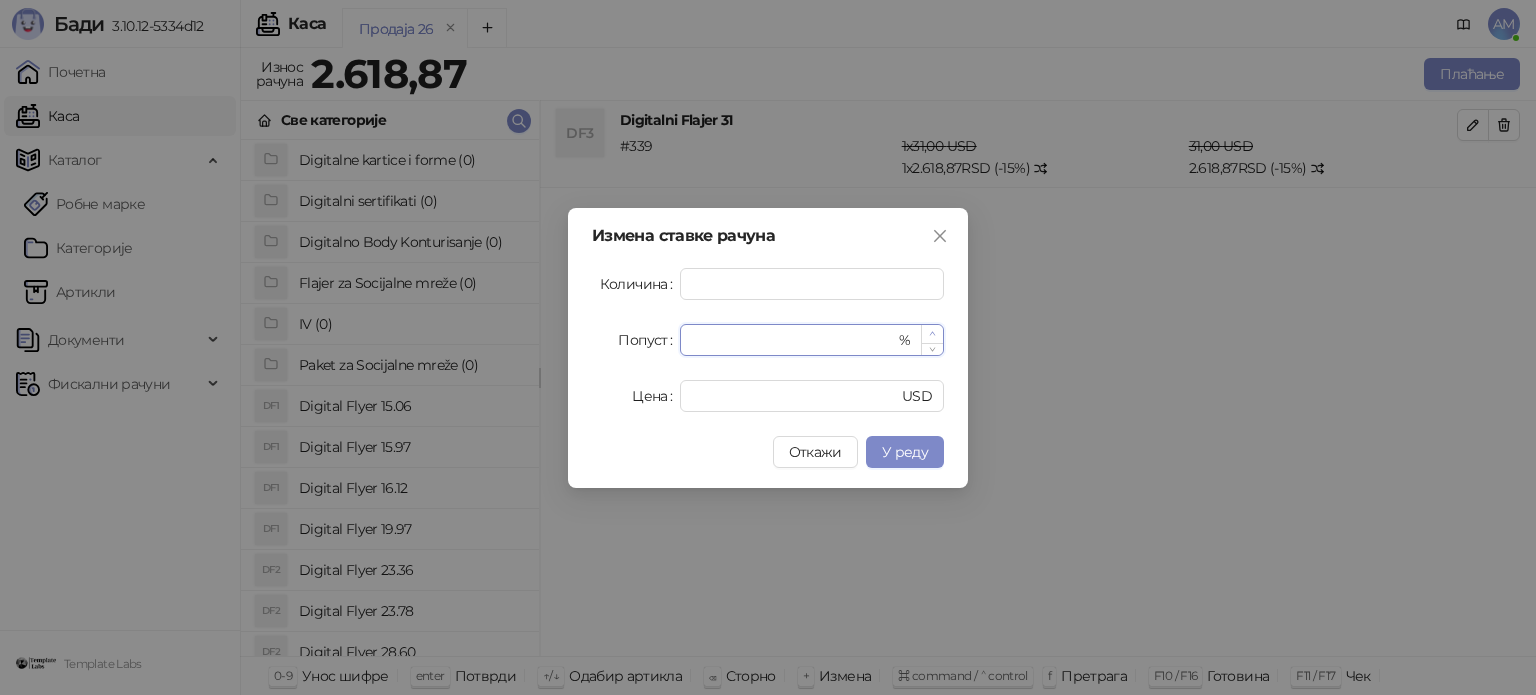 click 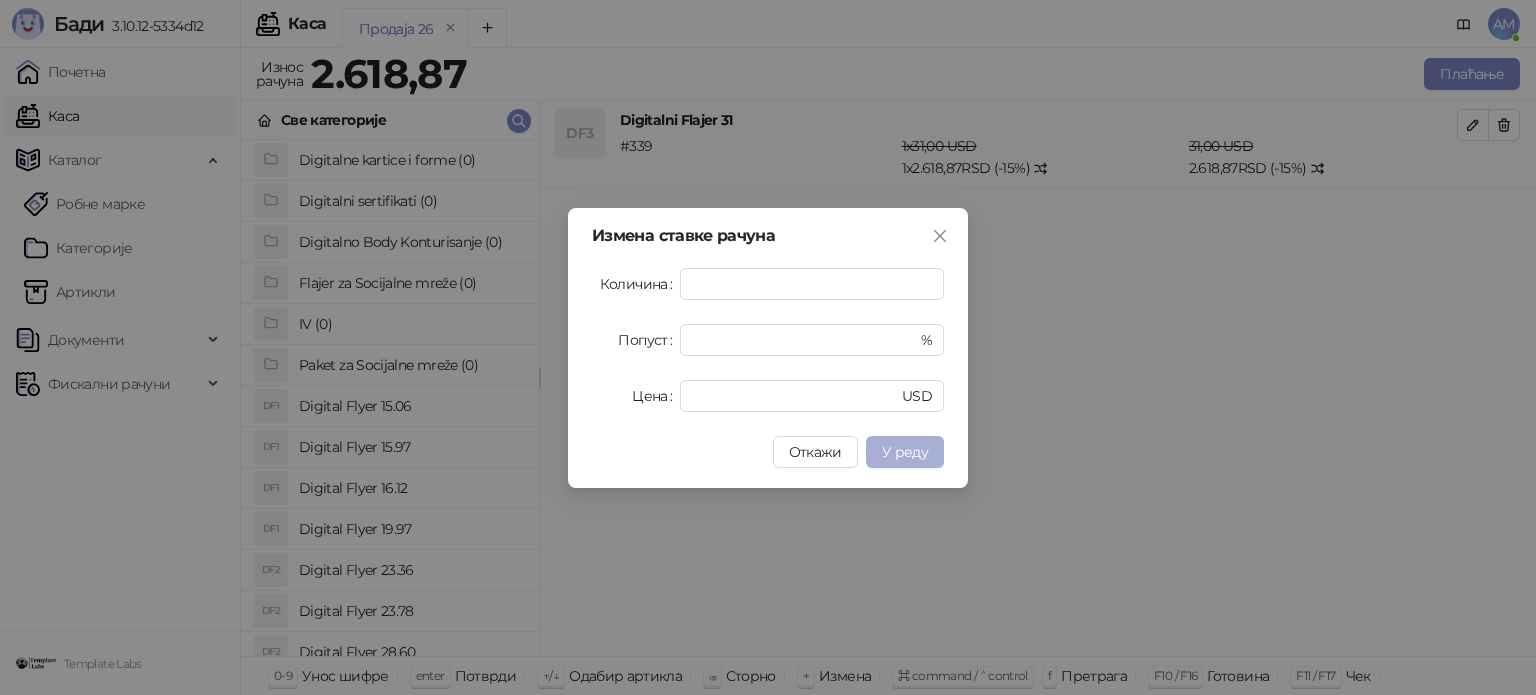 click on "У реду" at bounding box center (905, 452) 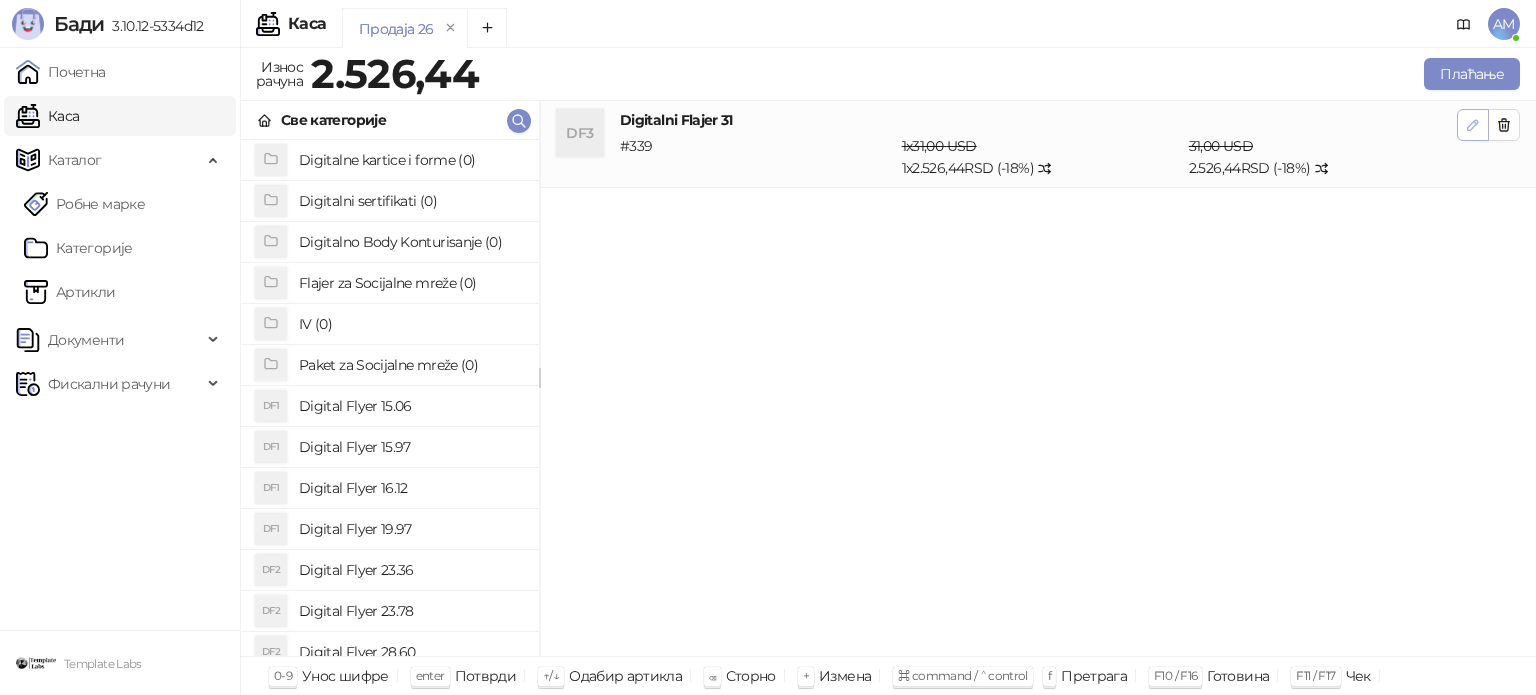 click 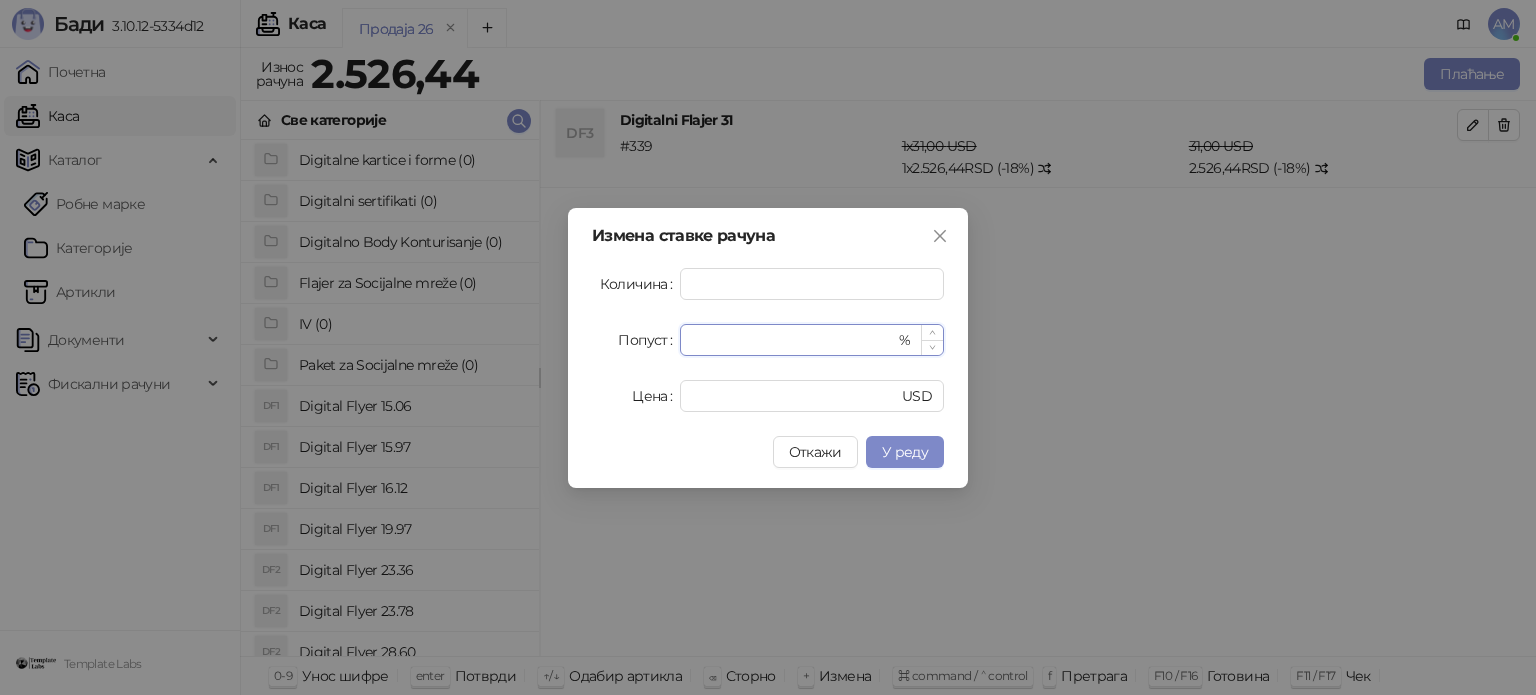 type on "**" 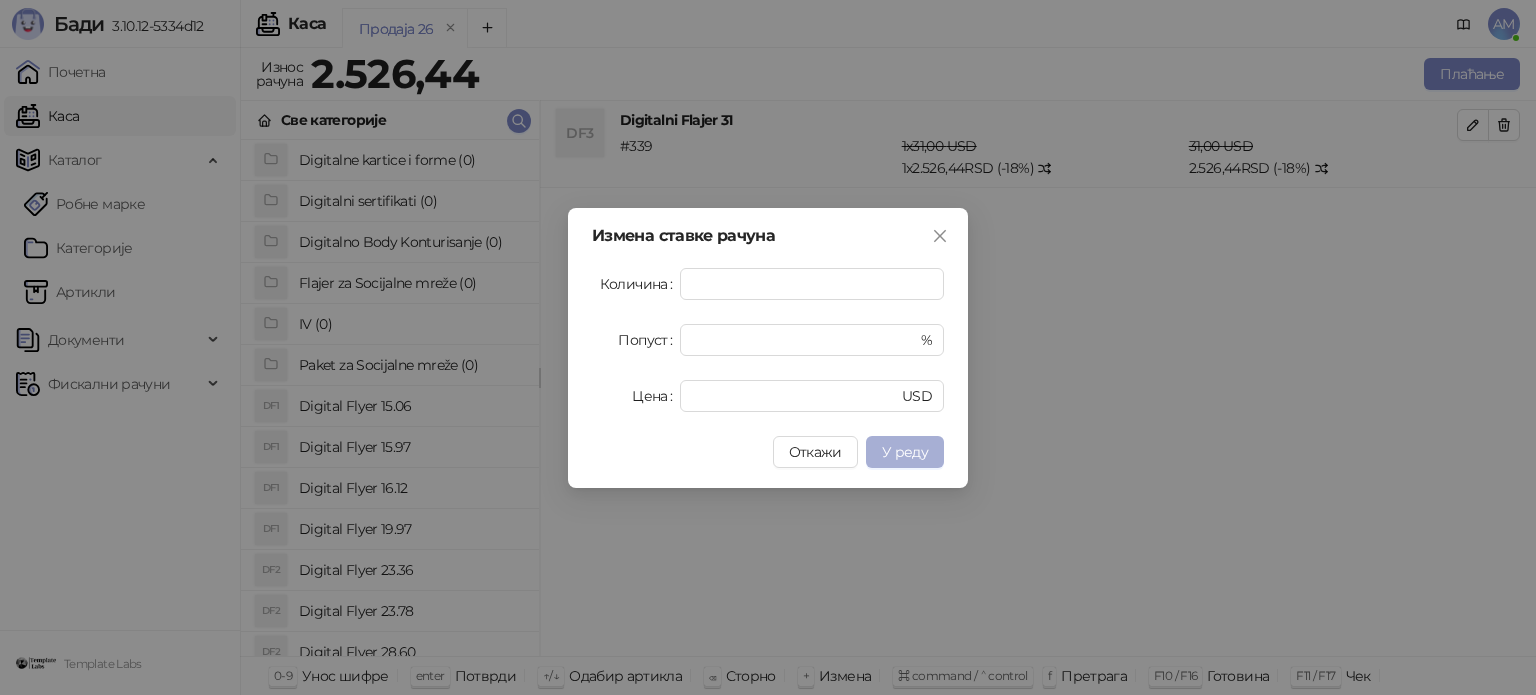 click on "У реду" at bounding box center [905, 452] 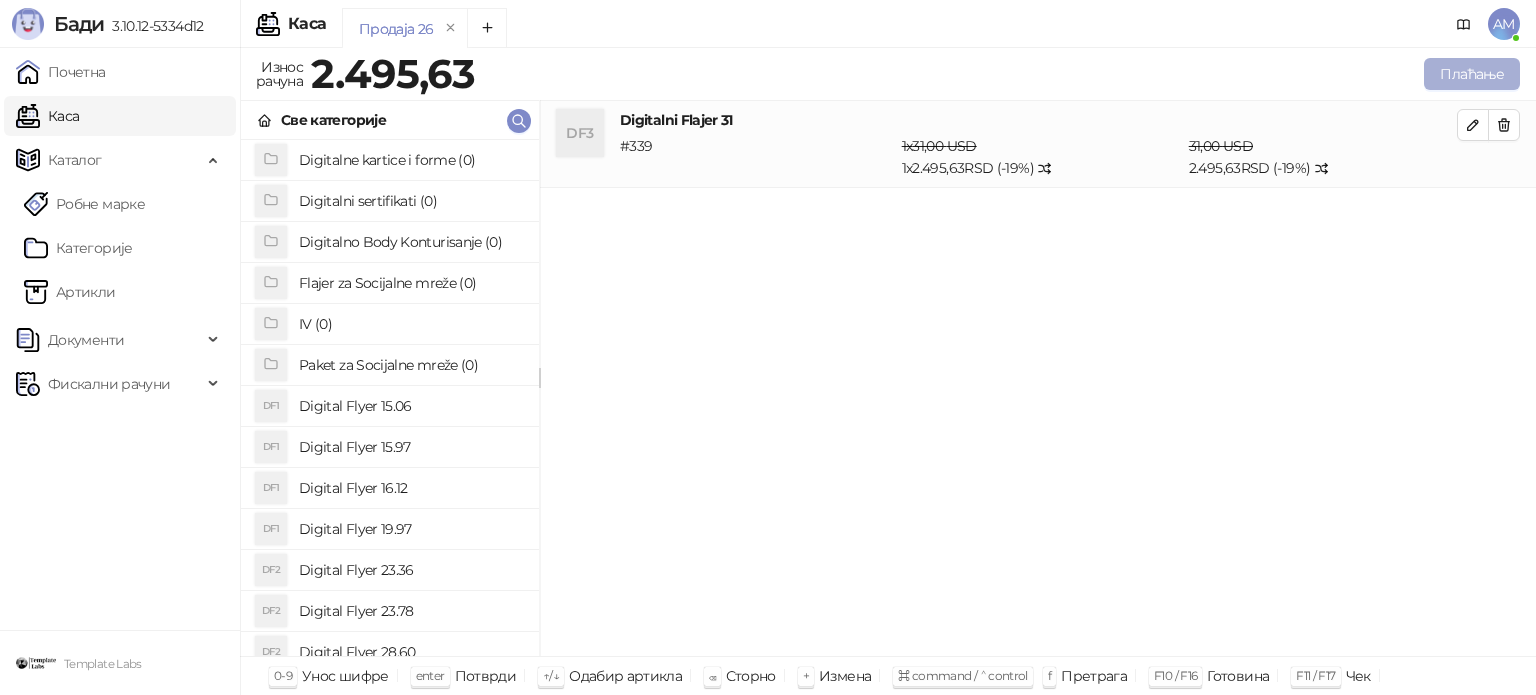 click on "Плаћање" at bounding box center (1472, 74) 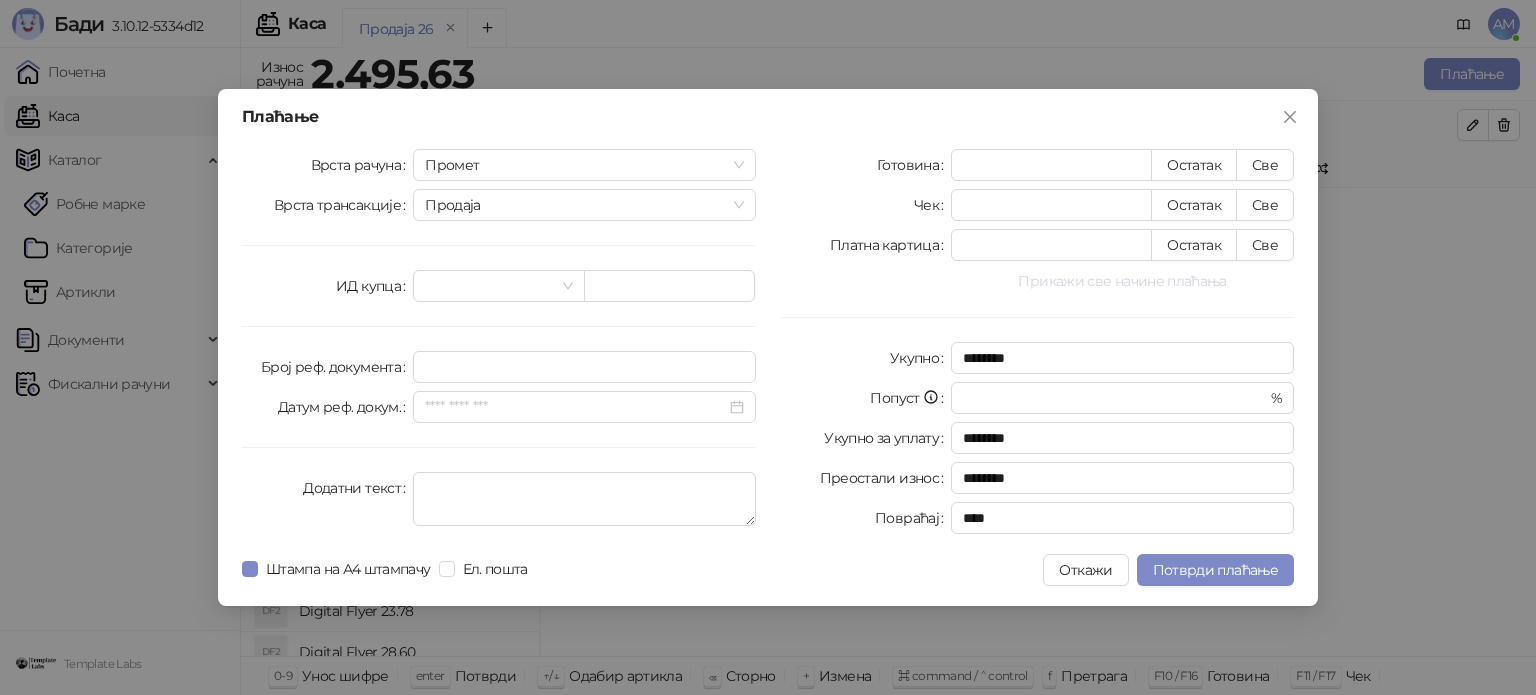 click on "Прикажи све начине плаћања" at bounding box center [1122, 281] 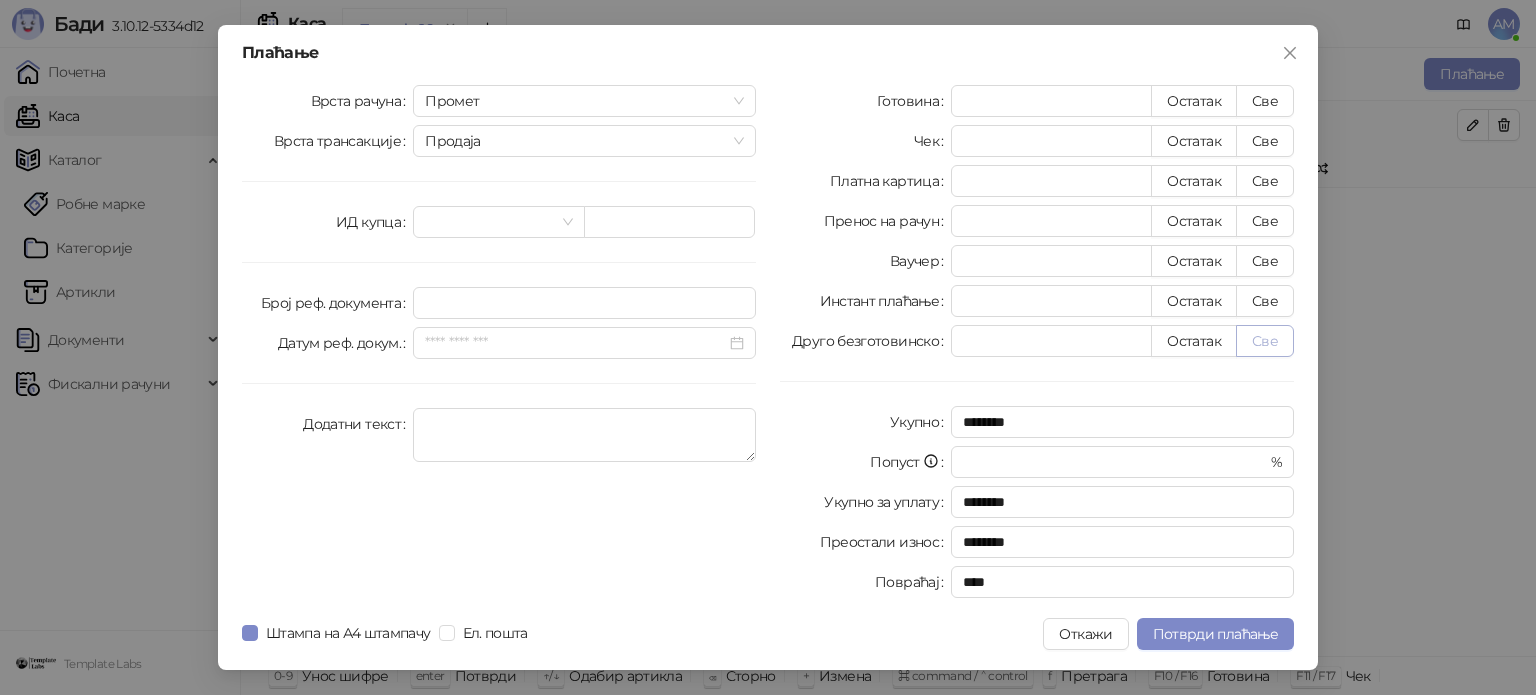 click on "Све" at bounding box center (1265, 341) 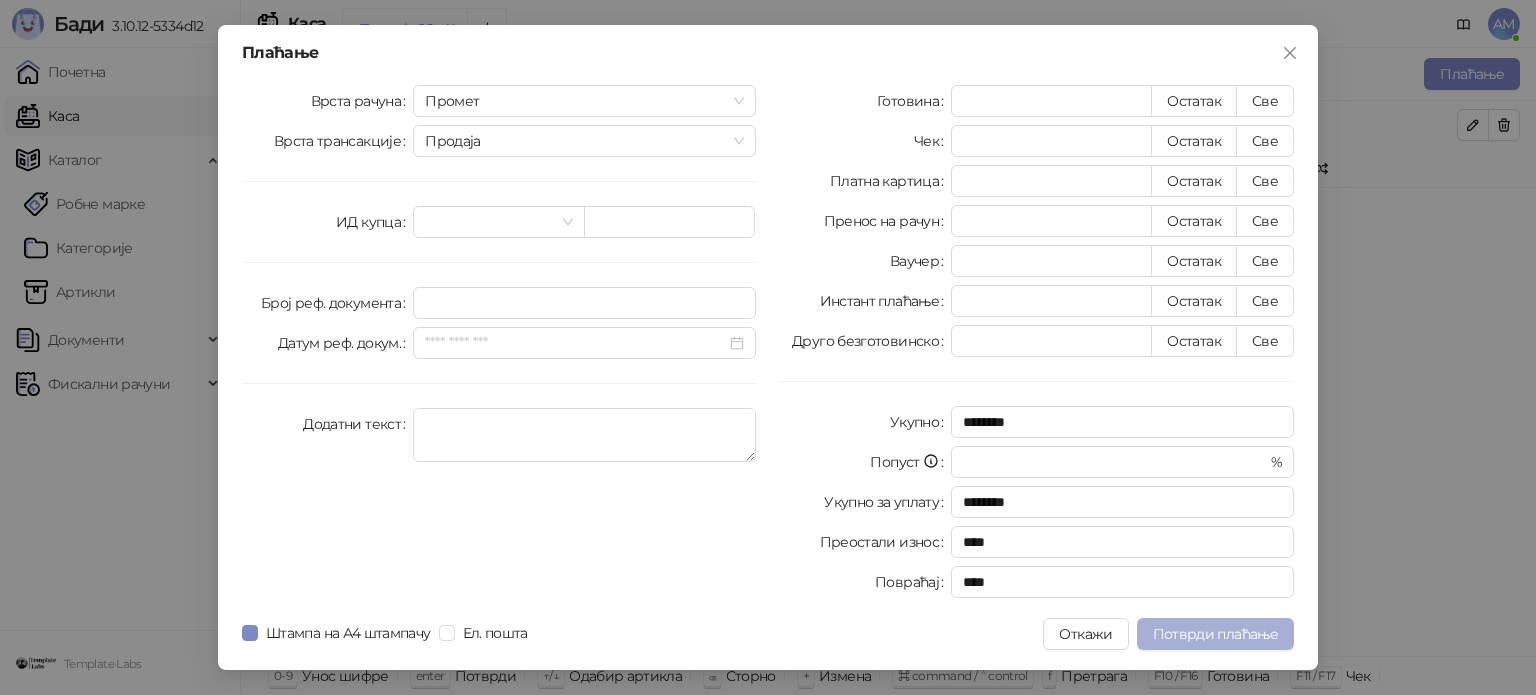 click on "Потврди плаћање" at bounding box center (1215, 634) 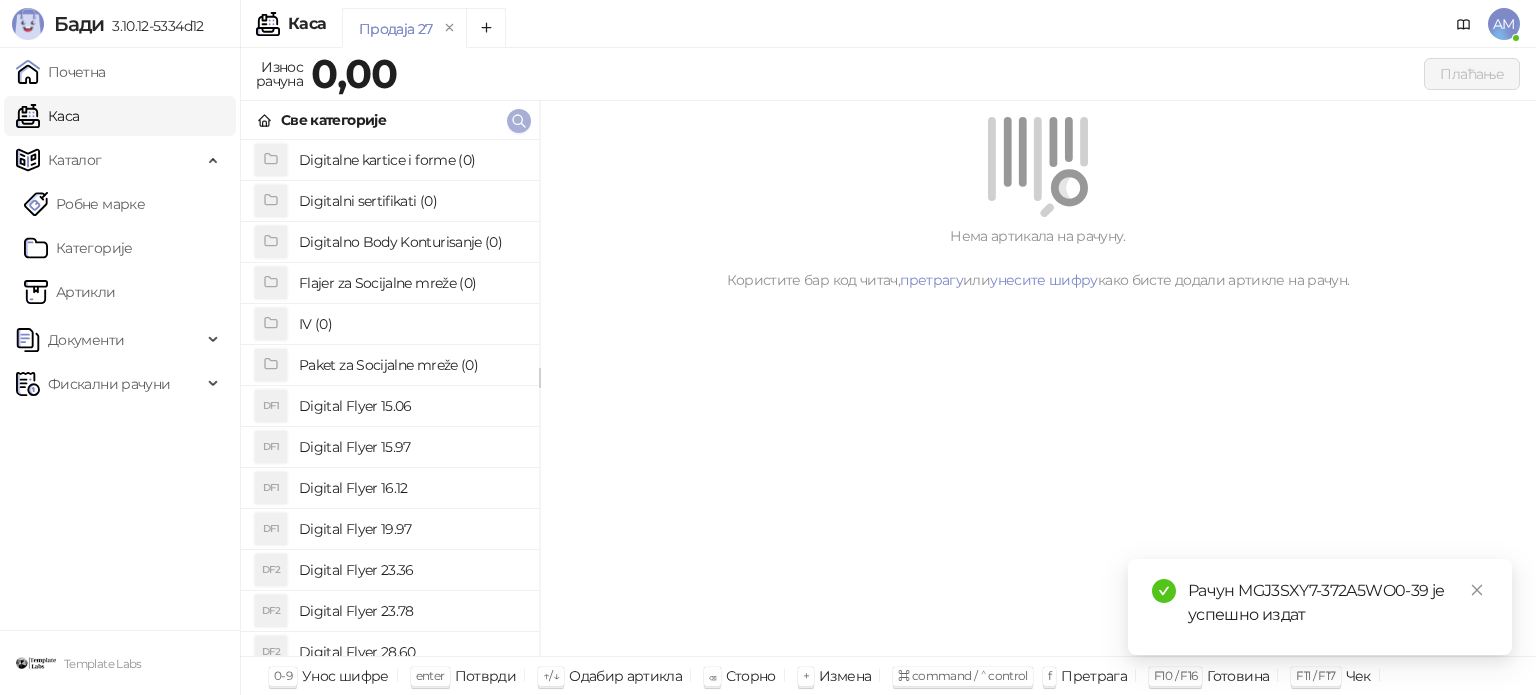 click 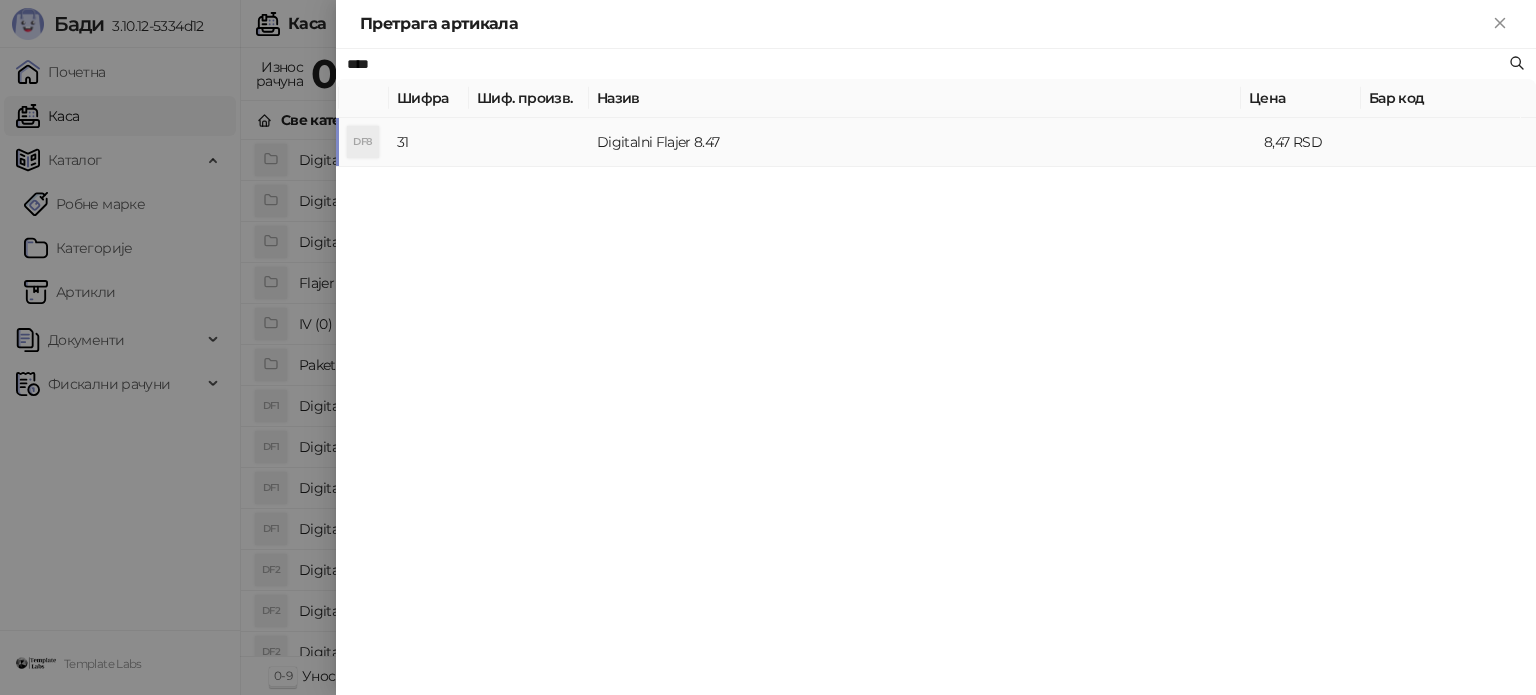 click at bounding box center (529, 142) 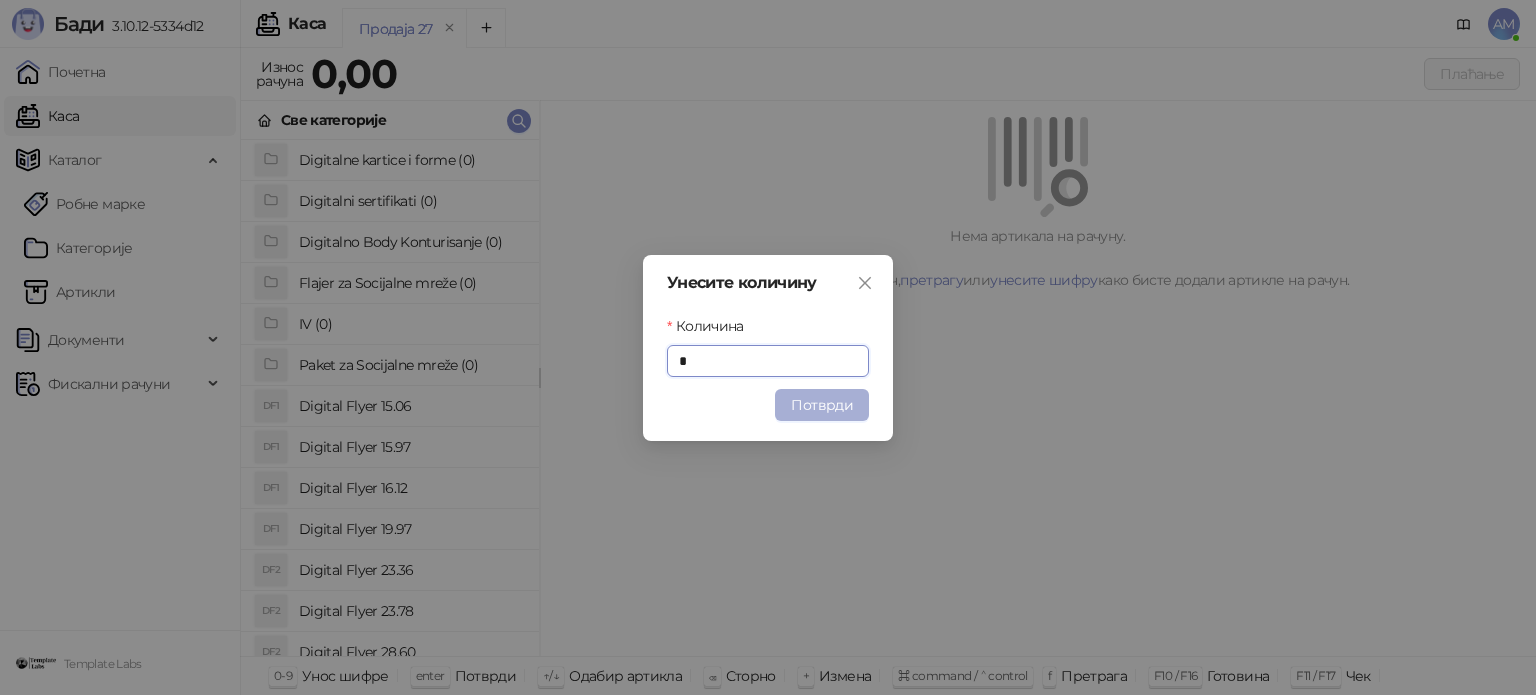 click on "Потврди" at bounding box center (822, 405) 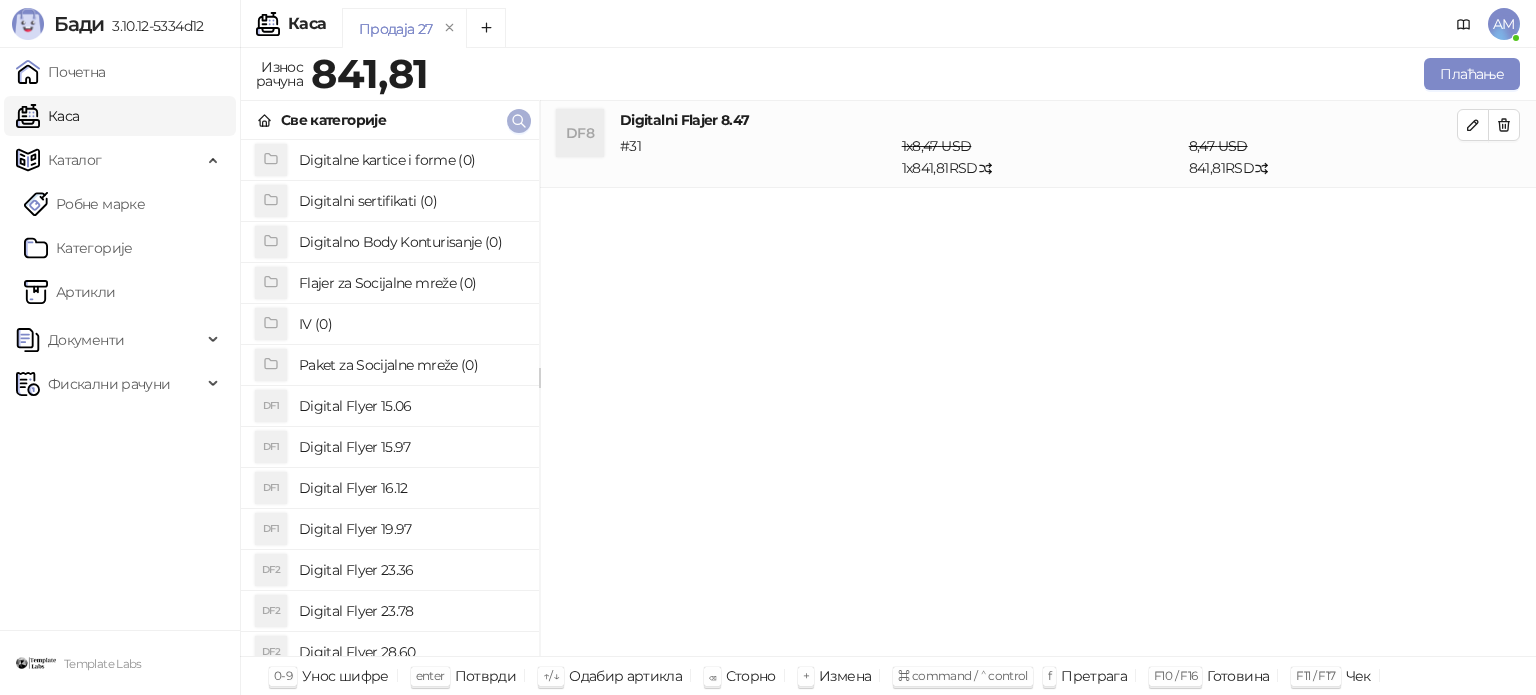 click 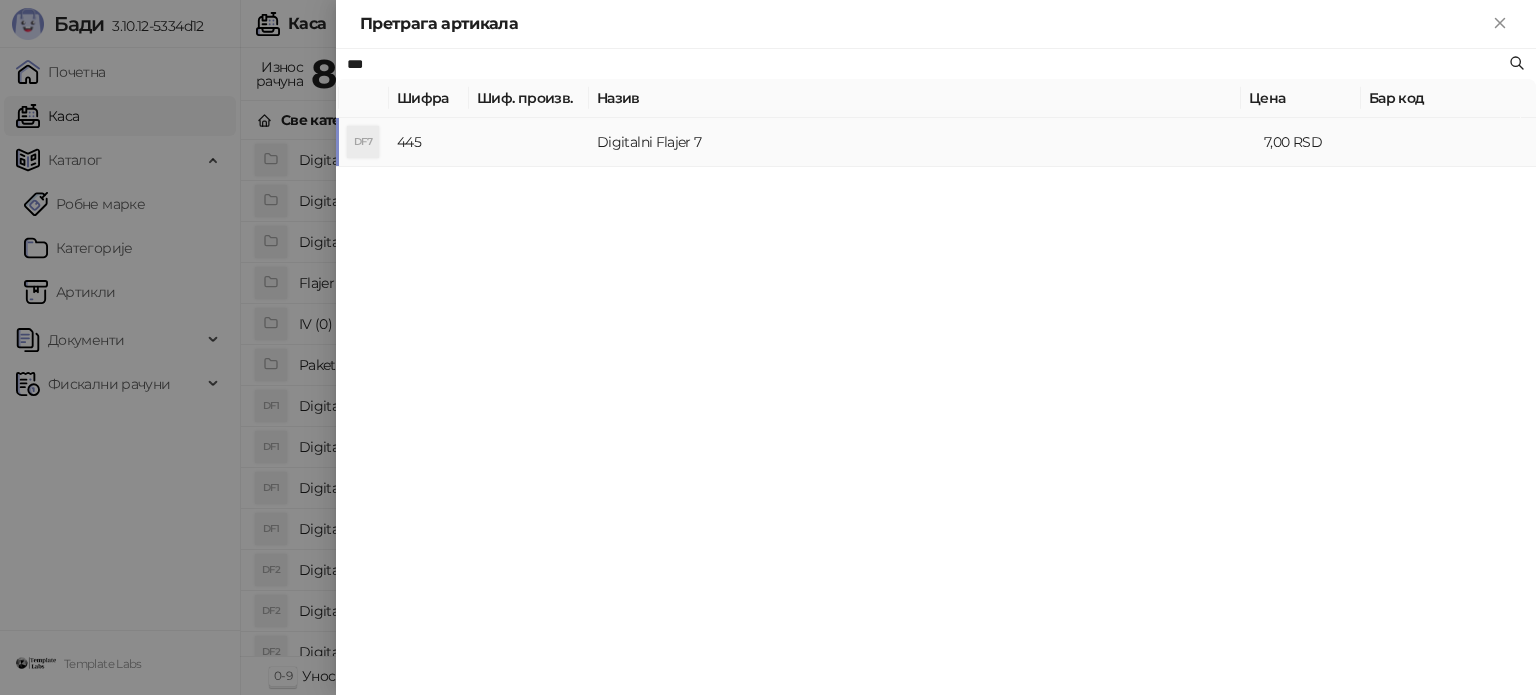 type on "***" 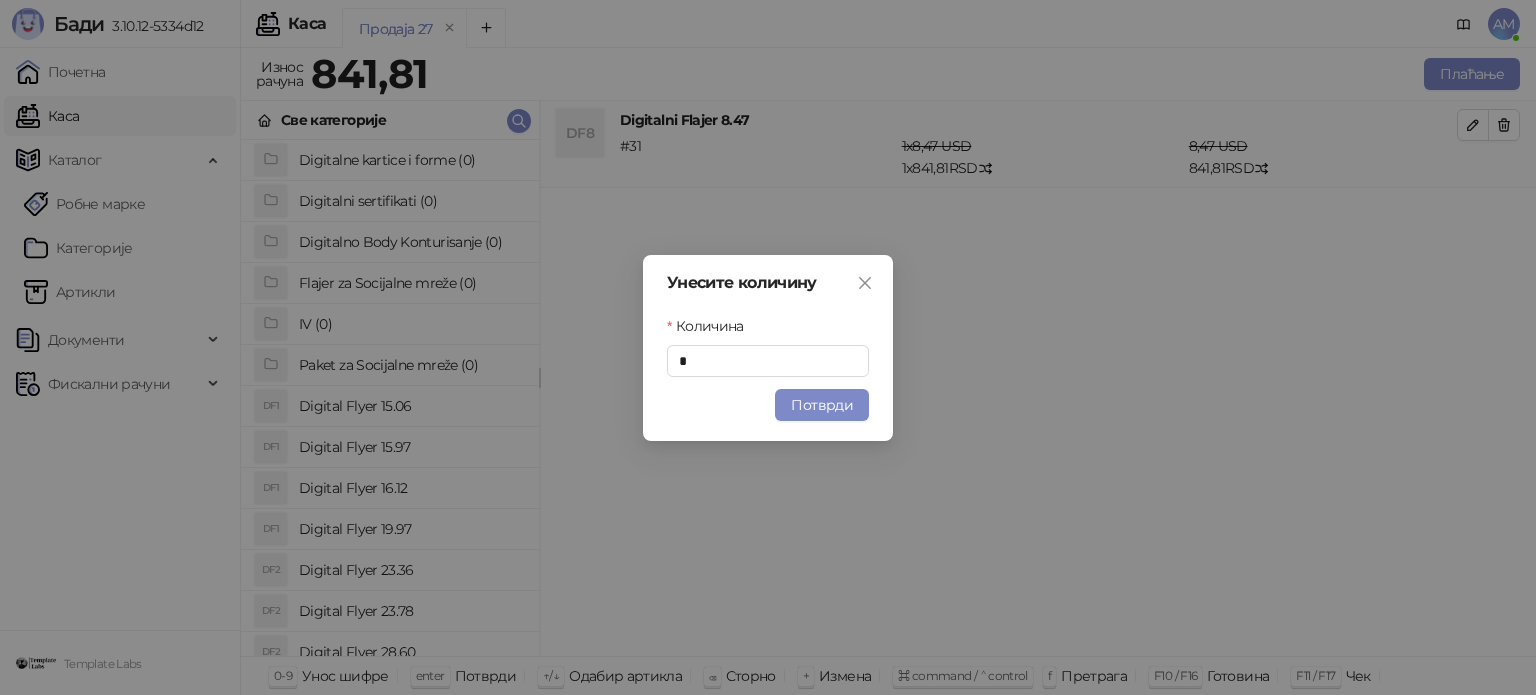 click on "Потврди" at bounding box center [822, 405] 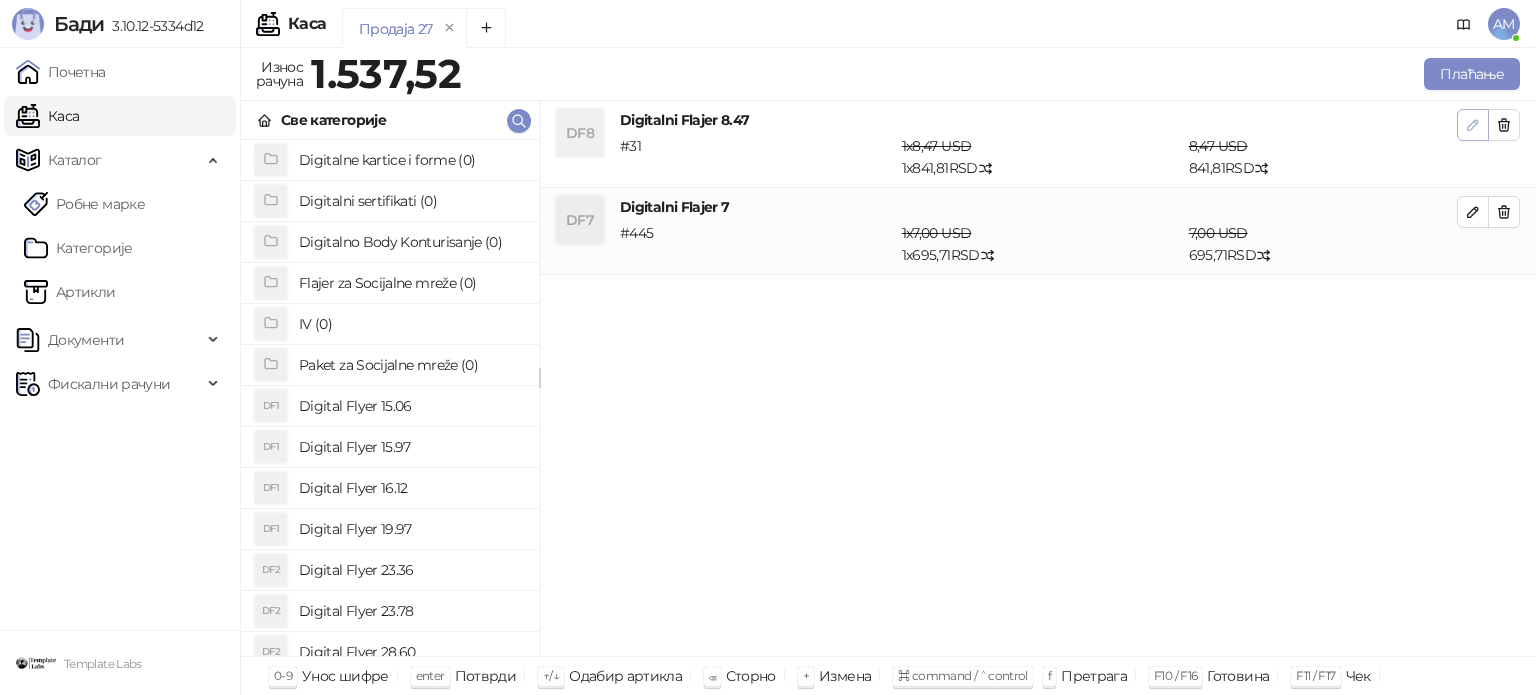 click 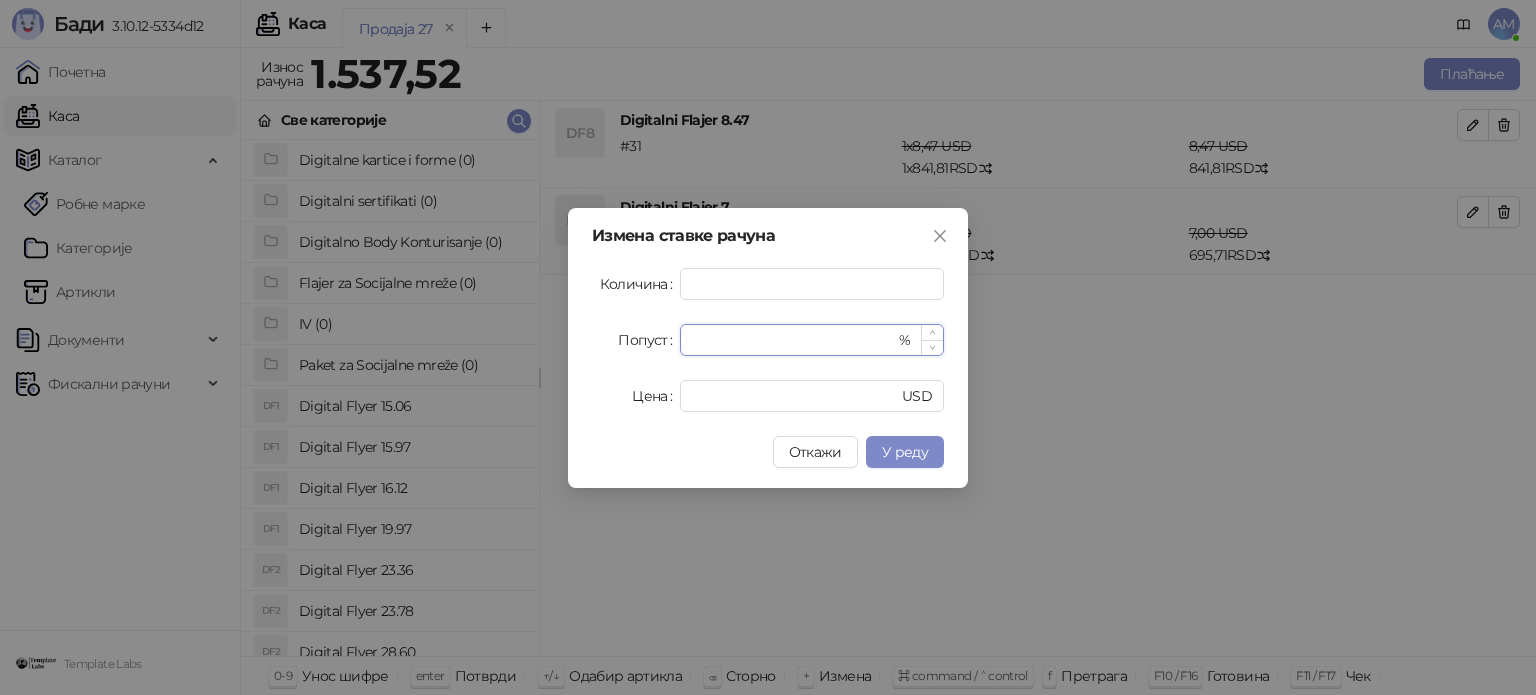 drag, startPoint x: 800, startPoint y: 349, endPoint x: 684, endPoint y: 351, distance: 116.01724 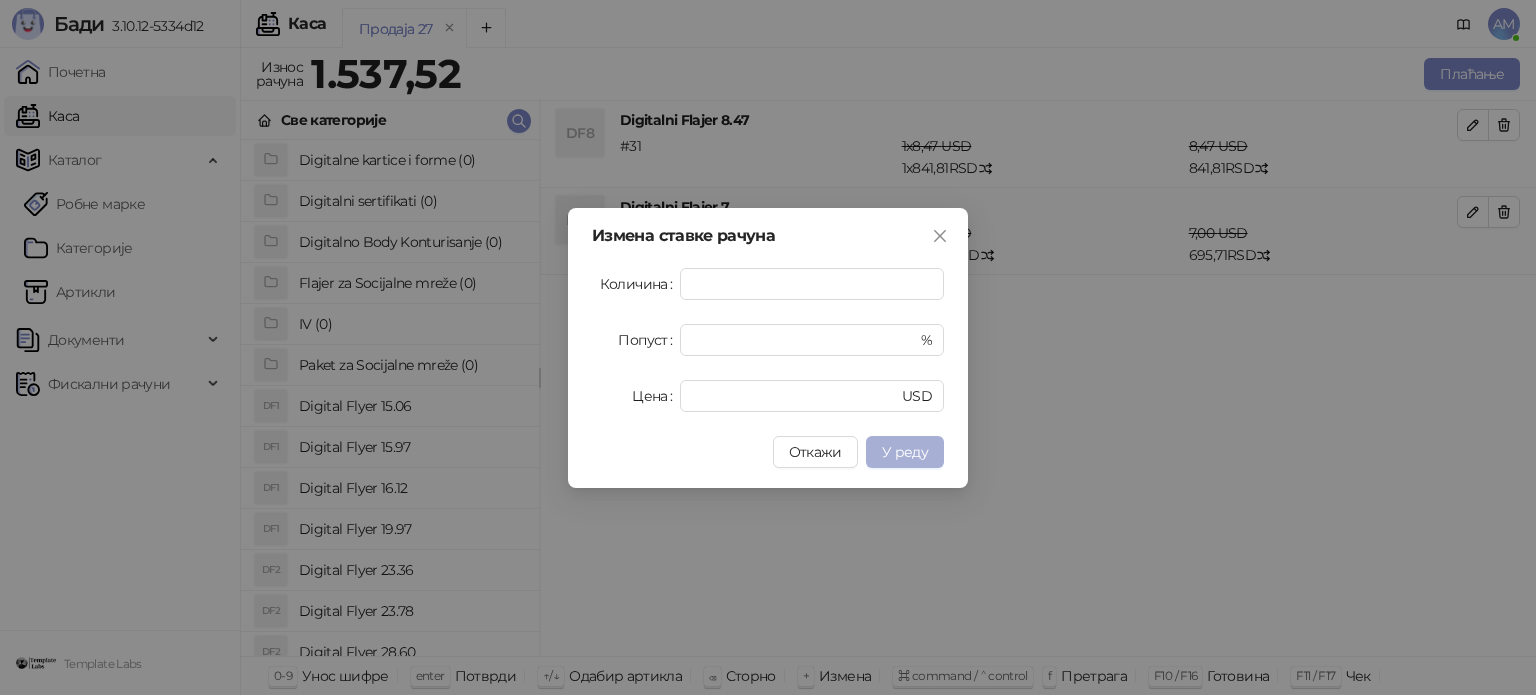 click on "У реду" at bounding box center [905, 452] 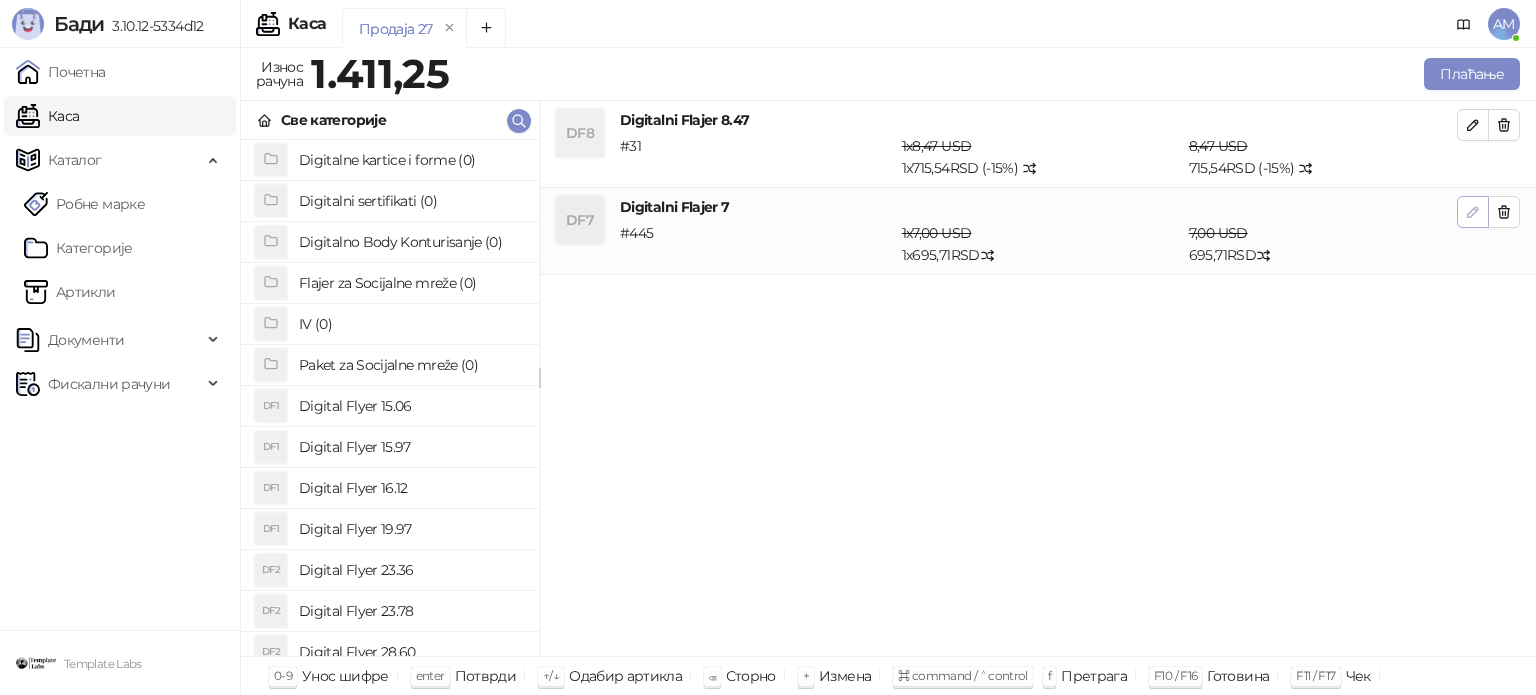 click 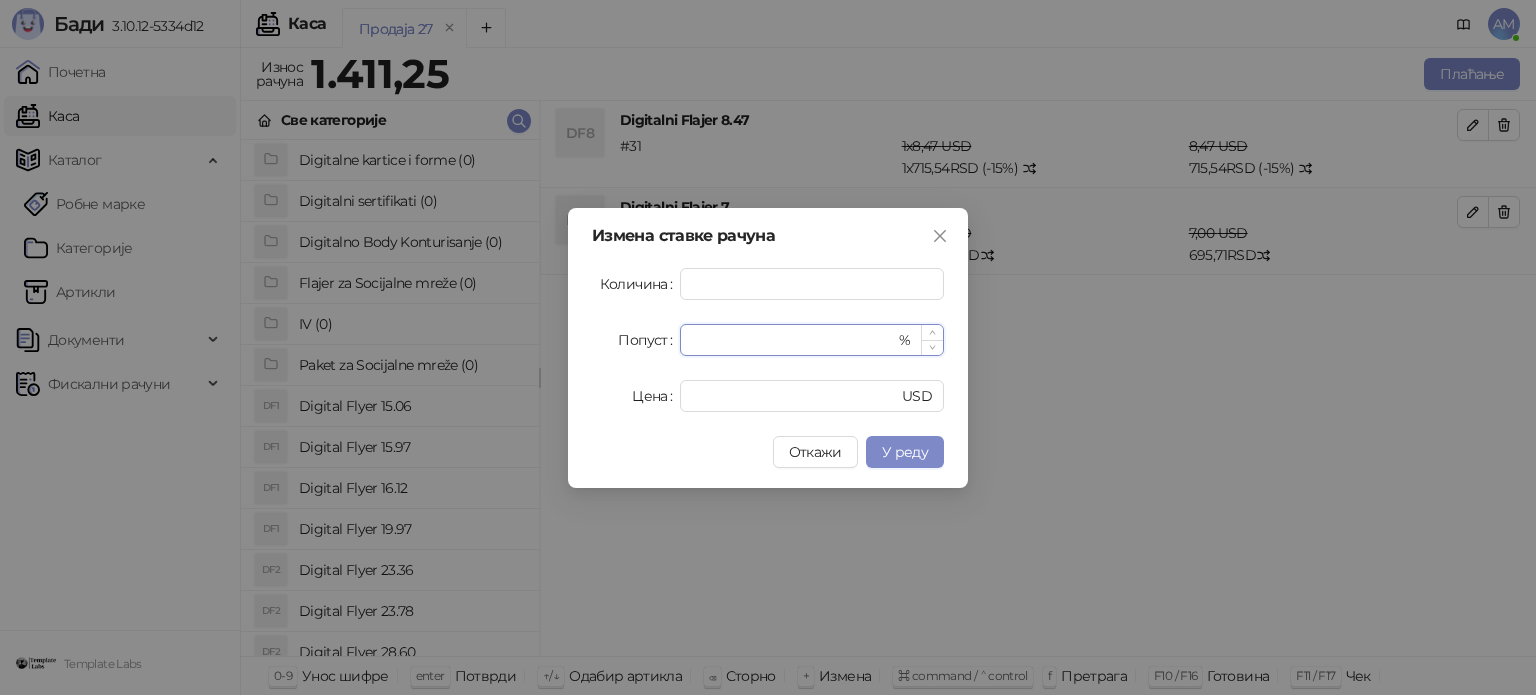 drag, startPoint x: 771, startPoint y: 342, endPoint x: 680, endPoint y: 342, distance: 91 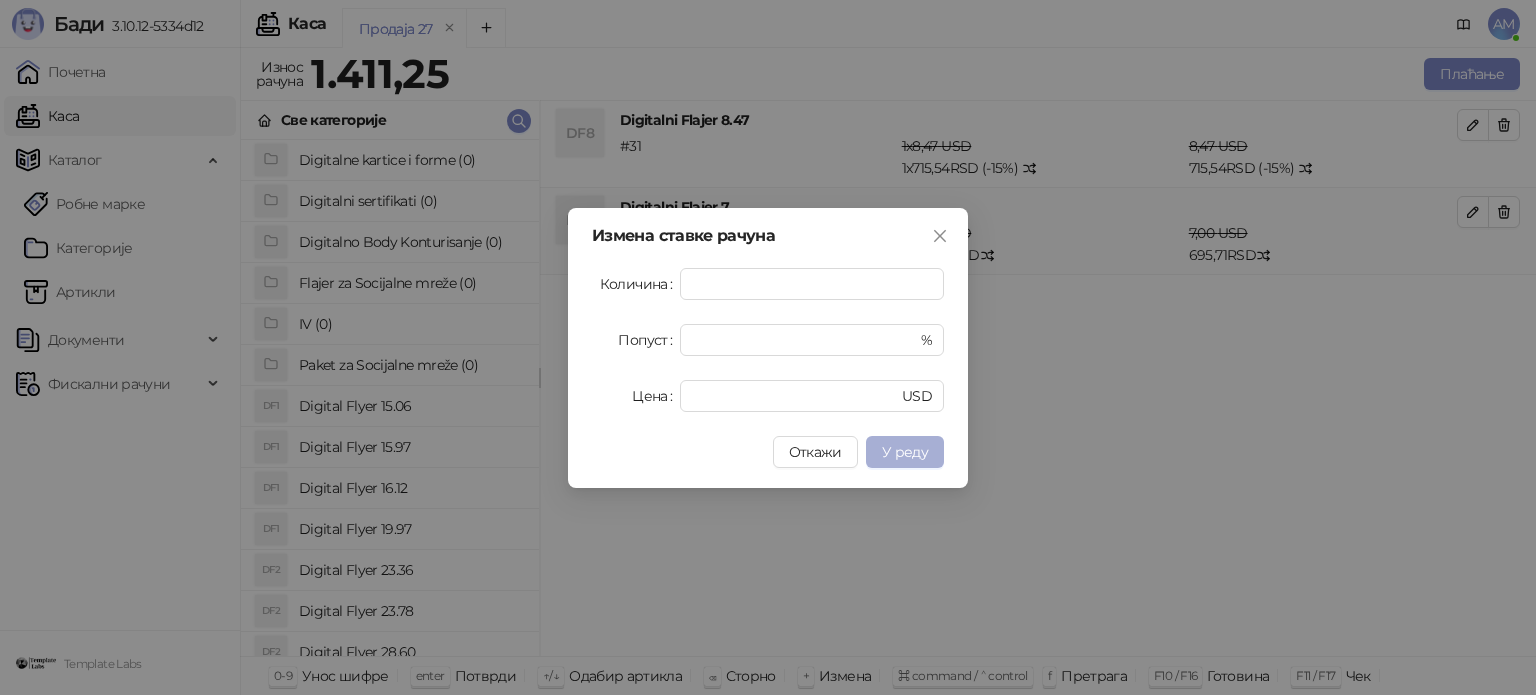 click on "У реду" at bounding box center (905, 452) 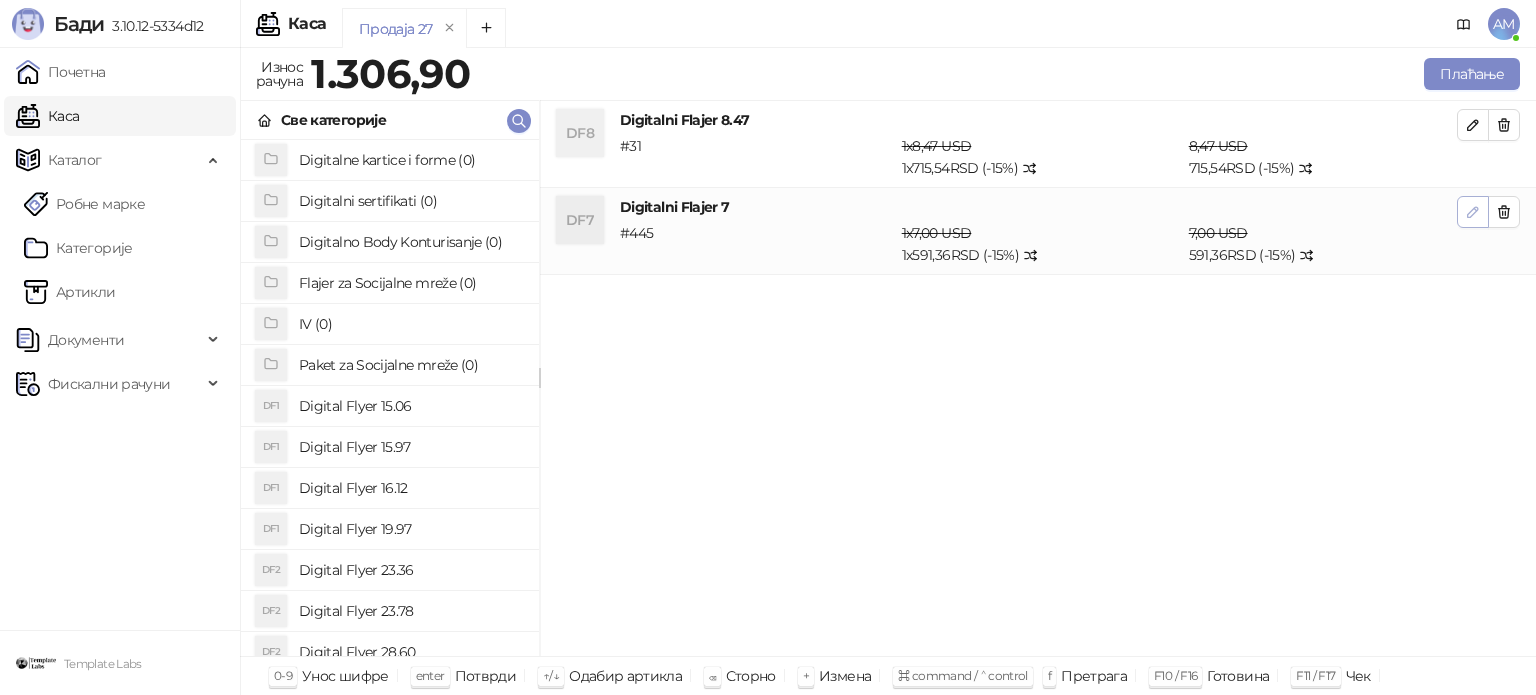 click 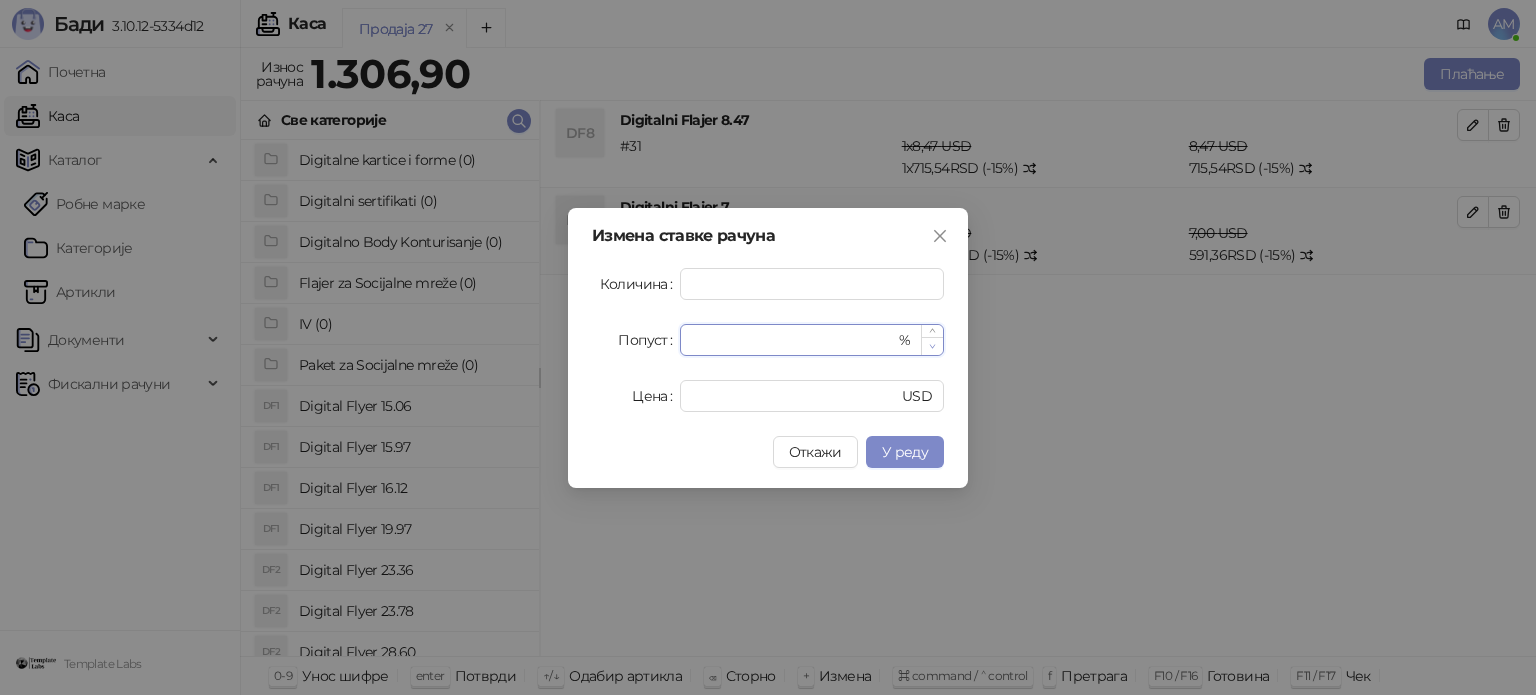 click at bounding box center (932, 346) 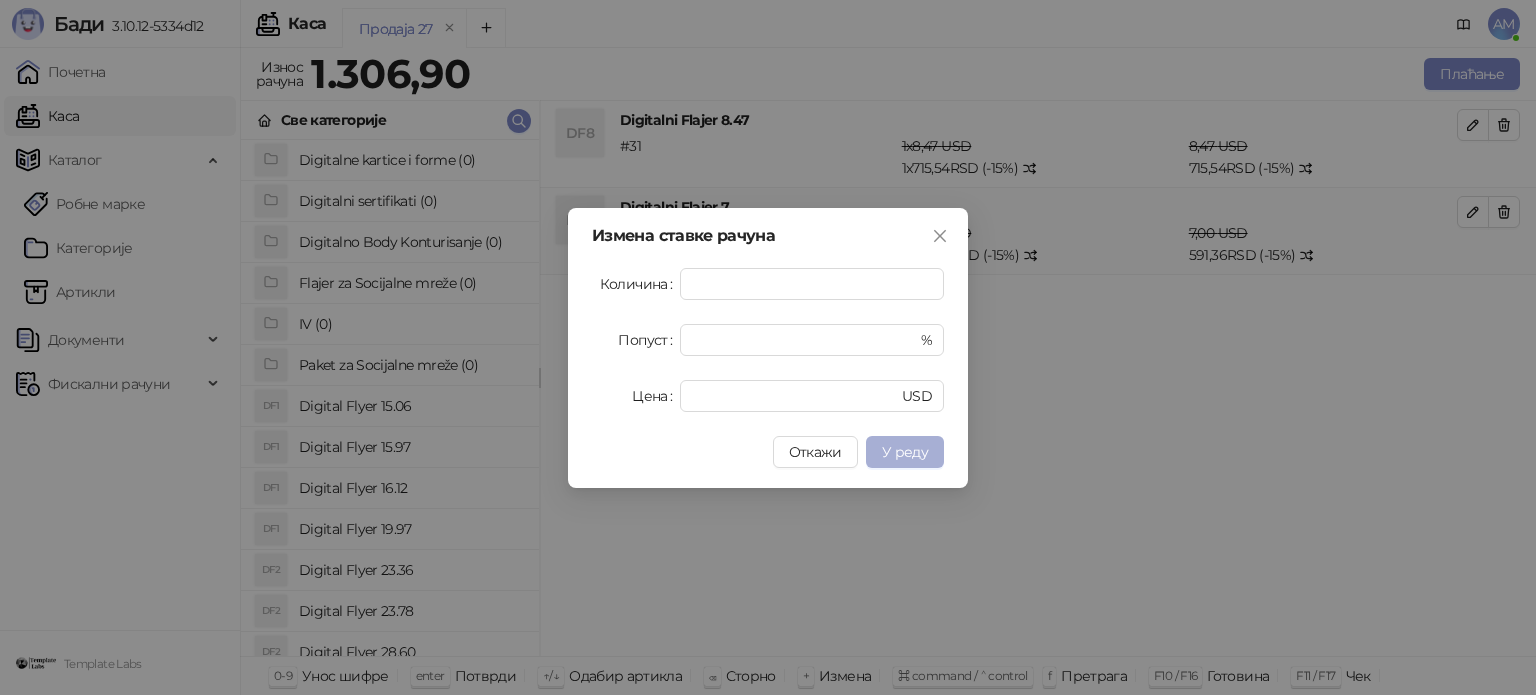 click on "У реду" at bounding box center (905, 452) 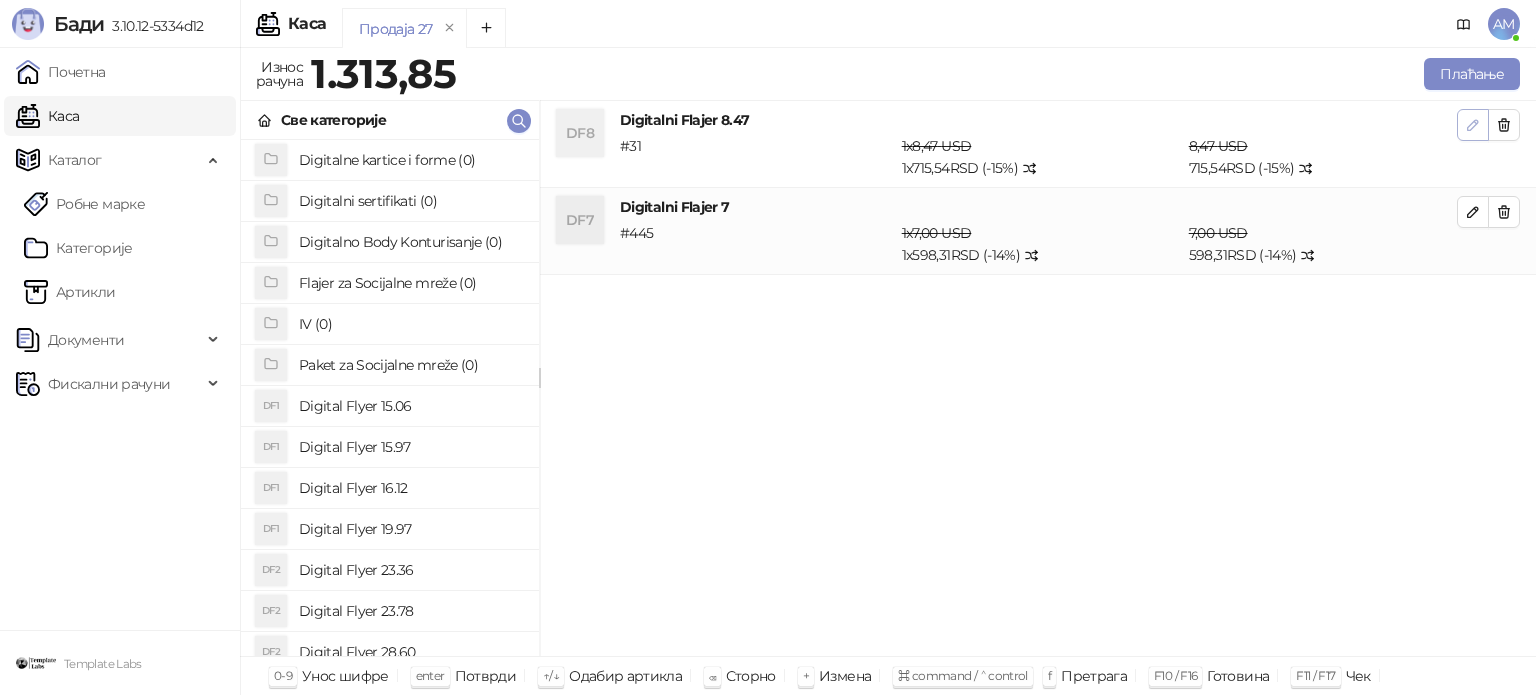 click at bounding box center [1473, 125] 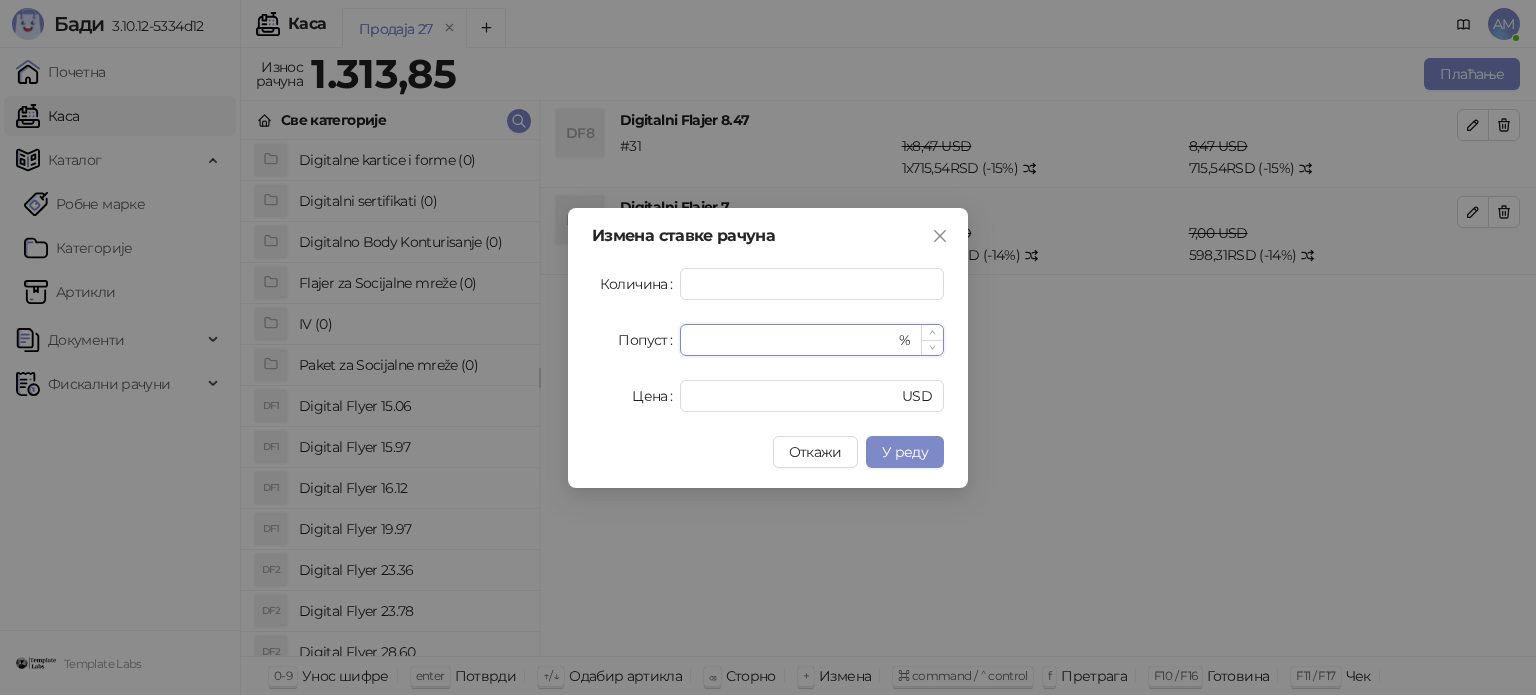click at bounding box center [932, 347] 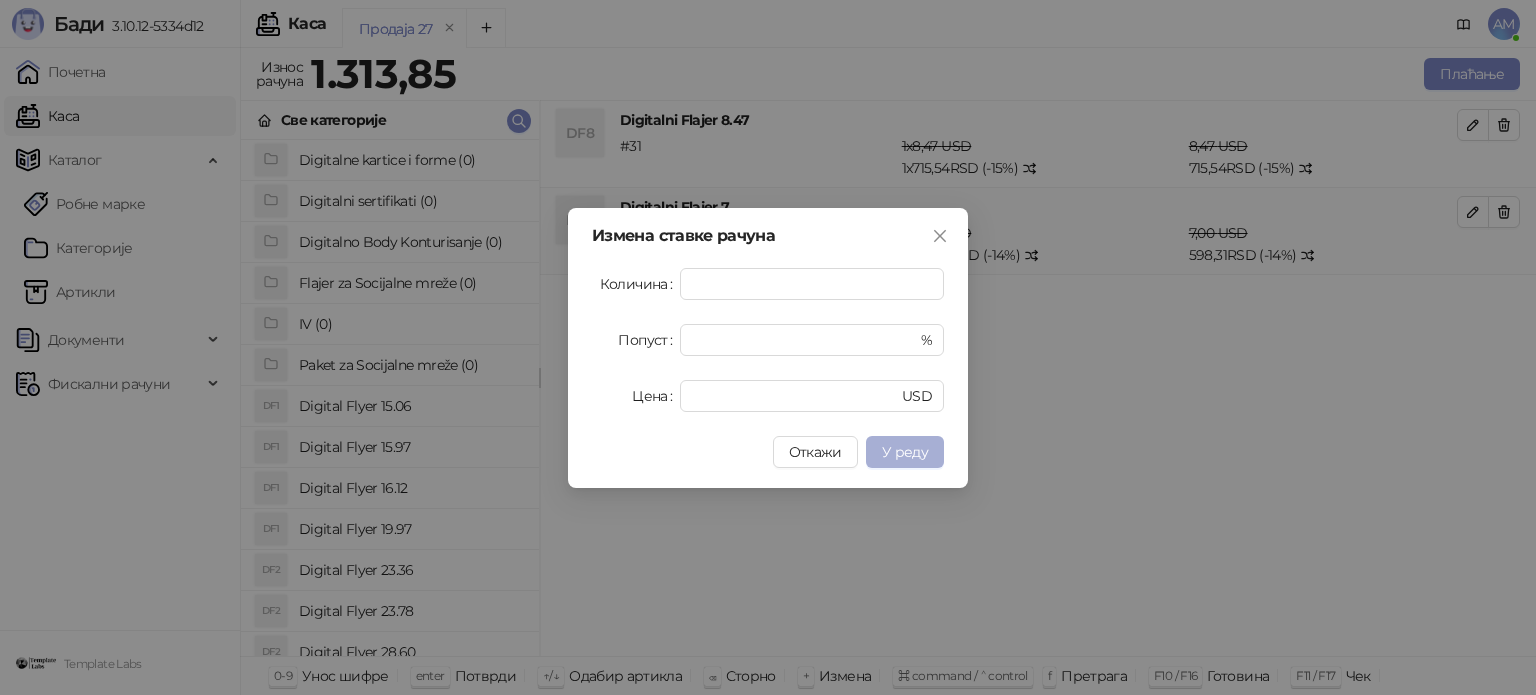 click on "У реду" at bounding box center (905, 452) 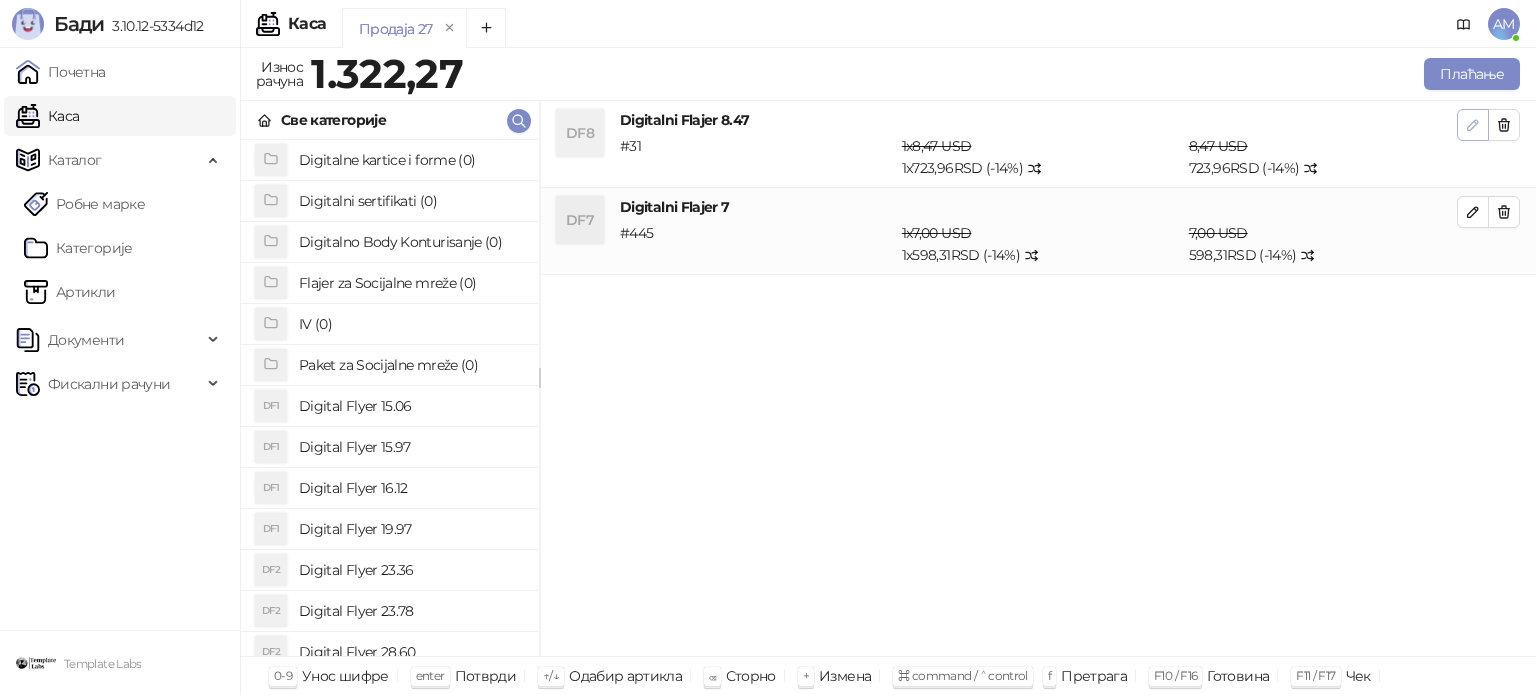 click at bounding box center [1473, 125] 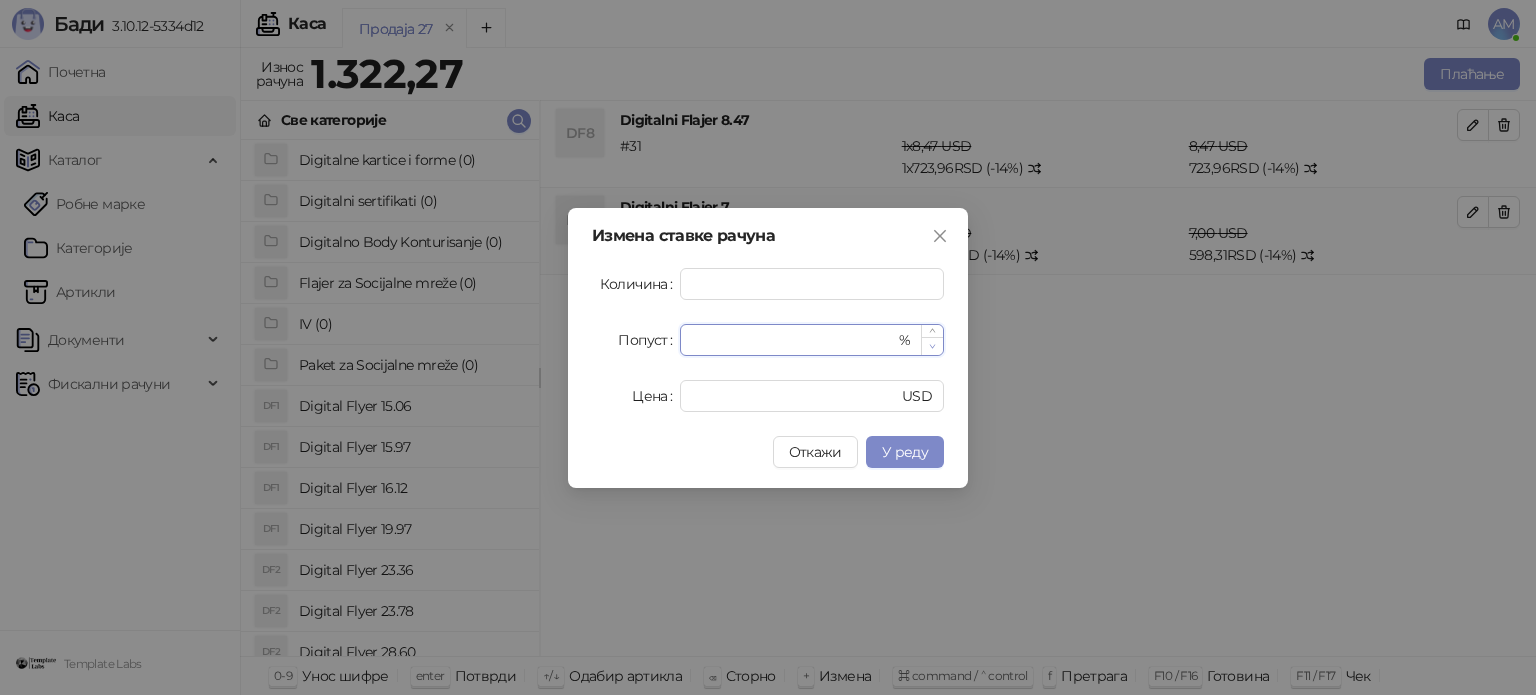type on "**" 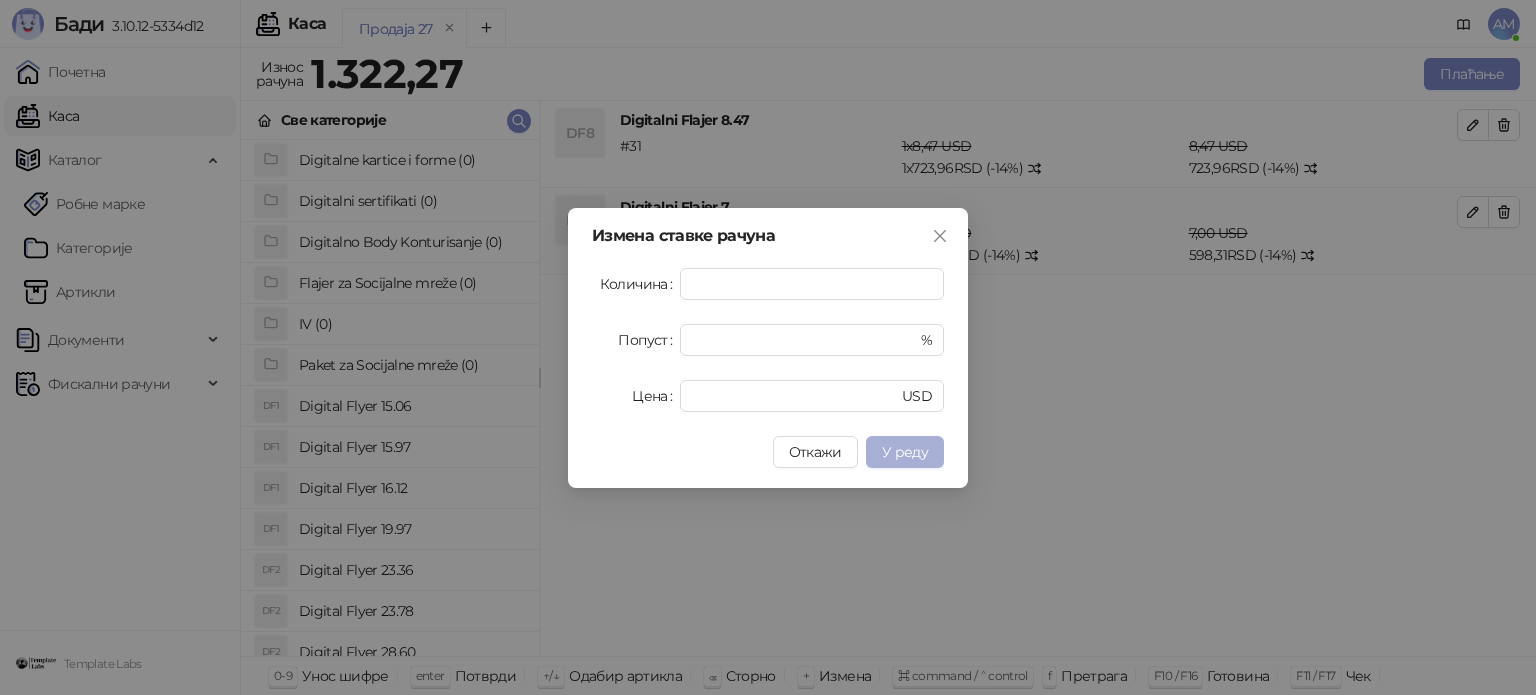 click on "У реду" at bounding box center (905, 452) 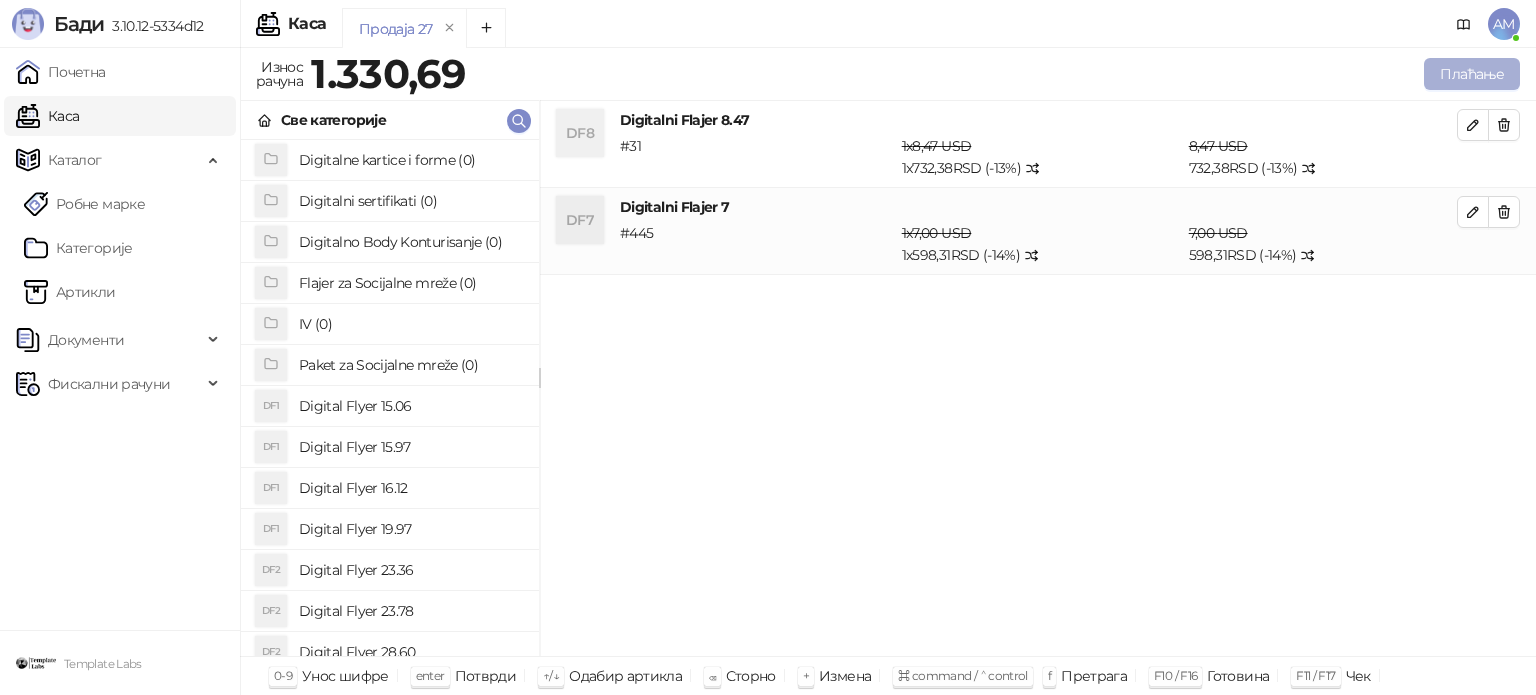 click on "Плаћање" at bounding box center (1472, 74) 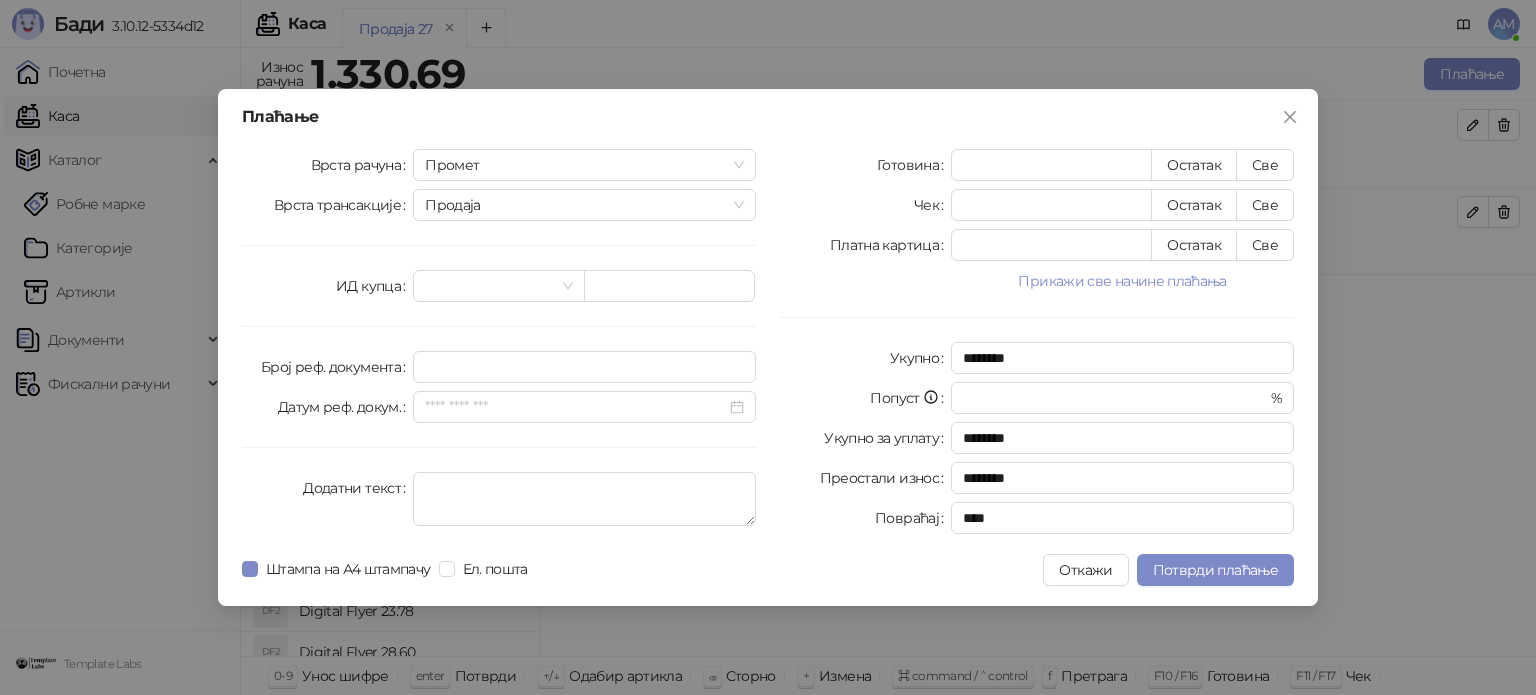 click on "Прикажи све начине плаћања" at bounding box center (1122, 281) 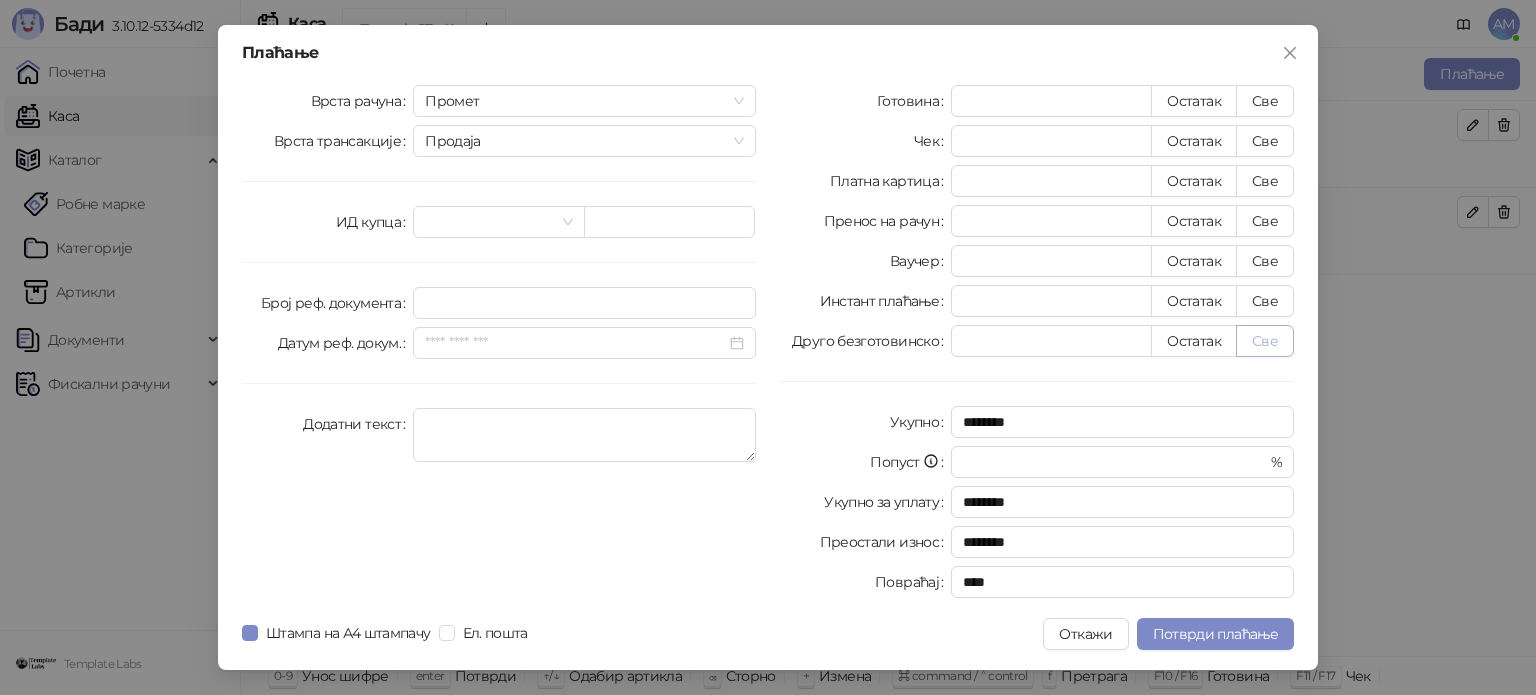 click on "Све" at bounding box center (1265, 341) 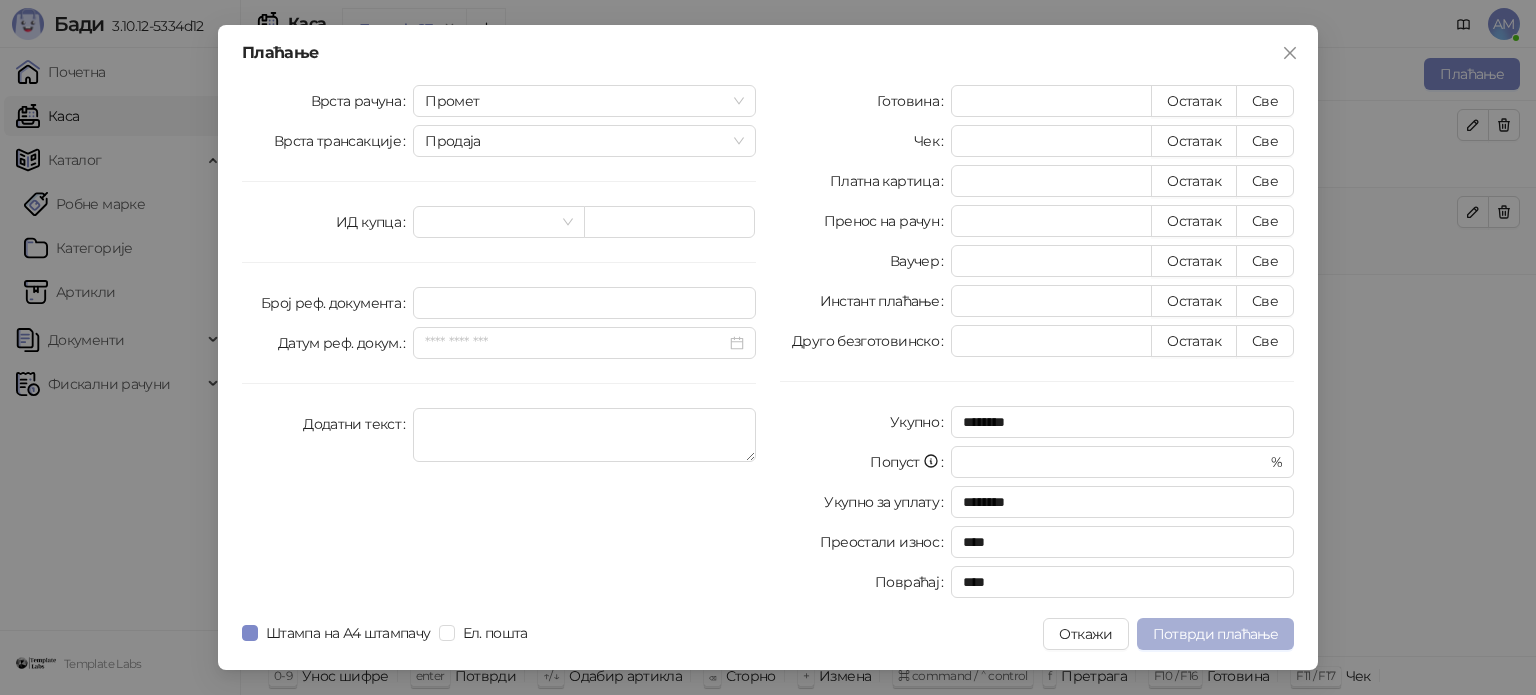 click on "Потврди плаћање" at bounding box center (1215, 634) 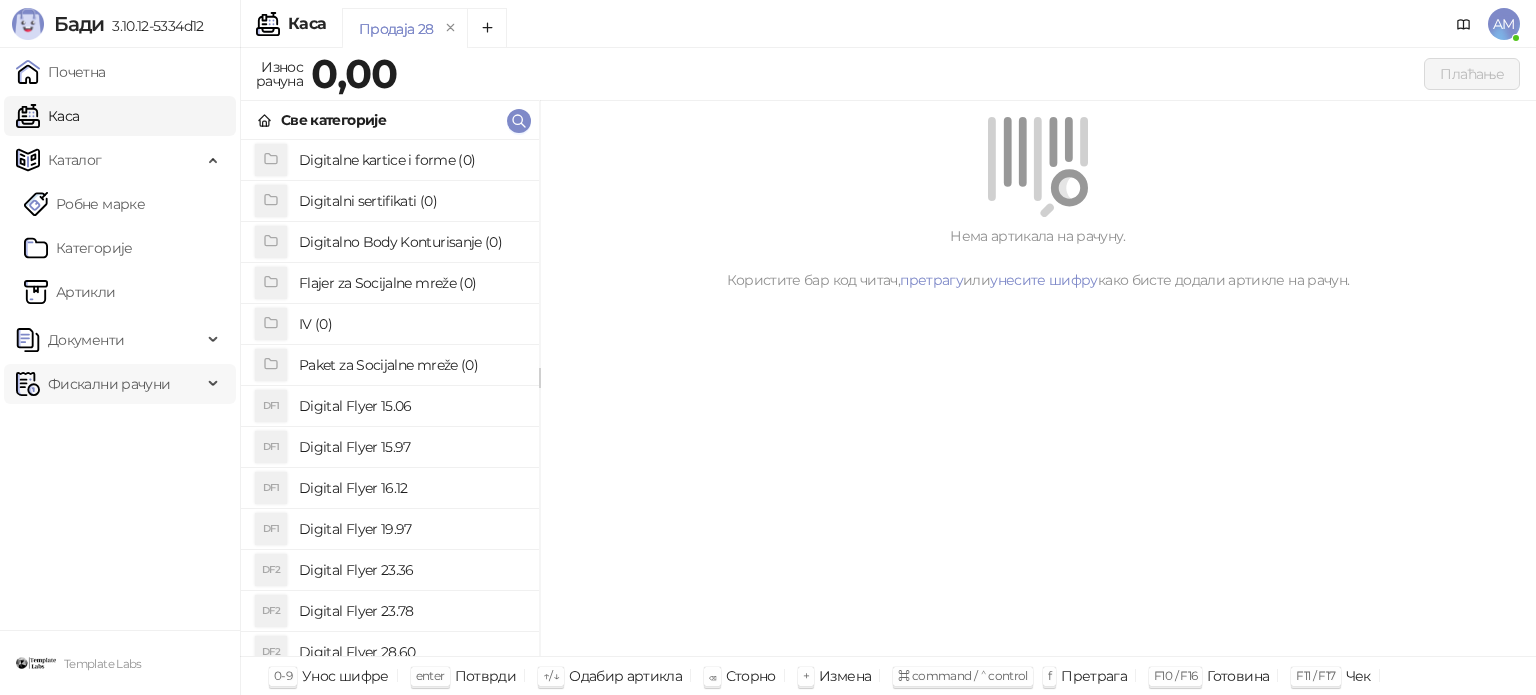 click on "Фискални рачуни" at bounding box center (109, 384) 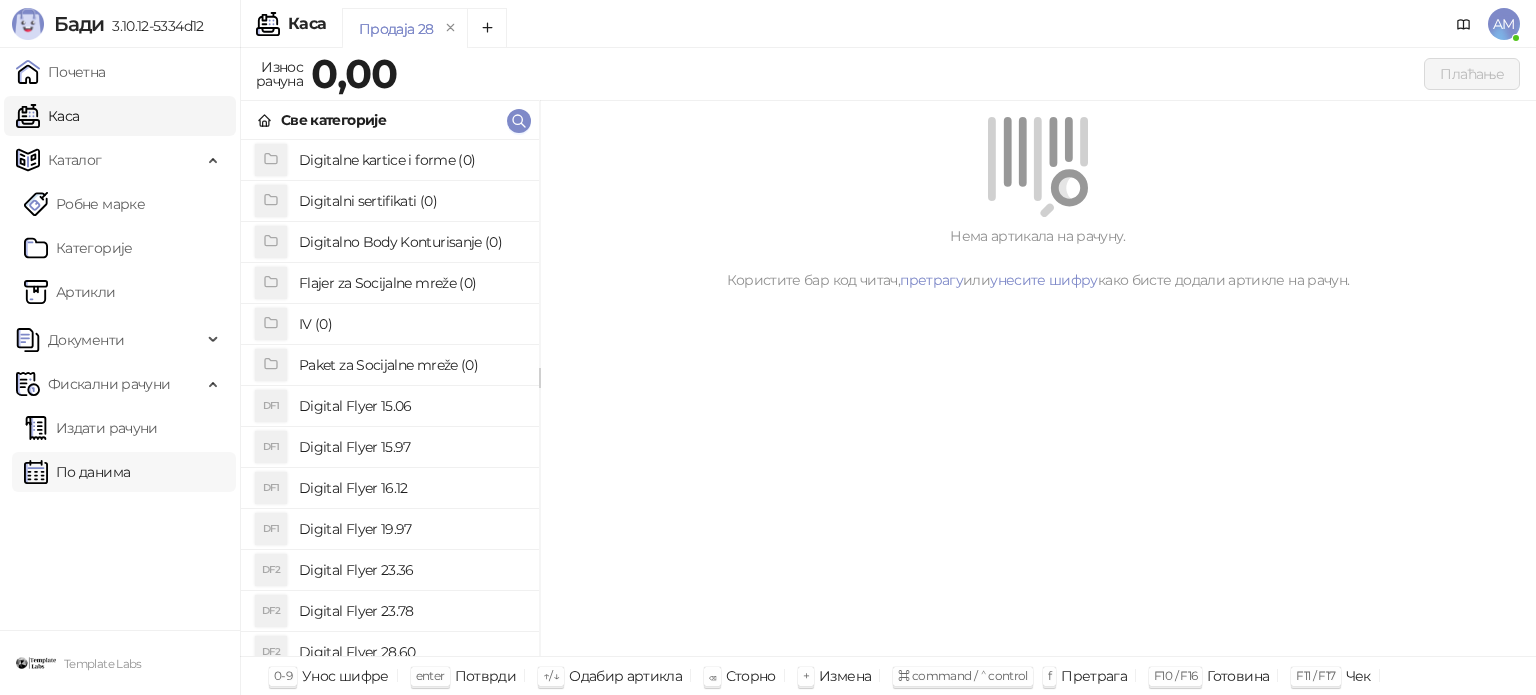 click on "По данима" at bounding box center [77, 472] 